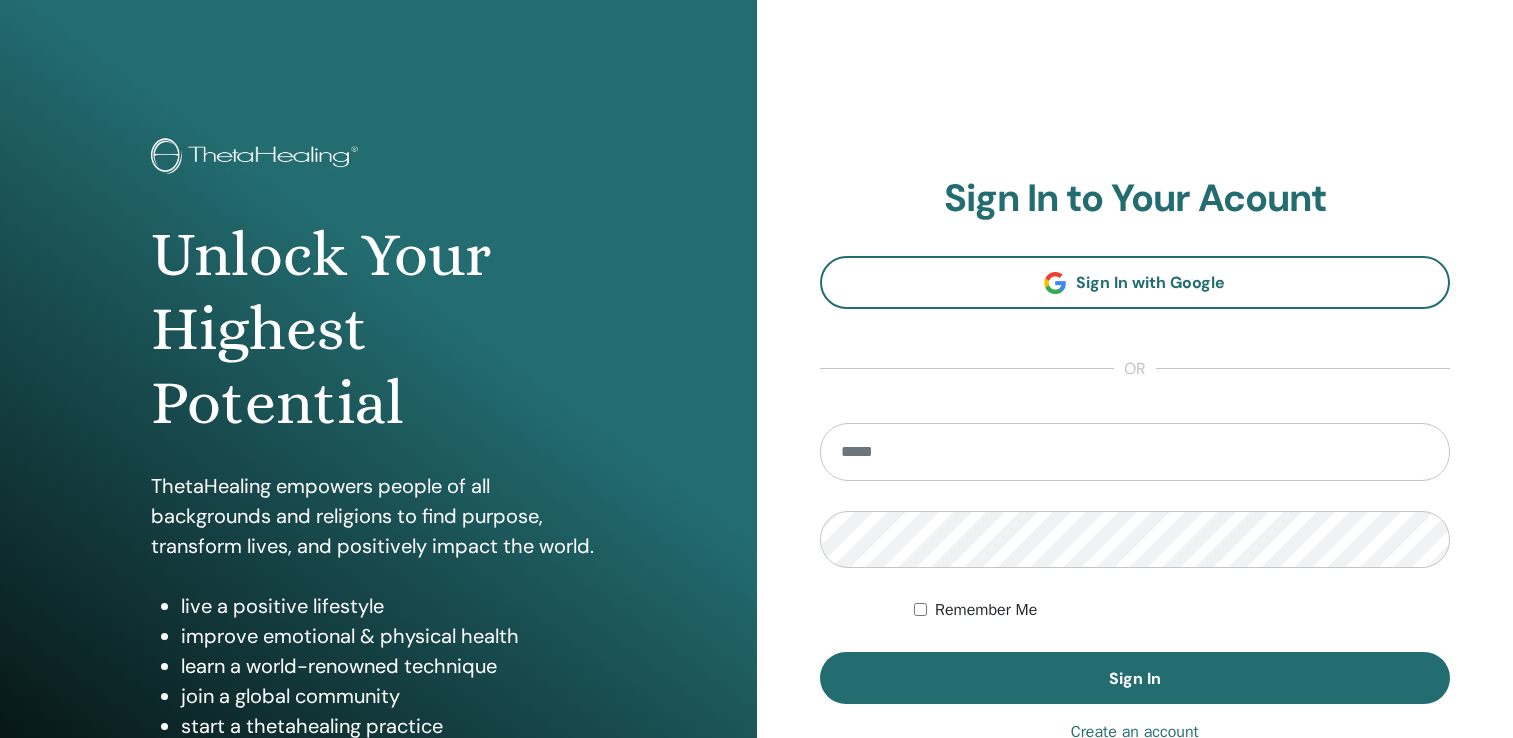 scroll, scrollTop: 0, scrollLeft: 0, axis: both 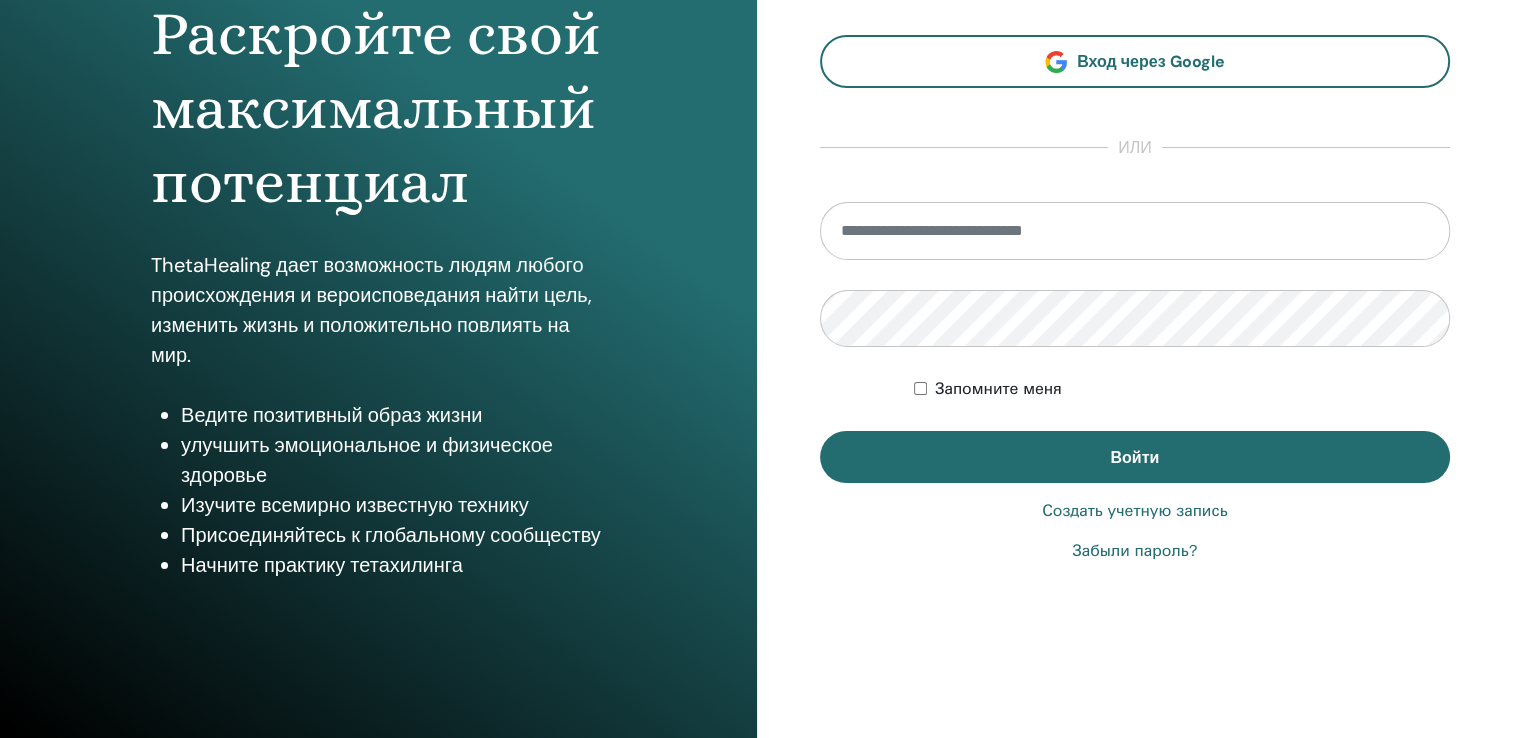 click on "Создать учетную запись" at bounding box center (1134, 511) 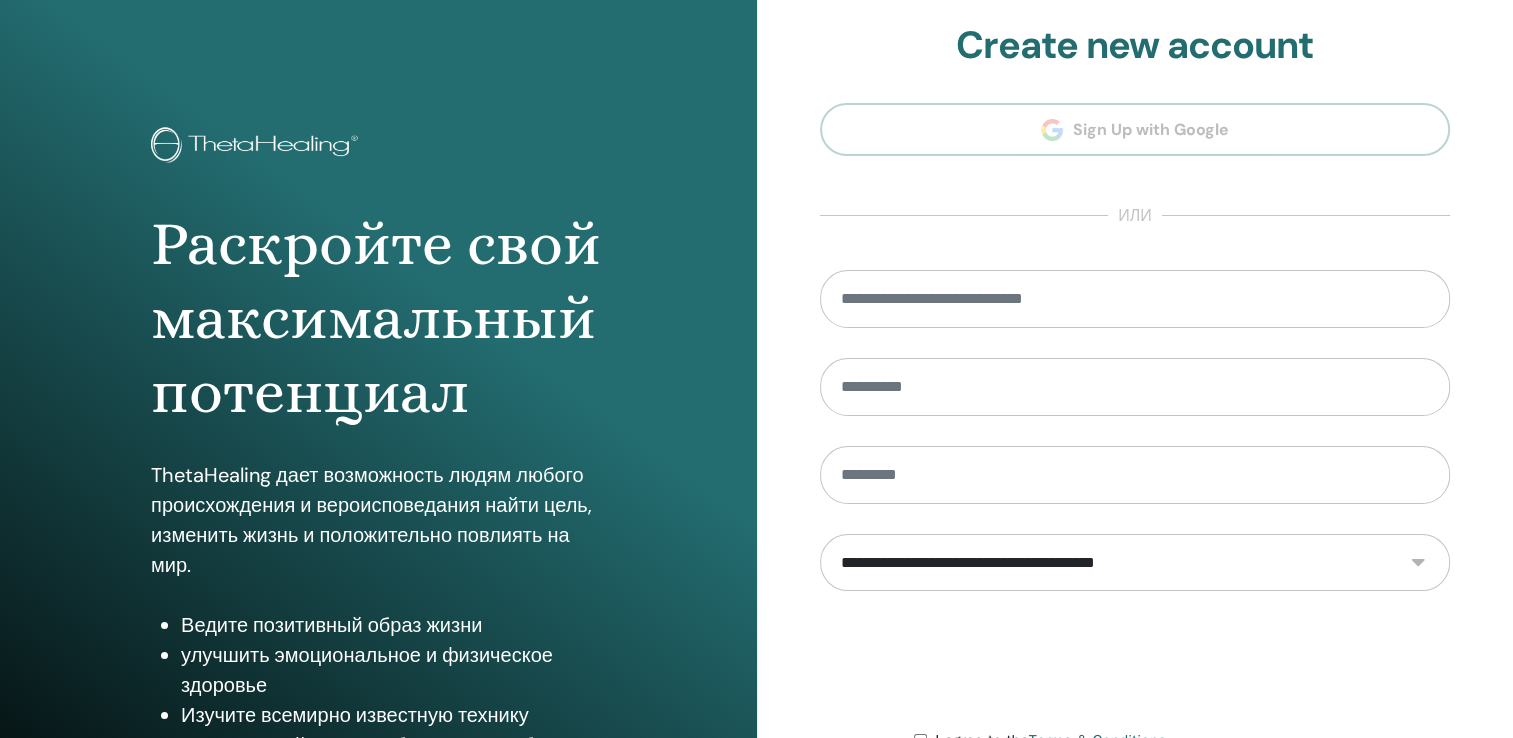 scroll, scrollTop: 0, scrollLeft: 0, axis: both 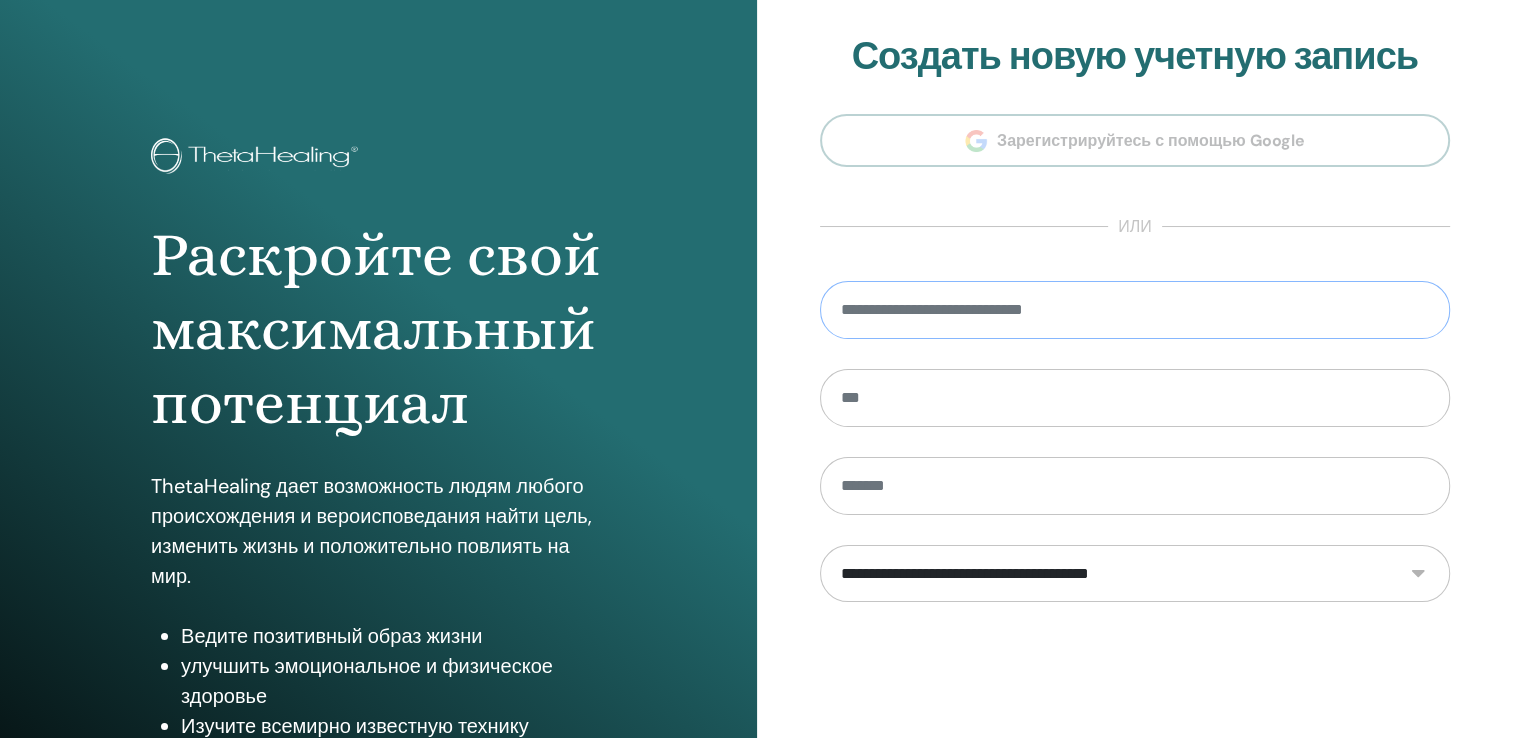click at bounding box center [1135, 310] 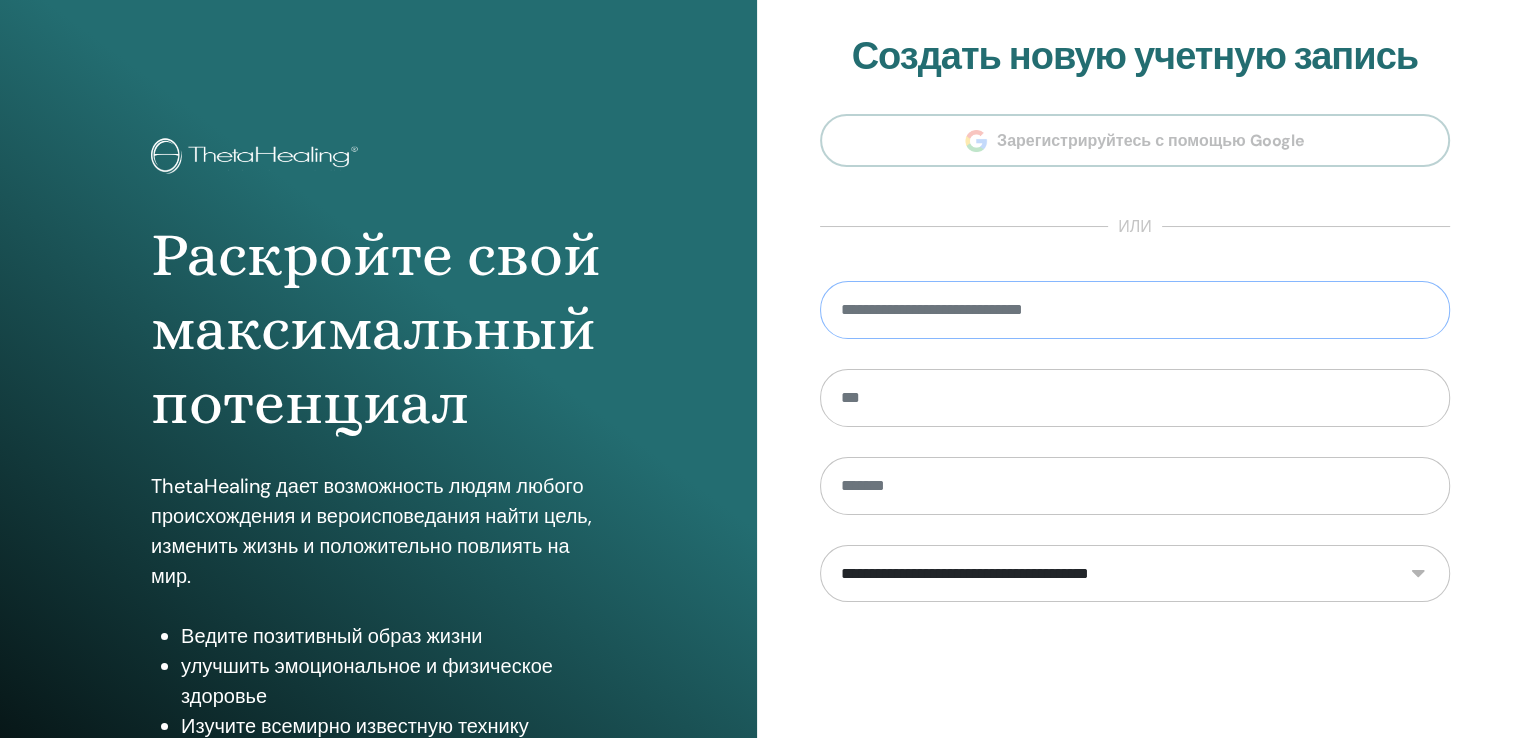 type on "**********" 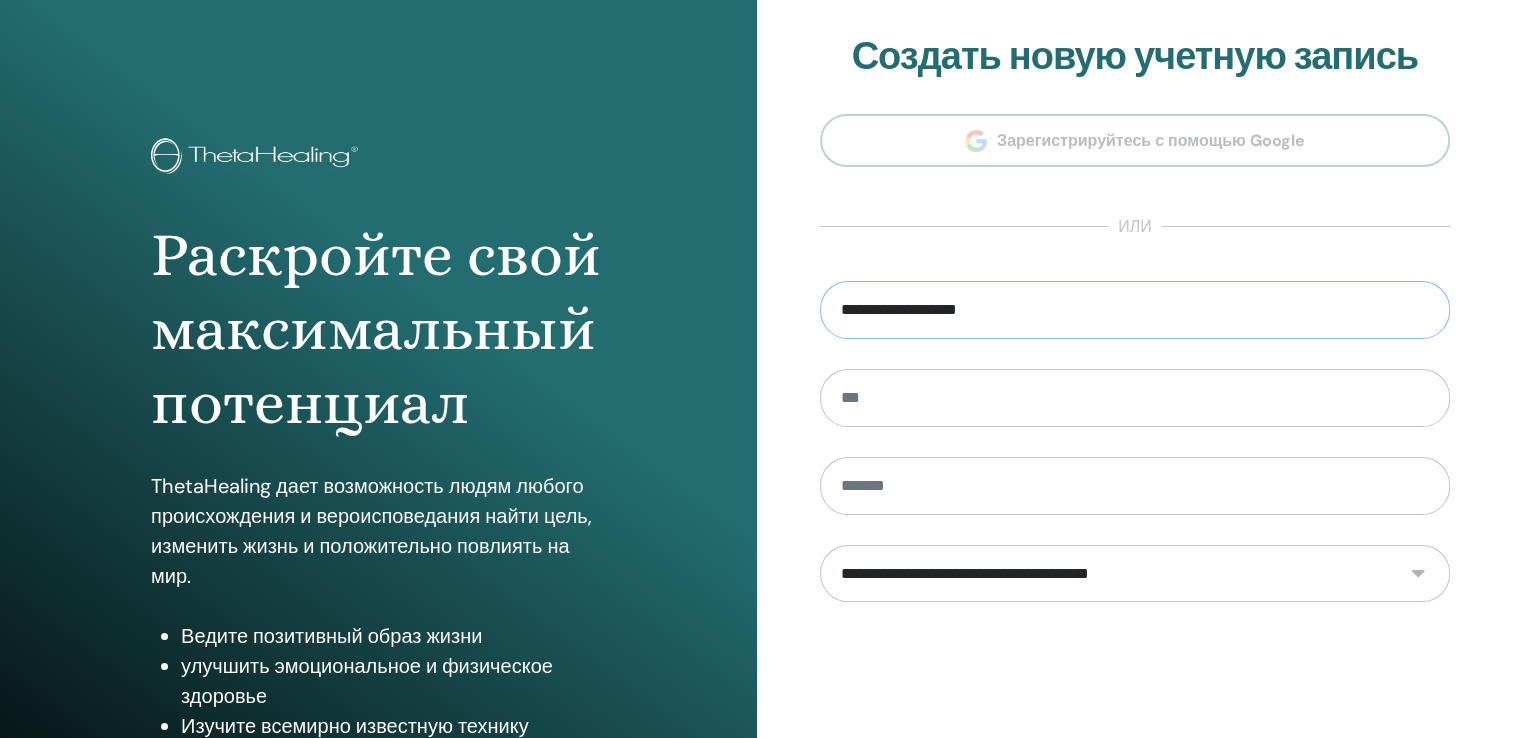 type on "*********" 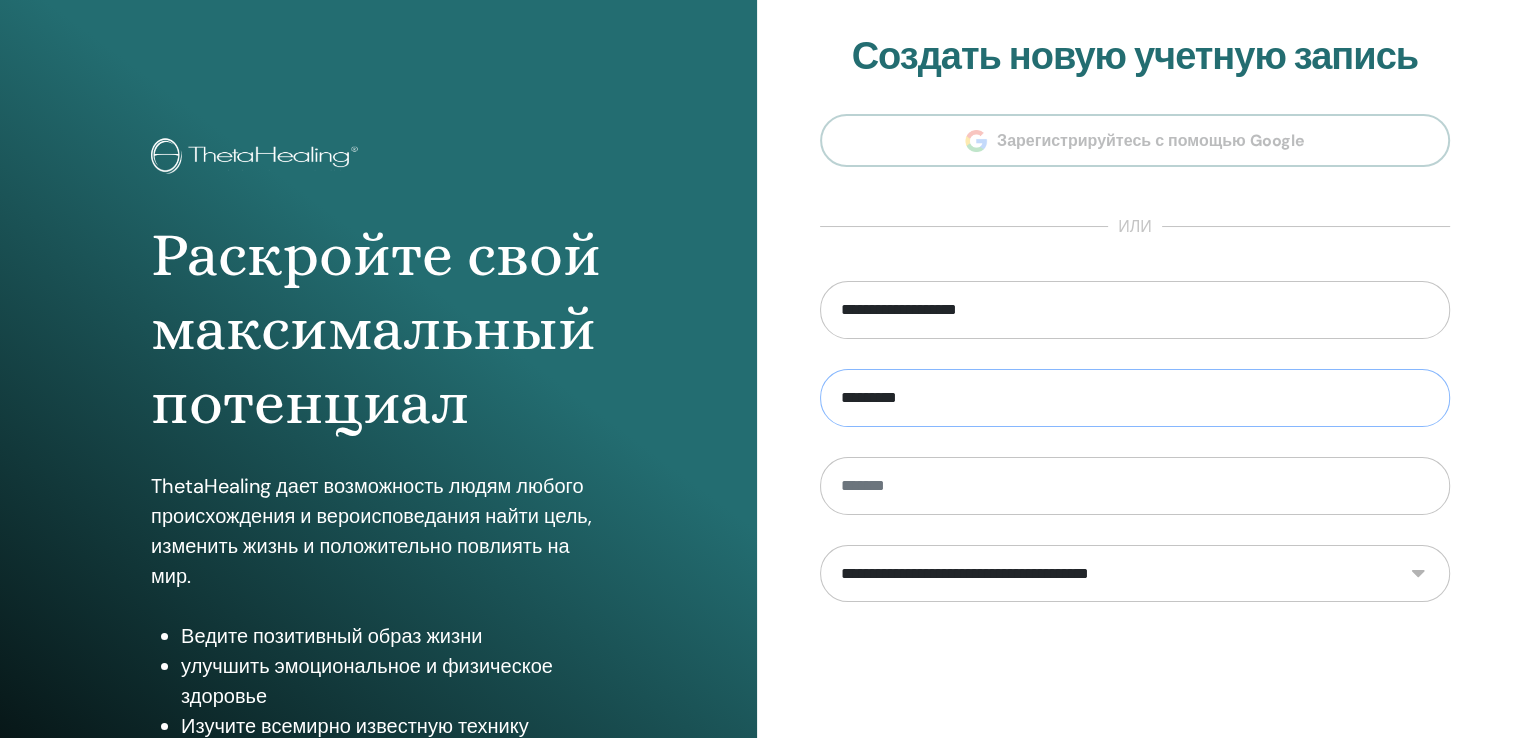 type on "*********" 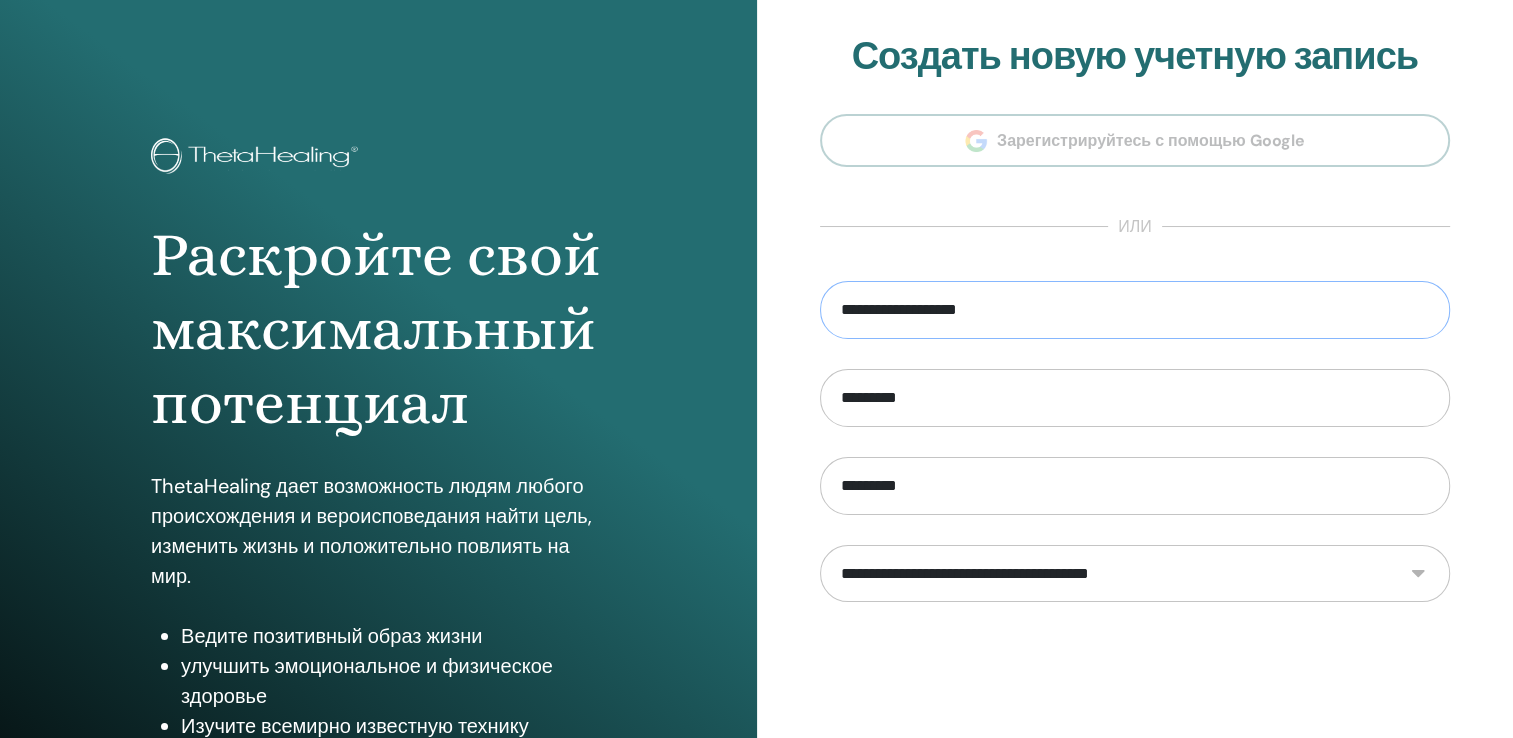 scroll, scrollTop: 100, scrollLeft: 0, axis: vertical 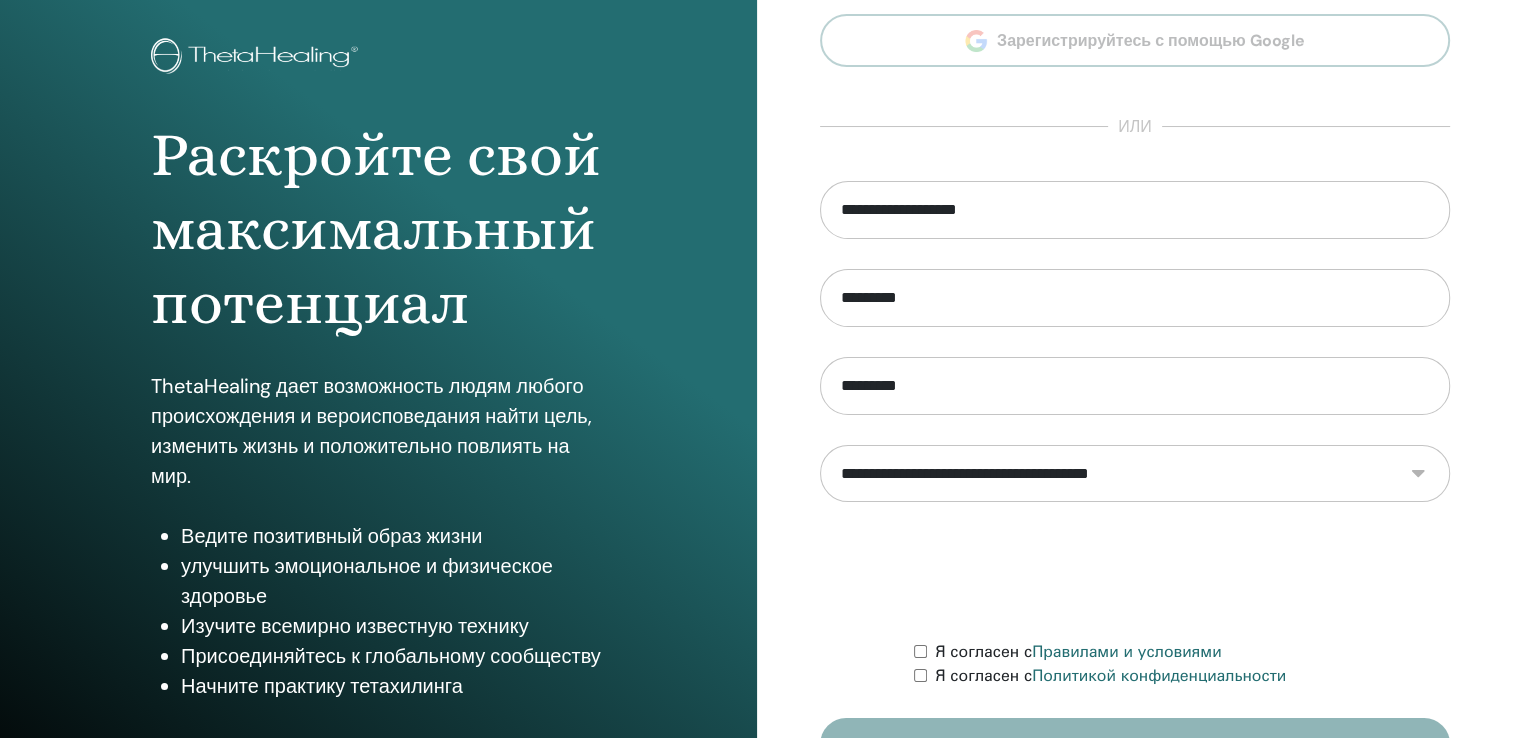 click on "**********" at bounding box center [1135, 474] 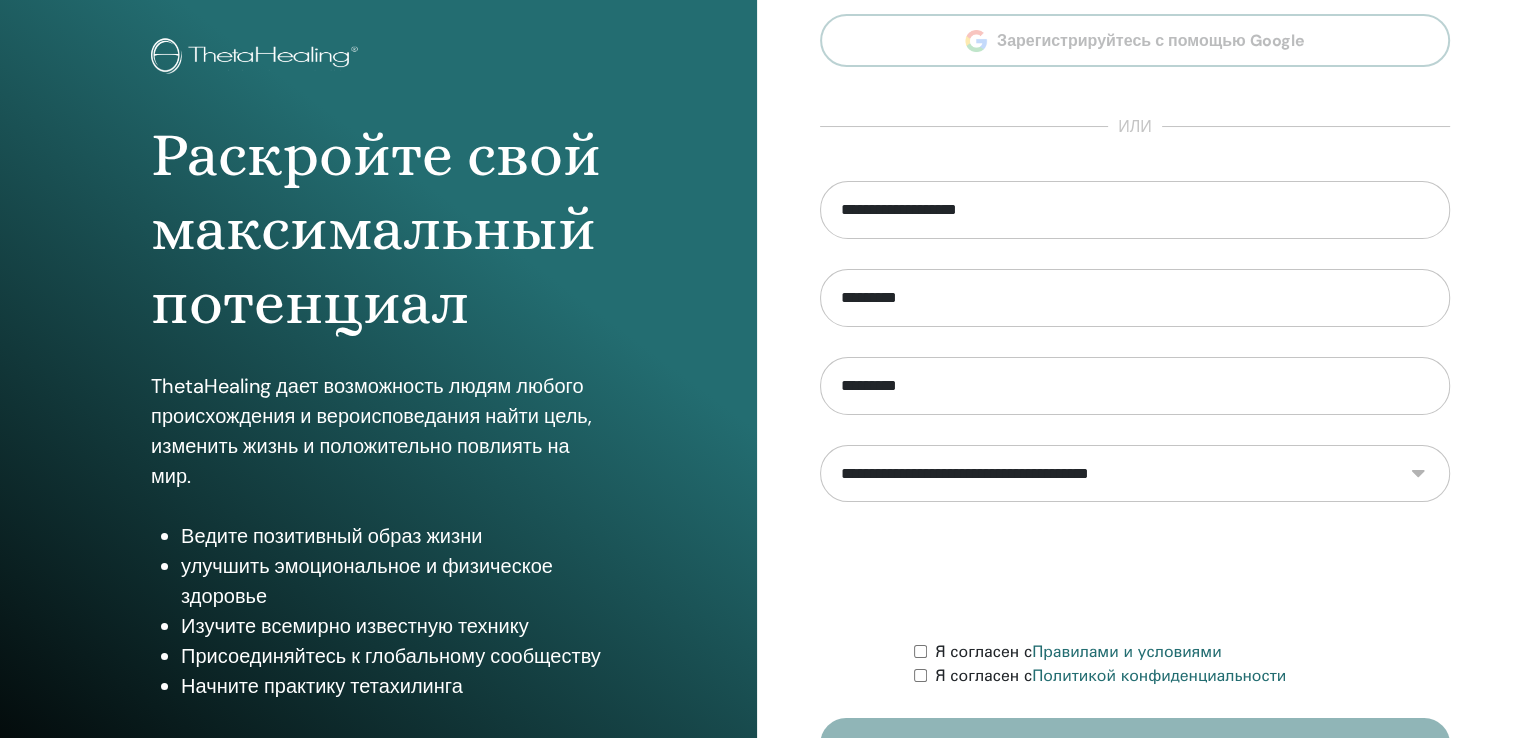 select on "***" 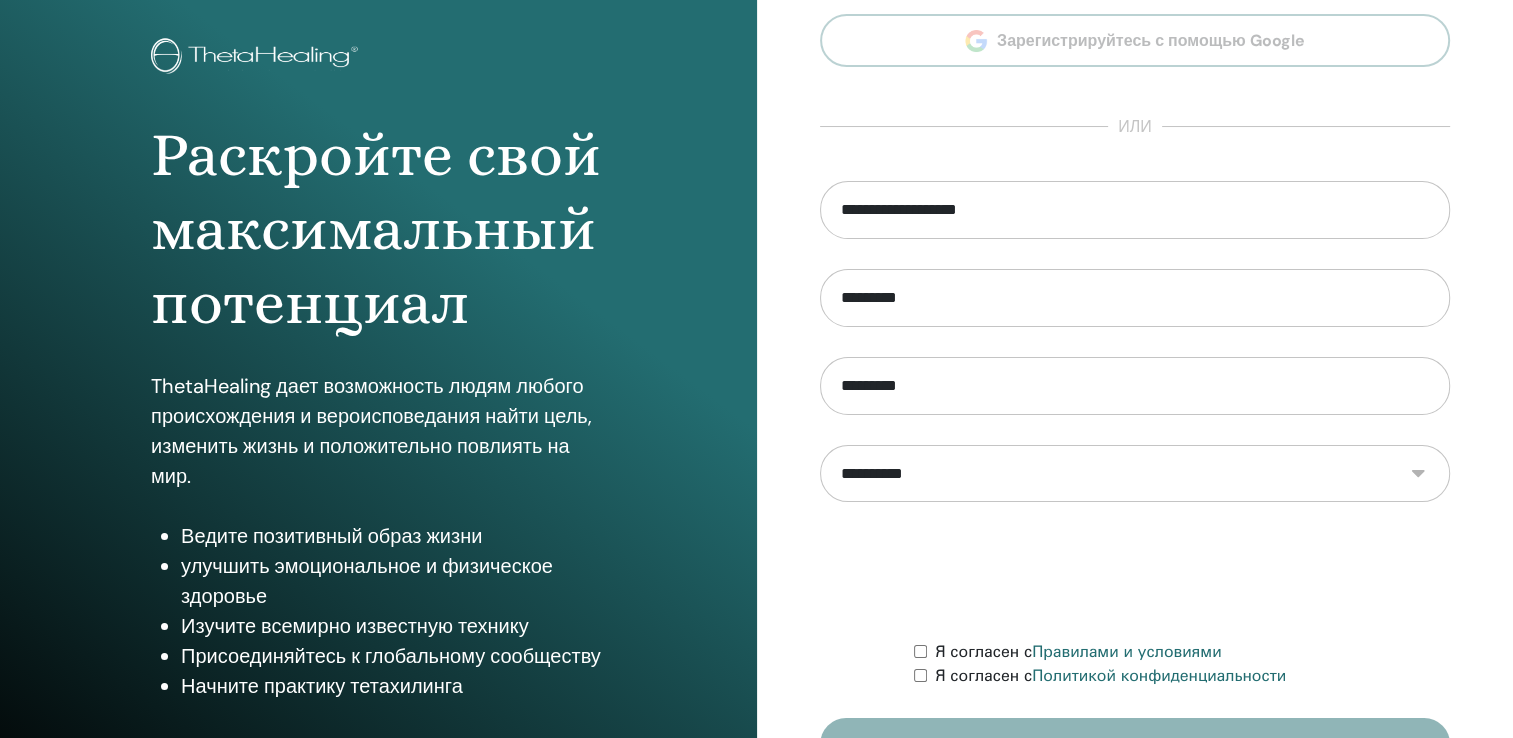 click on "**********" at bounding box center [1135, 474] 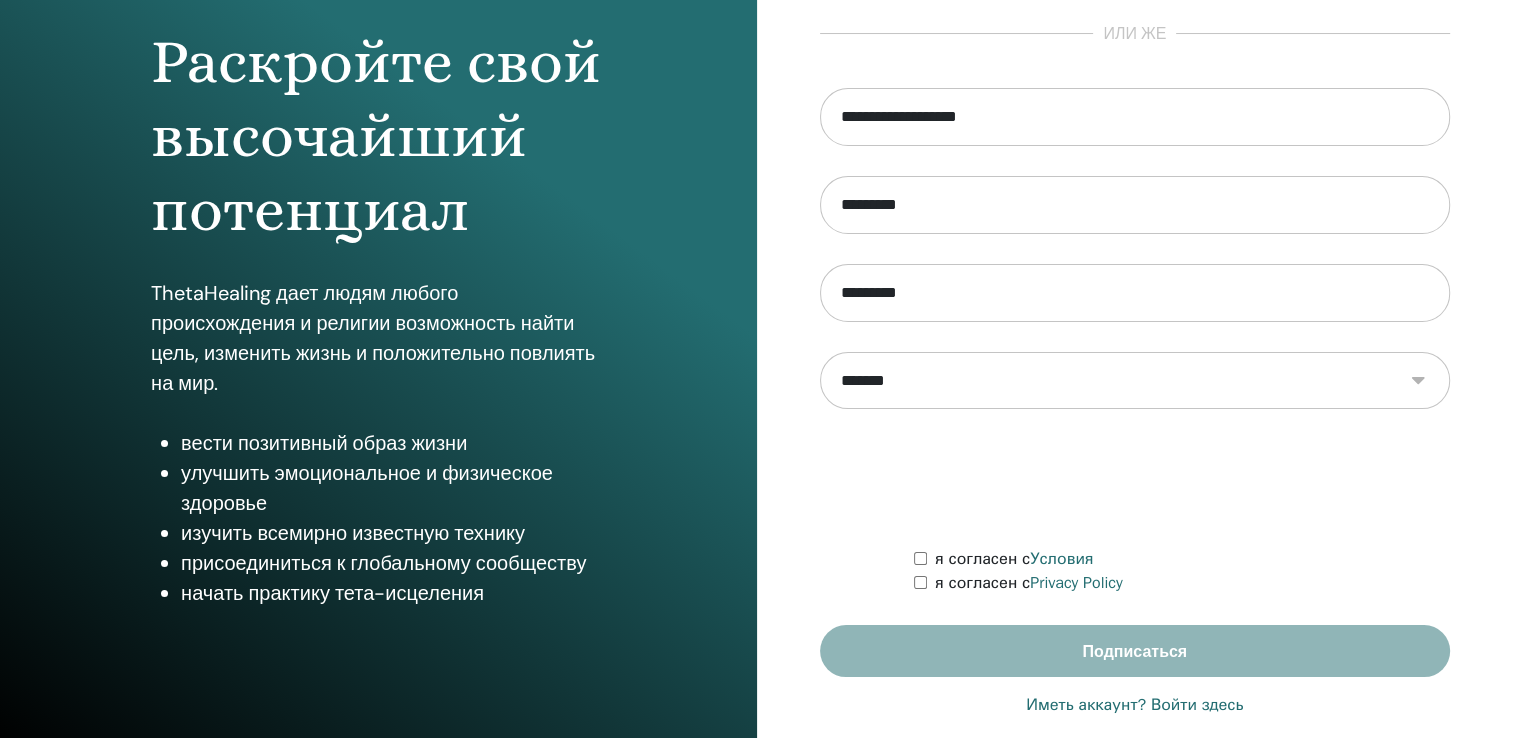 scroll, scrollTop: 221, scrollLeft: 0, axis: vertical 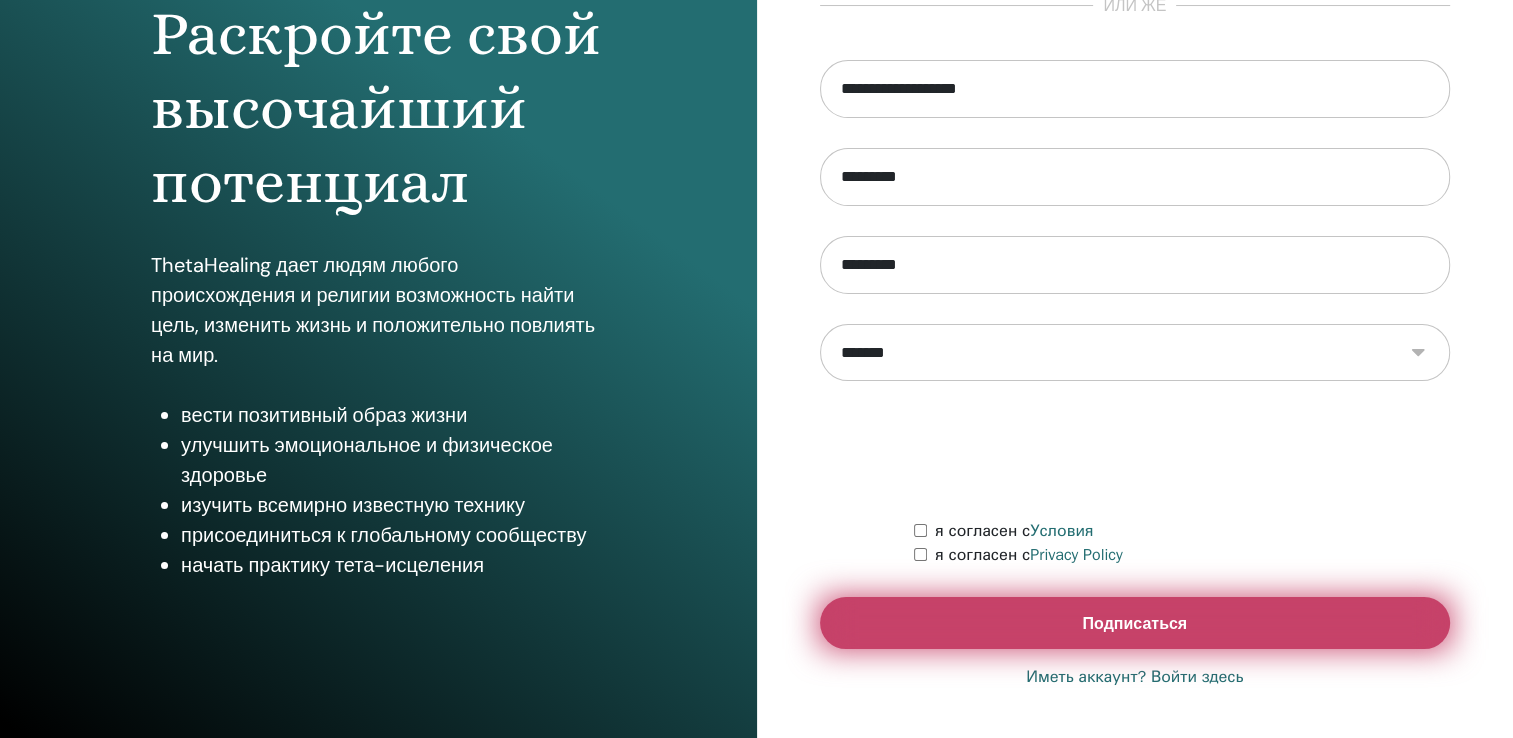 click on "Подписаться" at bounding box center (1135, 623) 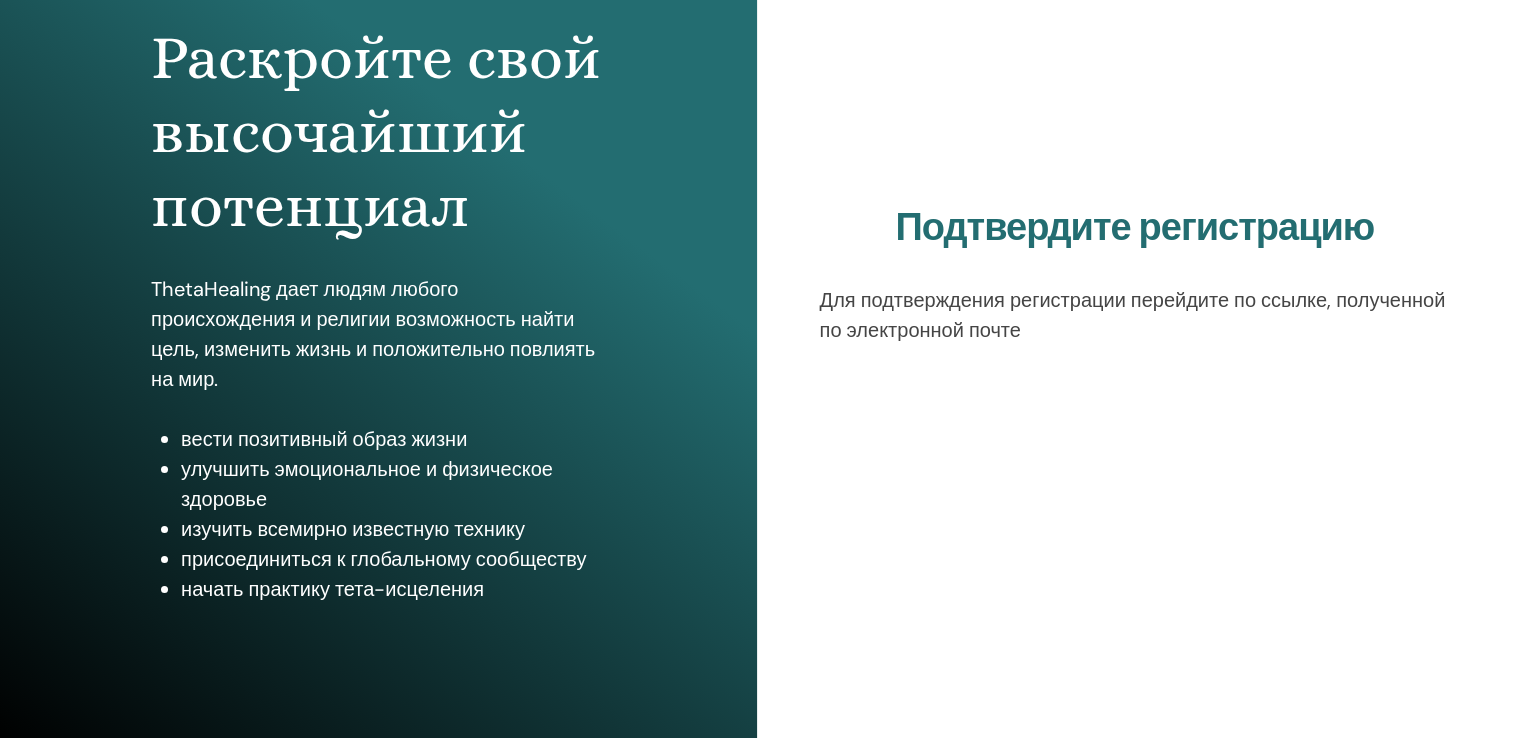 scroll, scrollTop: 221, scrollLeft: 0, axis: vertical 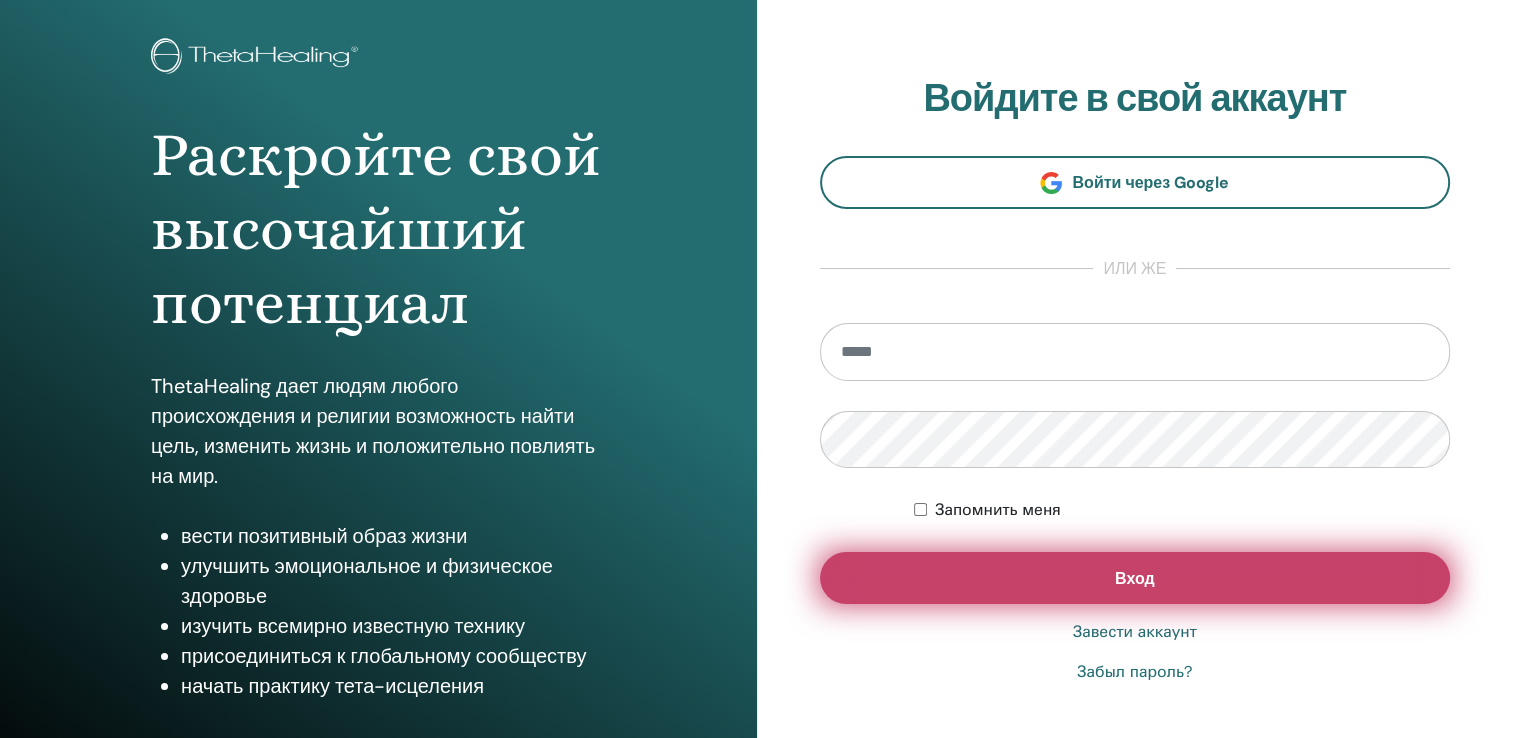 click on "Вход" at bounding box center [1135, 578] 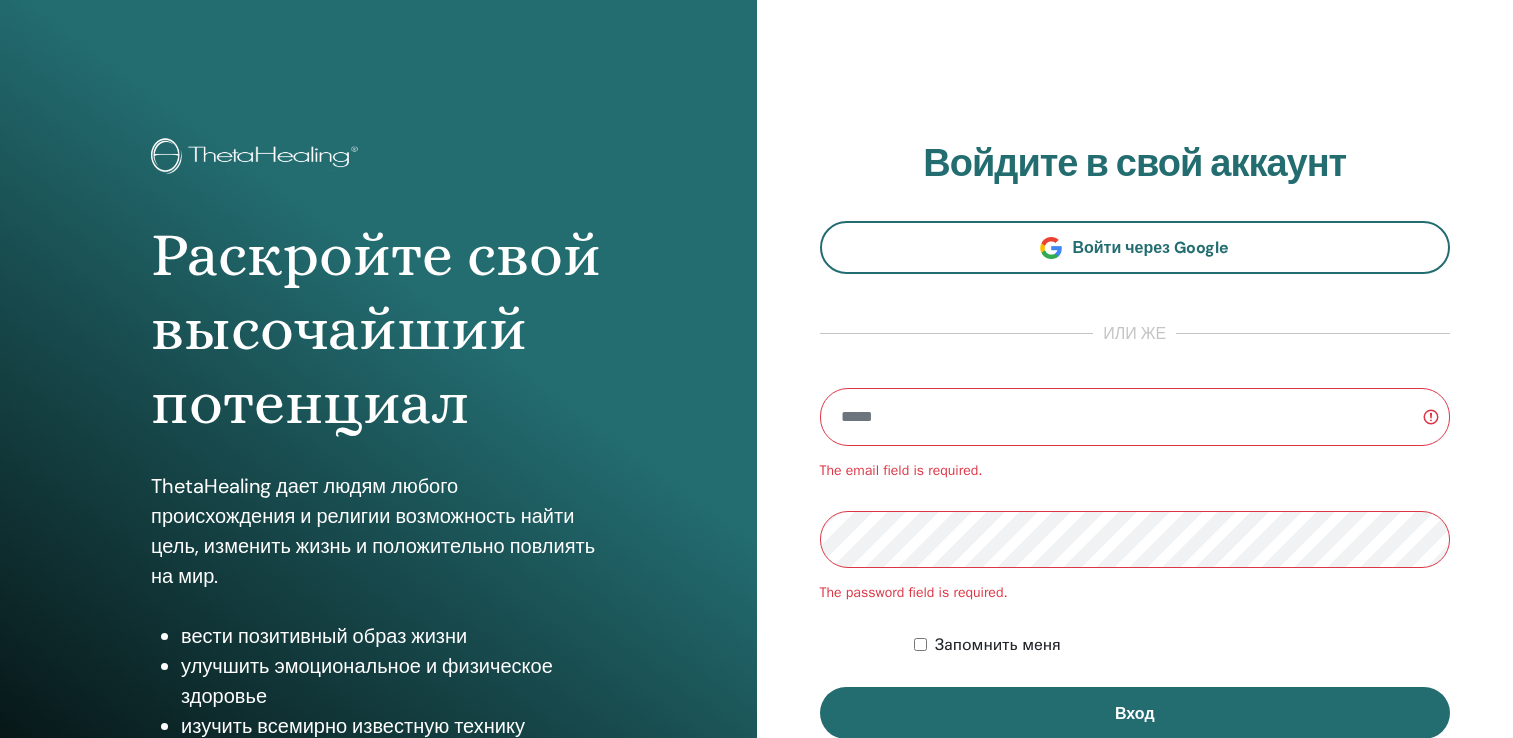 scroll, scrollTop: 0, scrollLeft: 0, axis: both 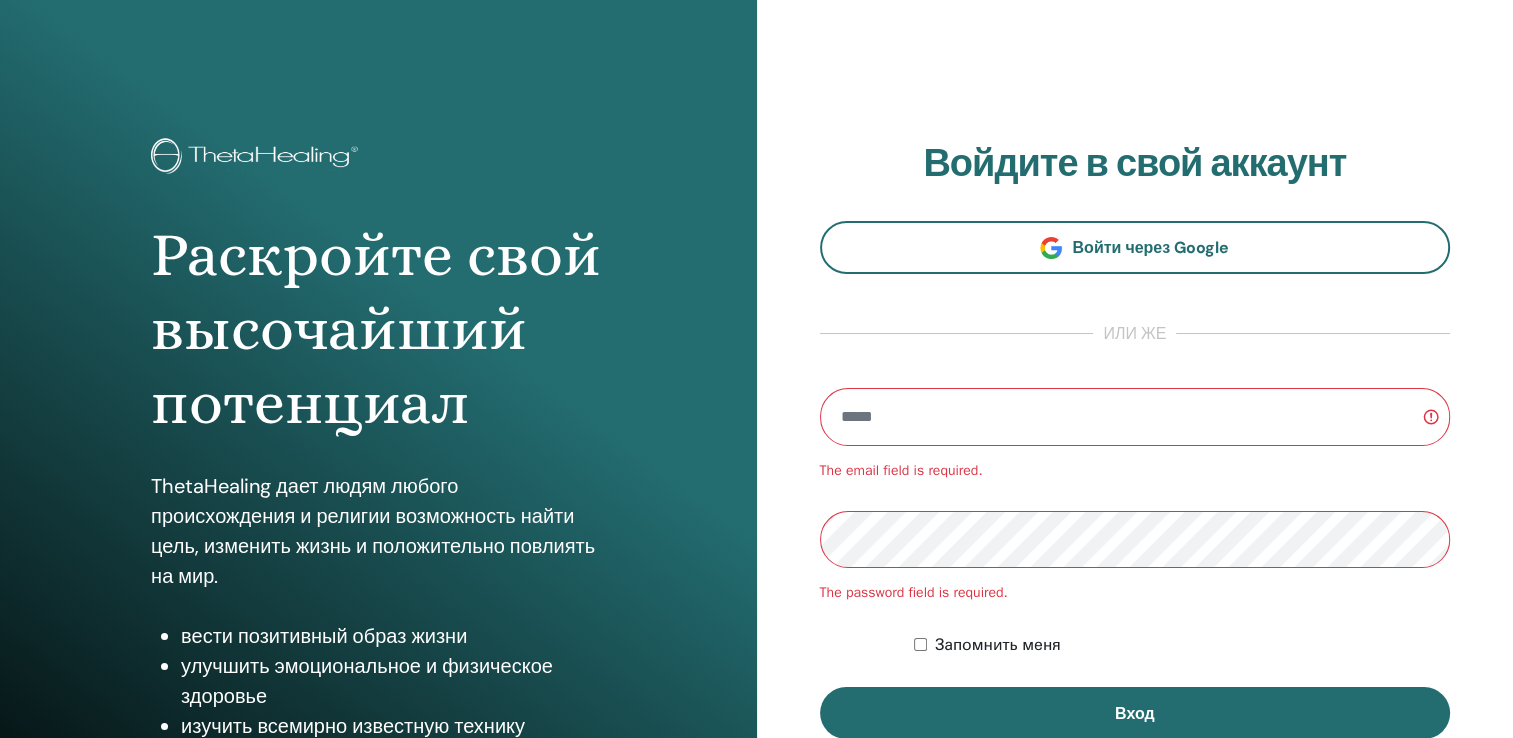 click at bounding box center (1135, 417) 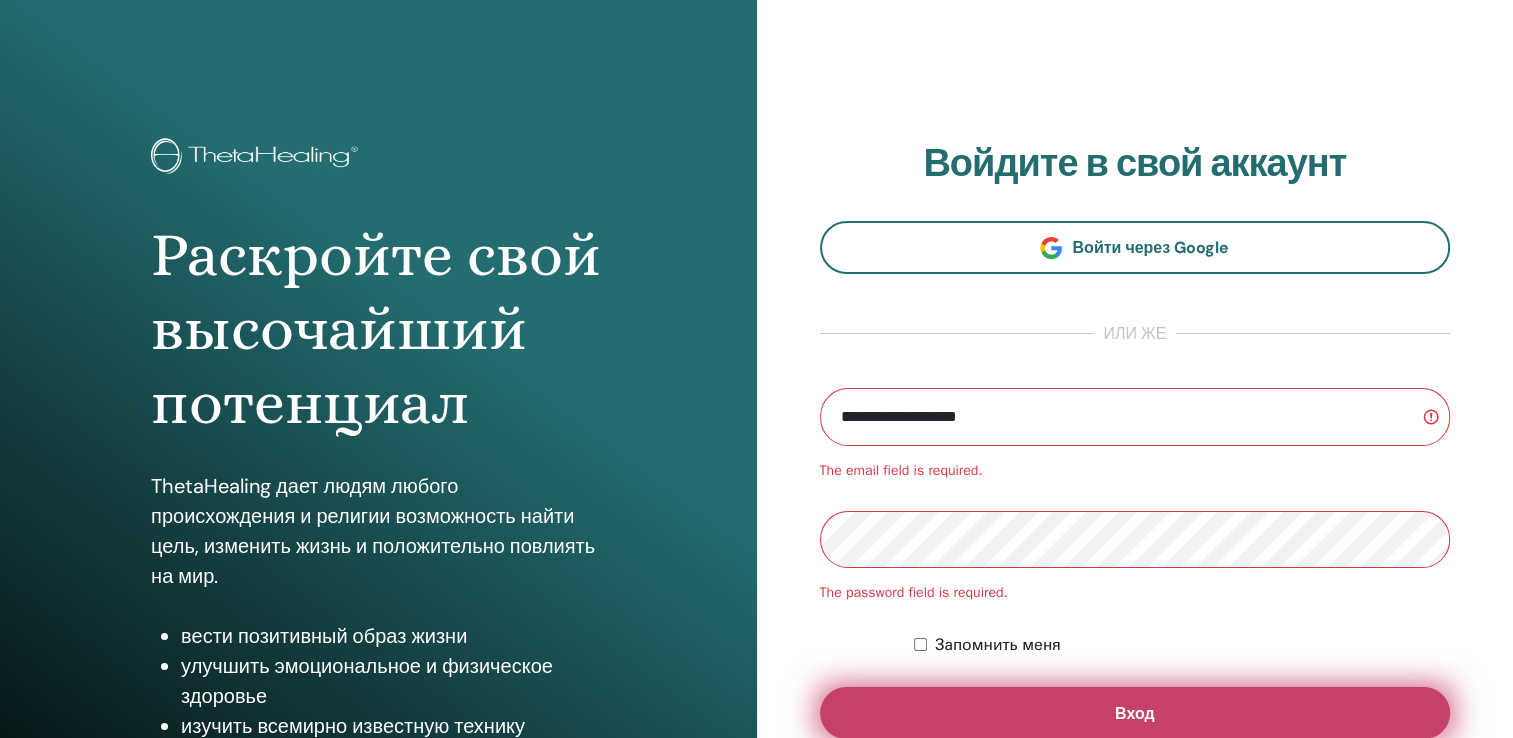 click on "Вход" at bounding box center [1135, 713] 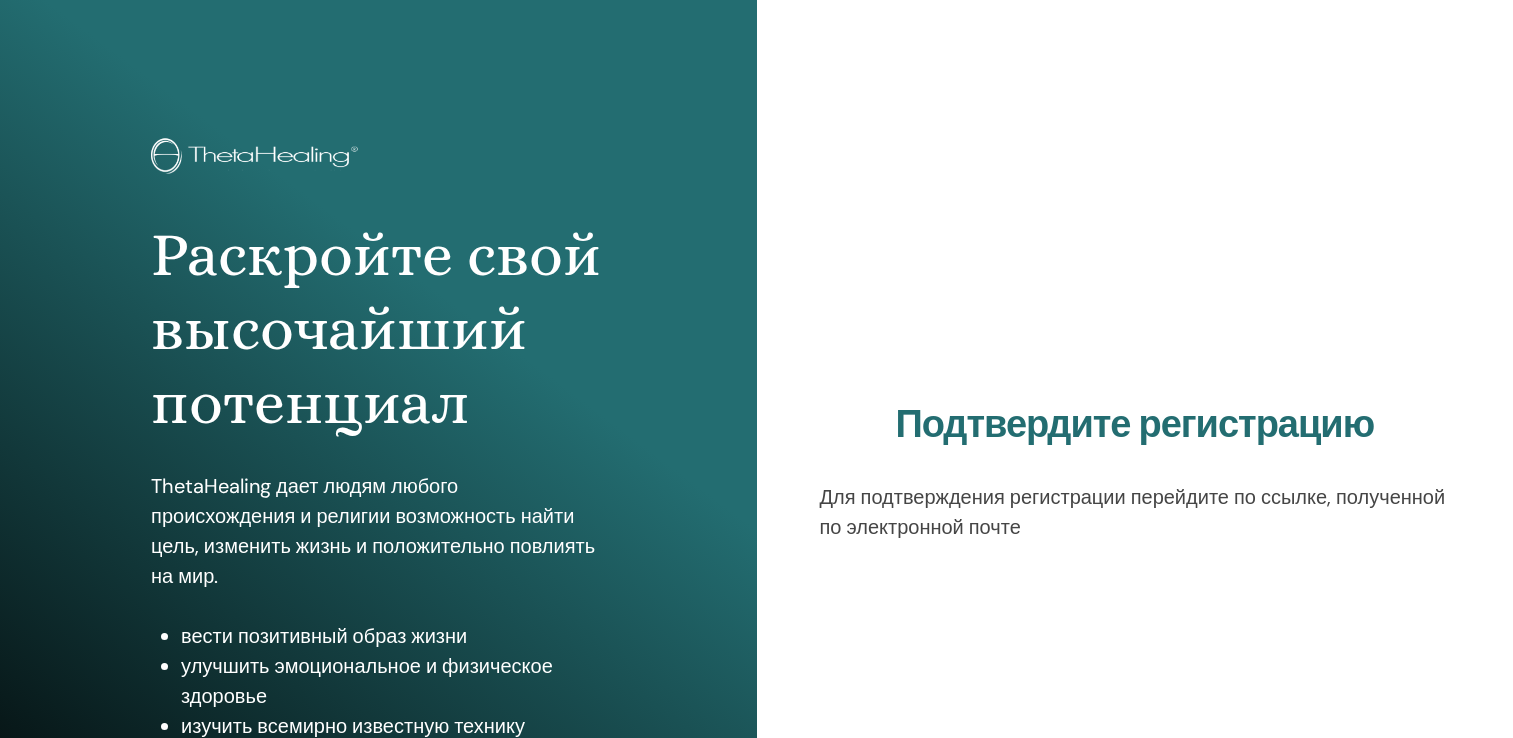 scroll, scrollTop: 220, scrollLeft: 0, axis: vertical 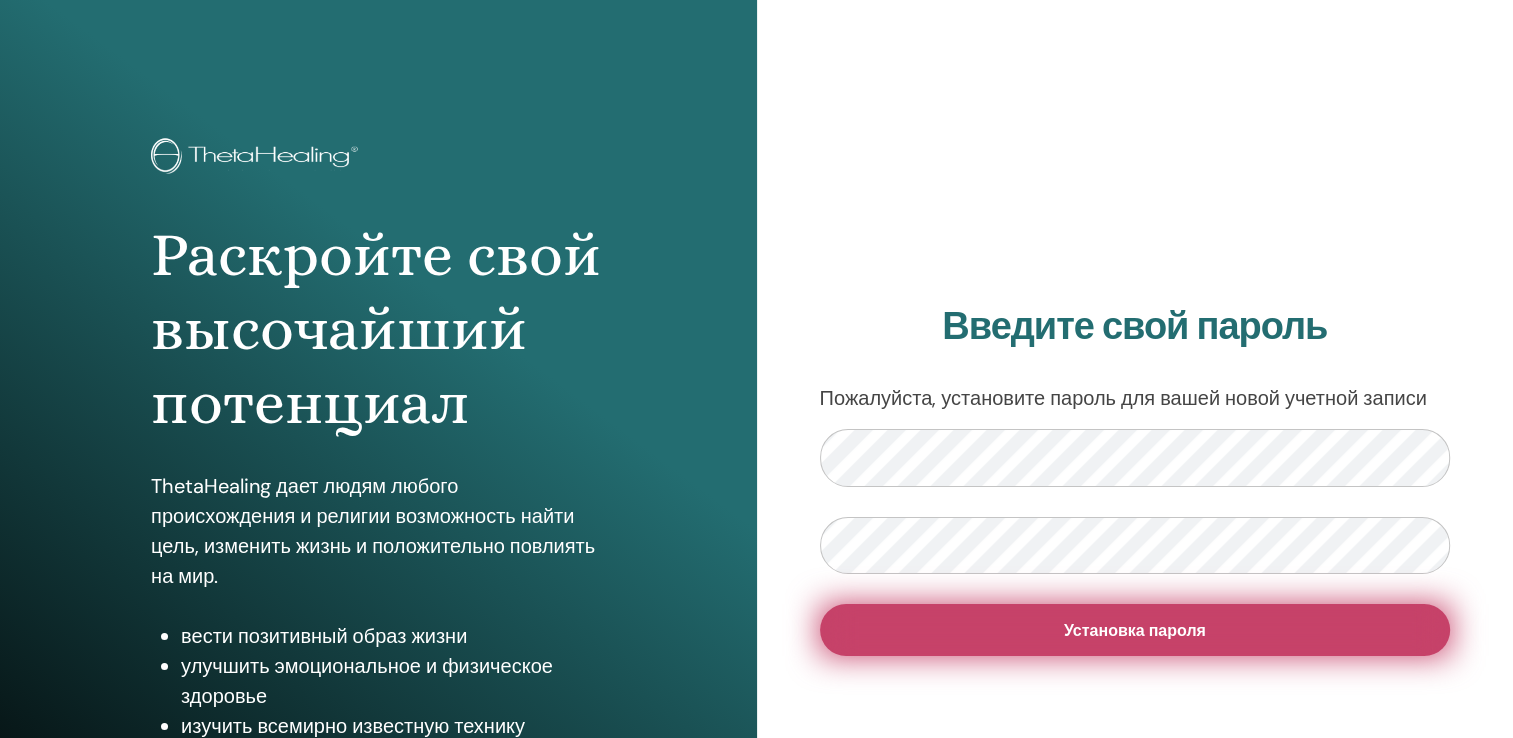 click on "Установка пароля" at bounding box center [1135, 630] 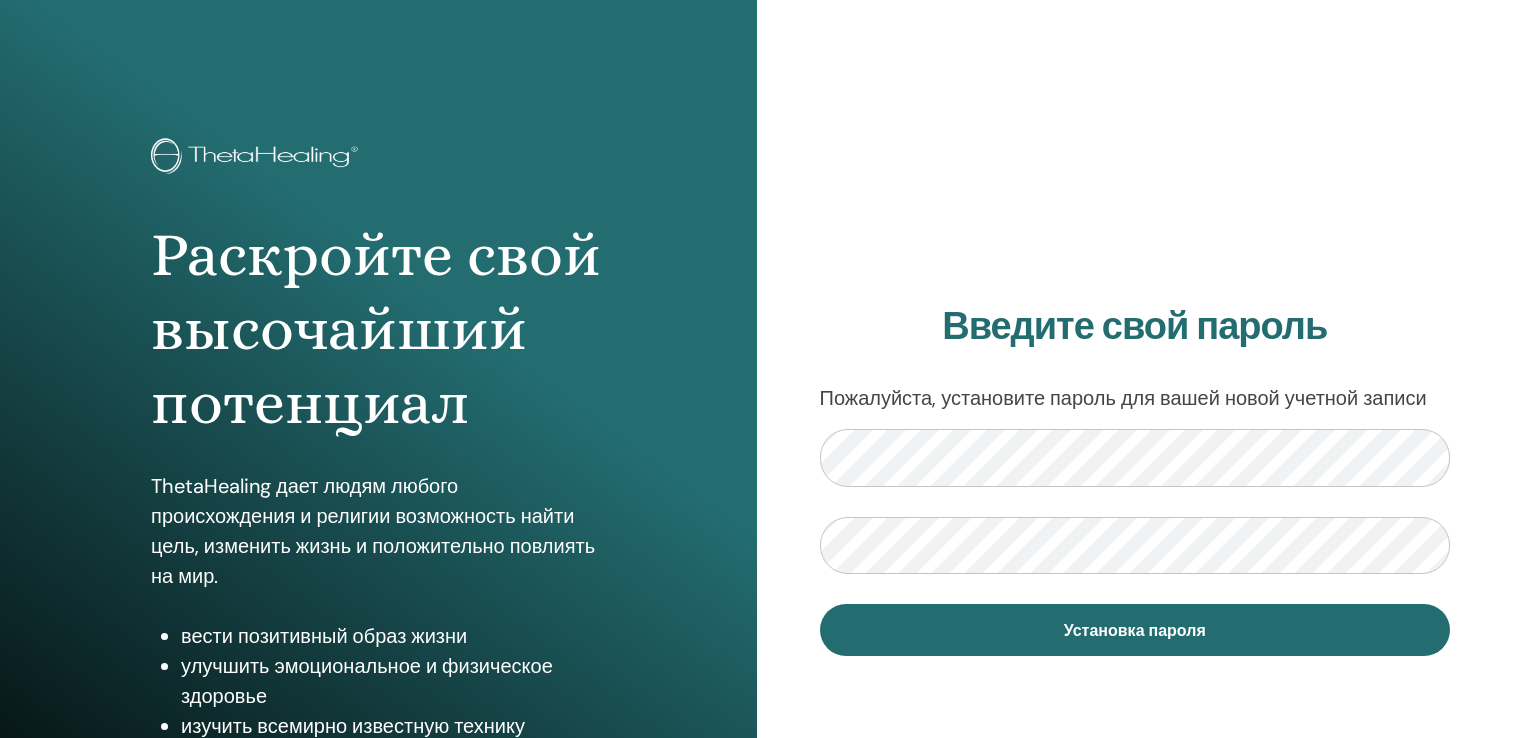 scroll, scrollTop: 0, scrollLeft: 0, axis: both 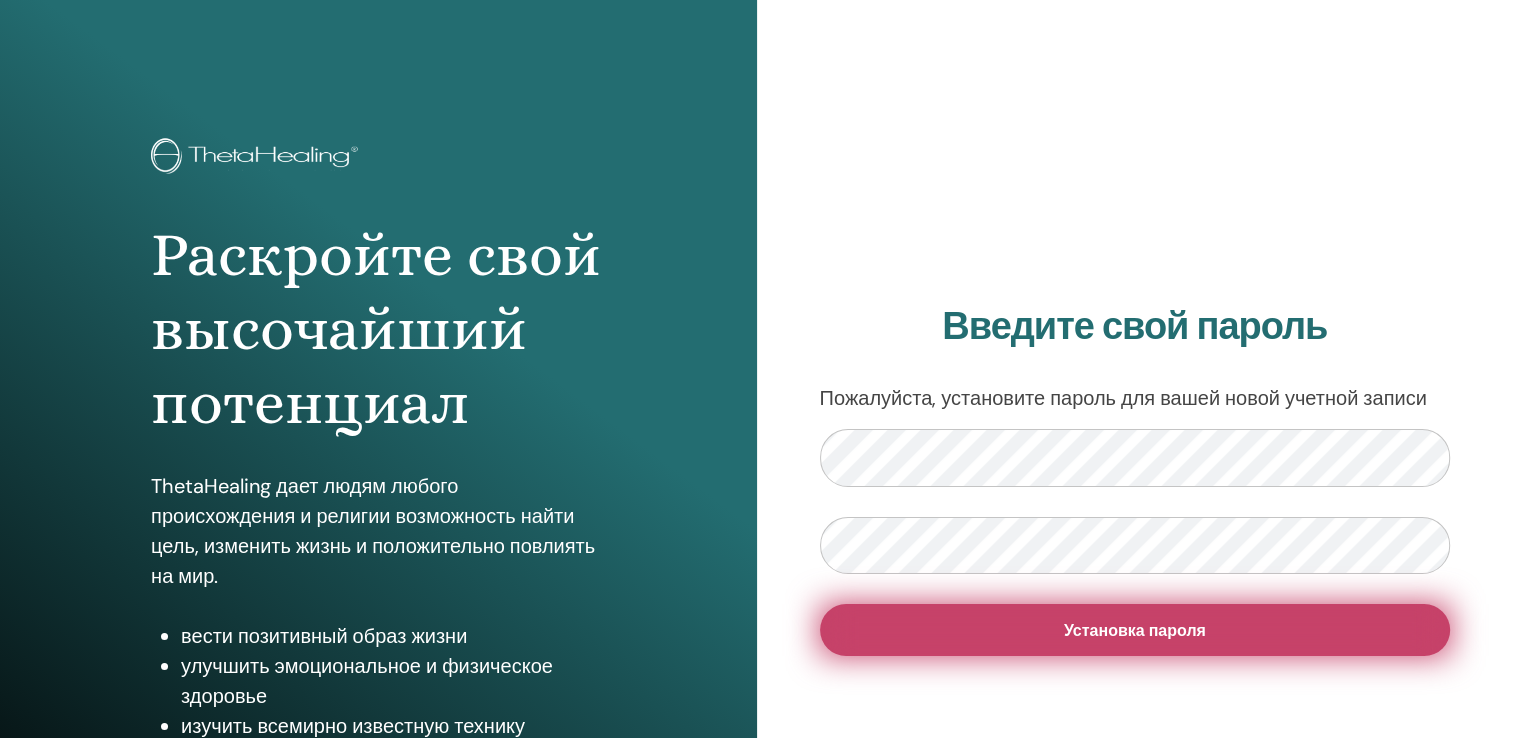 click on "Установка пароля" at bounding box center (1135, 630) 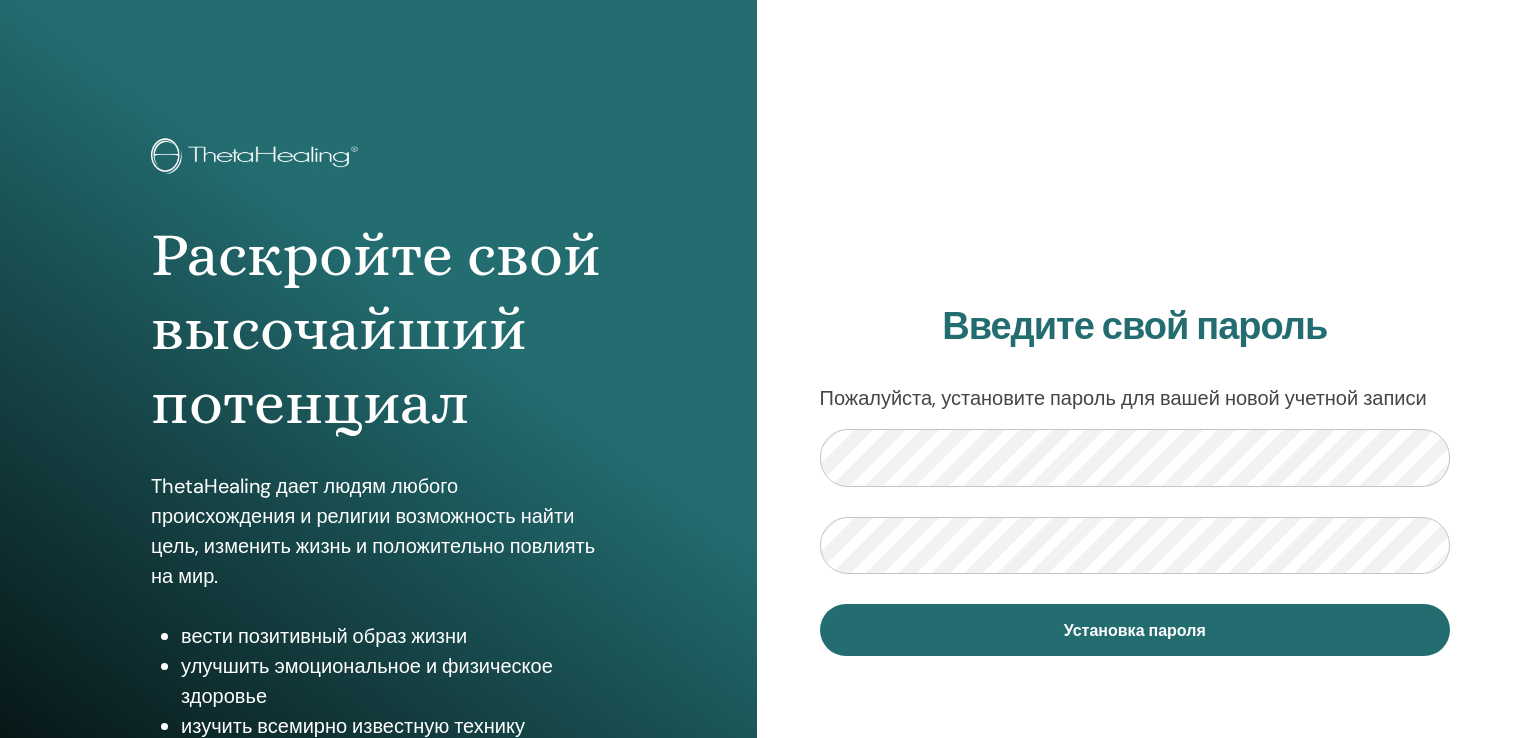 scroll, scrollTop: 0, scrollLeft: 0, axis: both 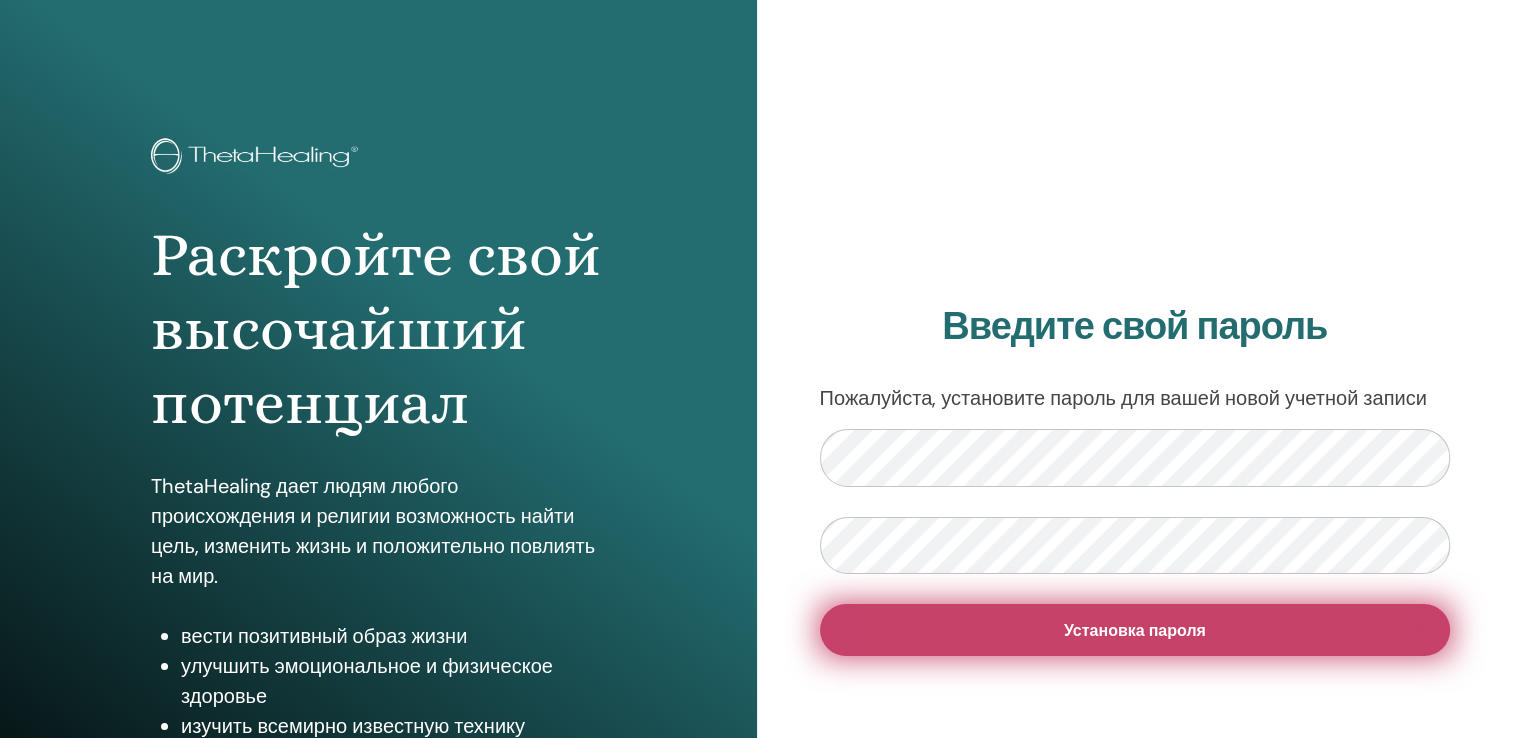 click on "Установка пароля" at bounding box center [1135, 630] 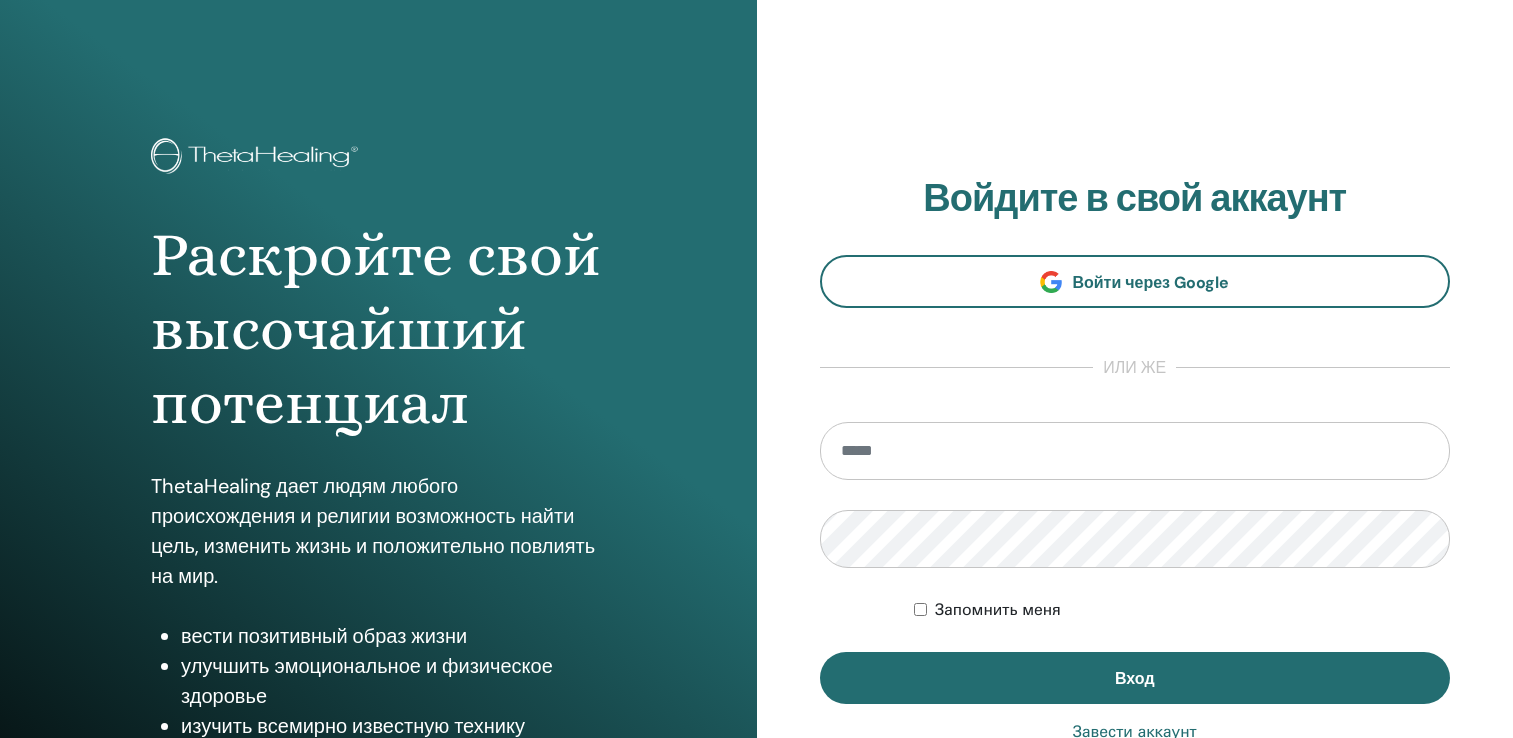 scroll, scrollTop: 0, scrollLeft: 0, axis: both 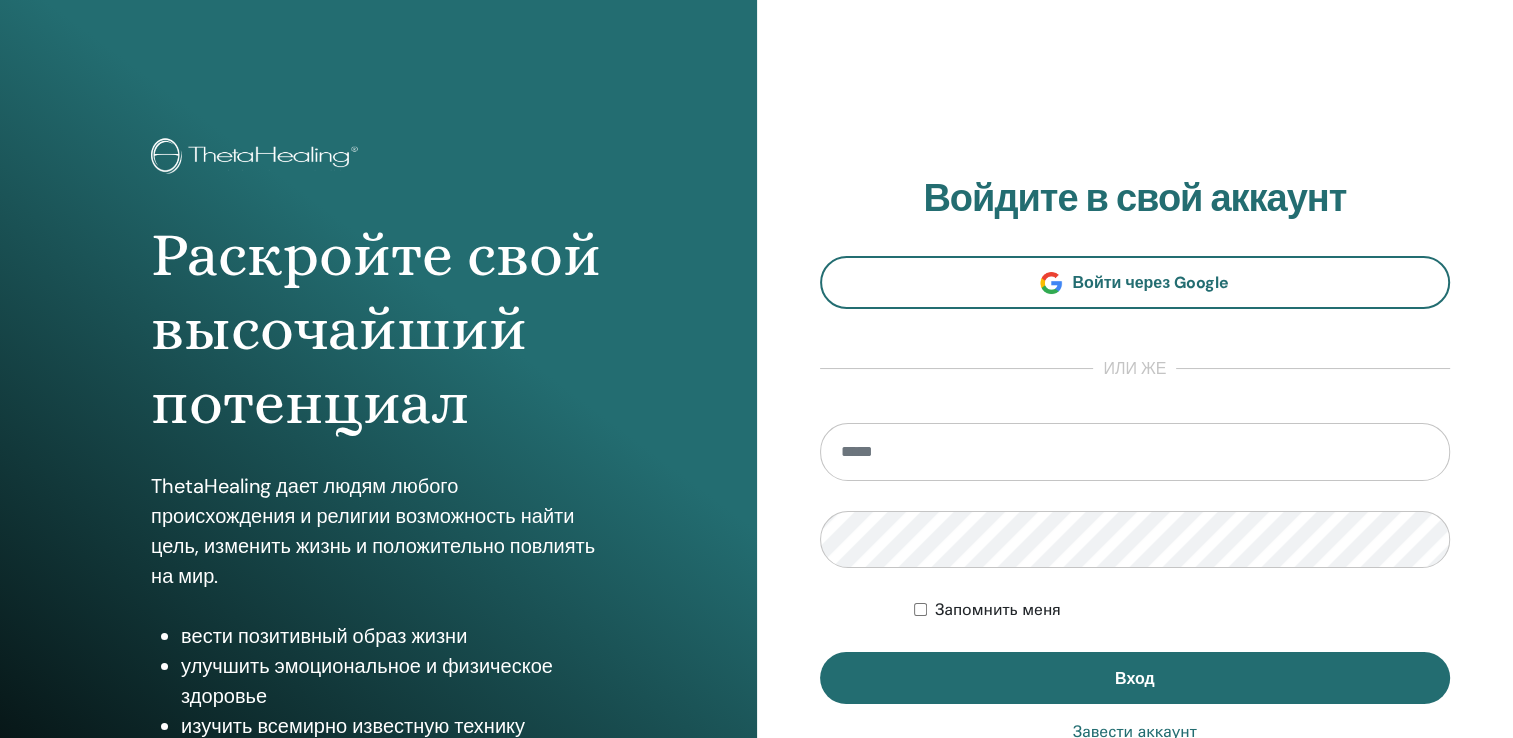 click at bounding box center [1135, 452] 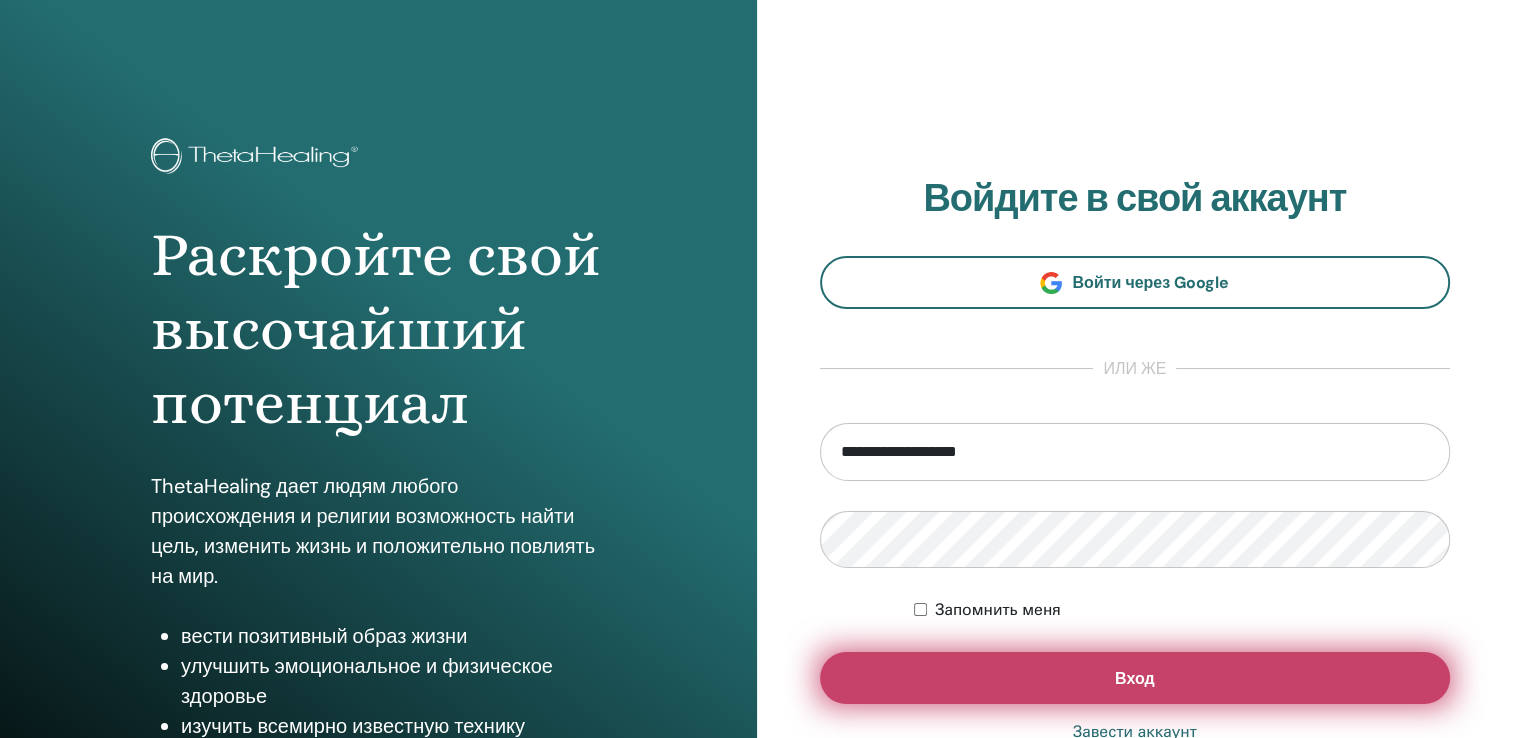 click on "Вход" at bounding box center (1135, 678) 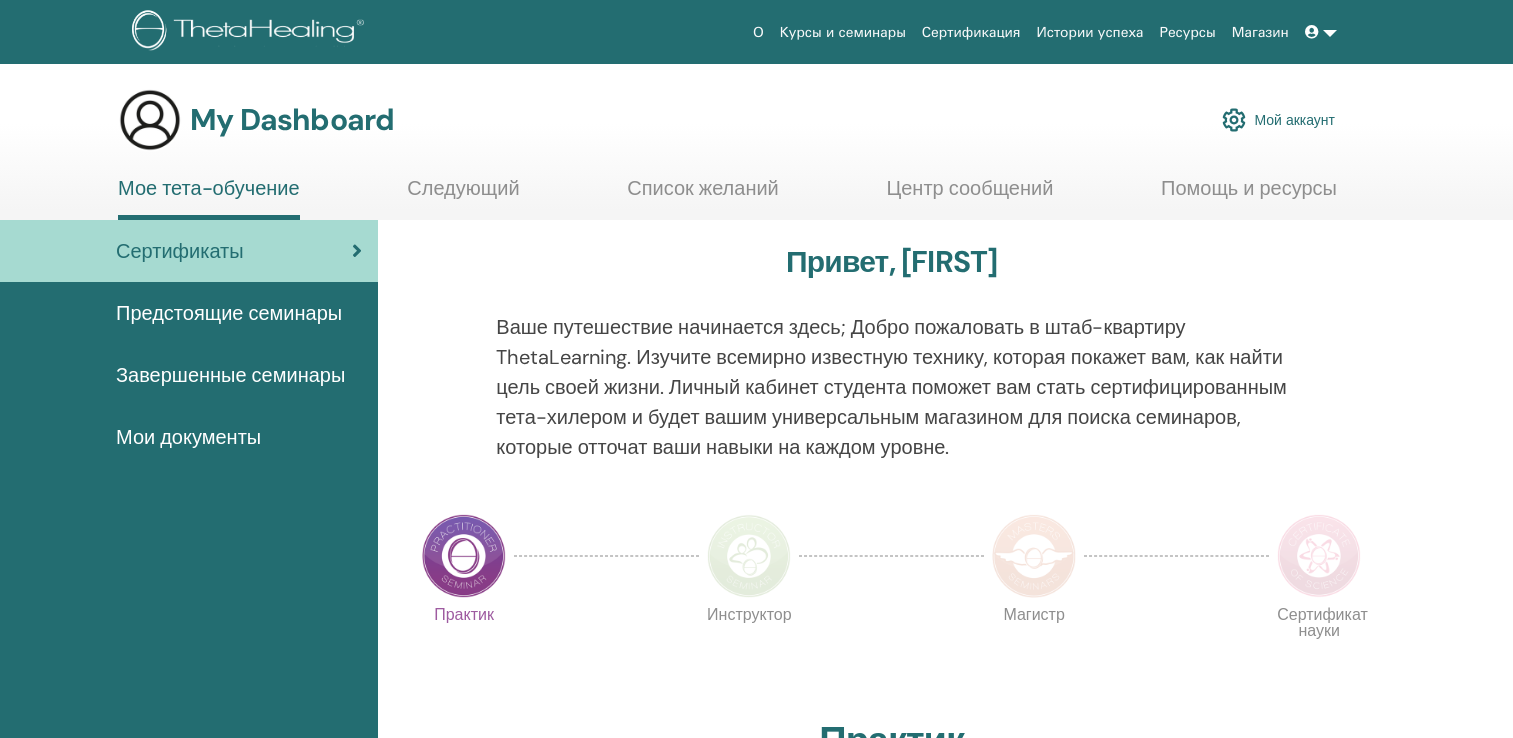 scroll, scrollTop: 0, scrollLeft: 0, axis: both 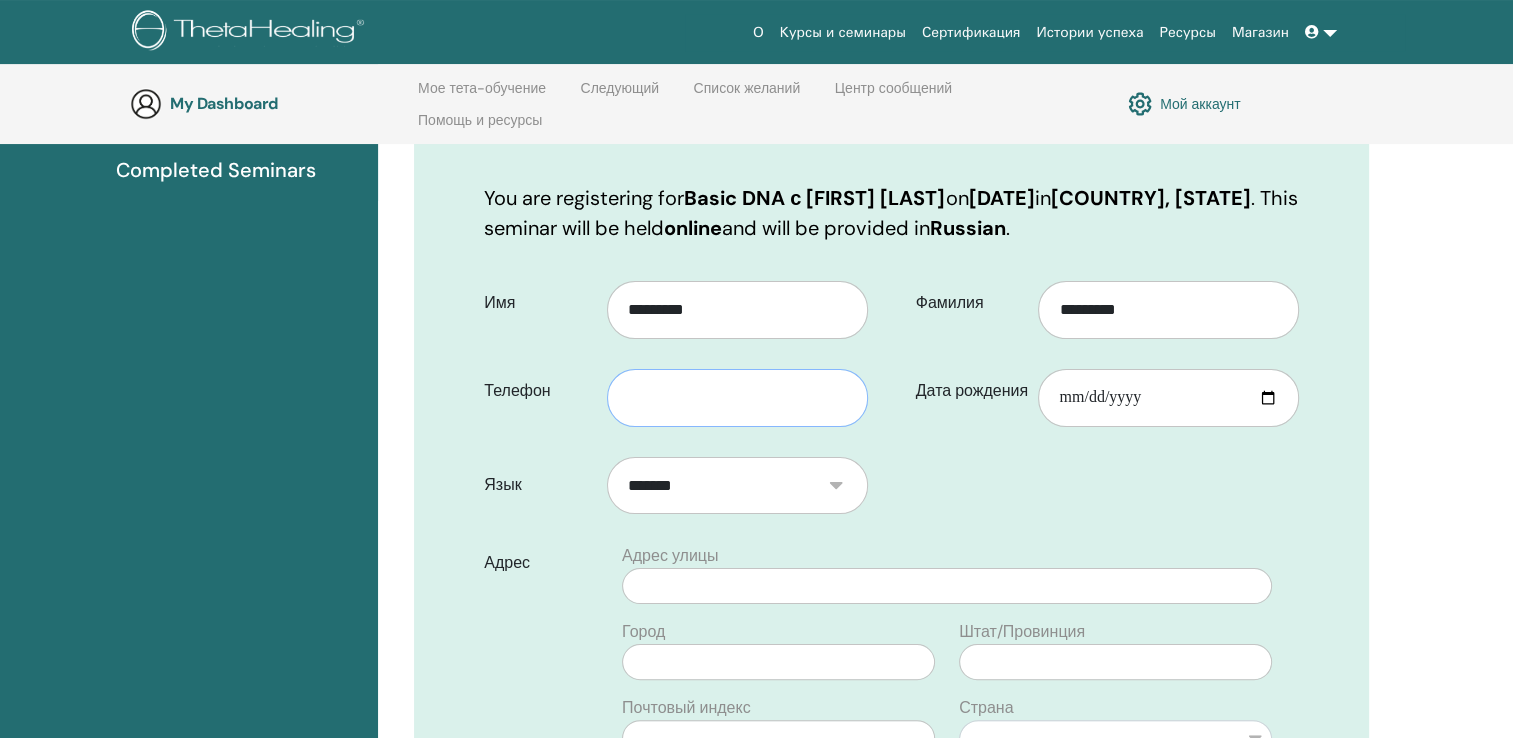 click at bounding box center [737, 398] 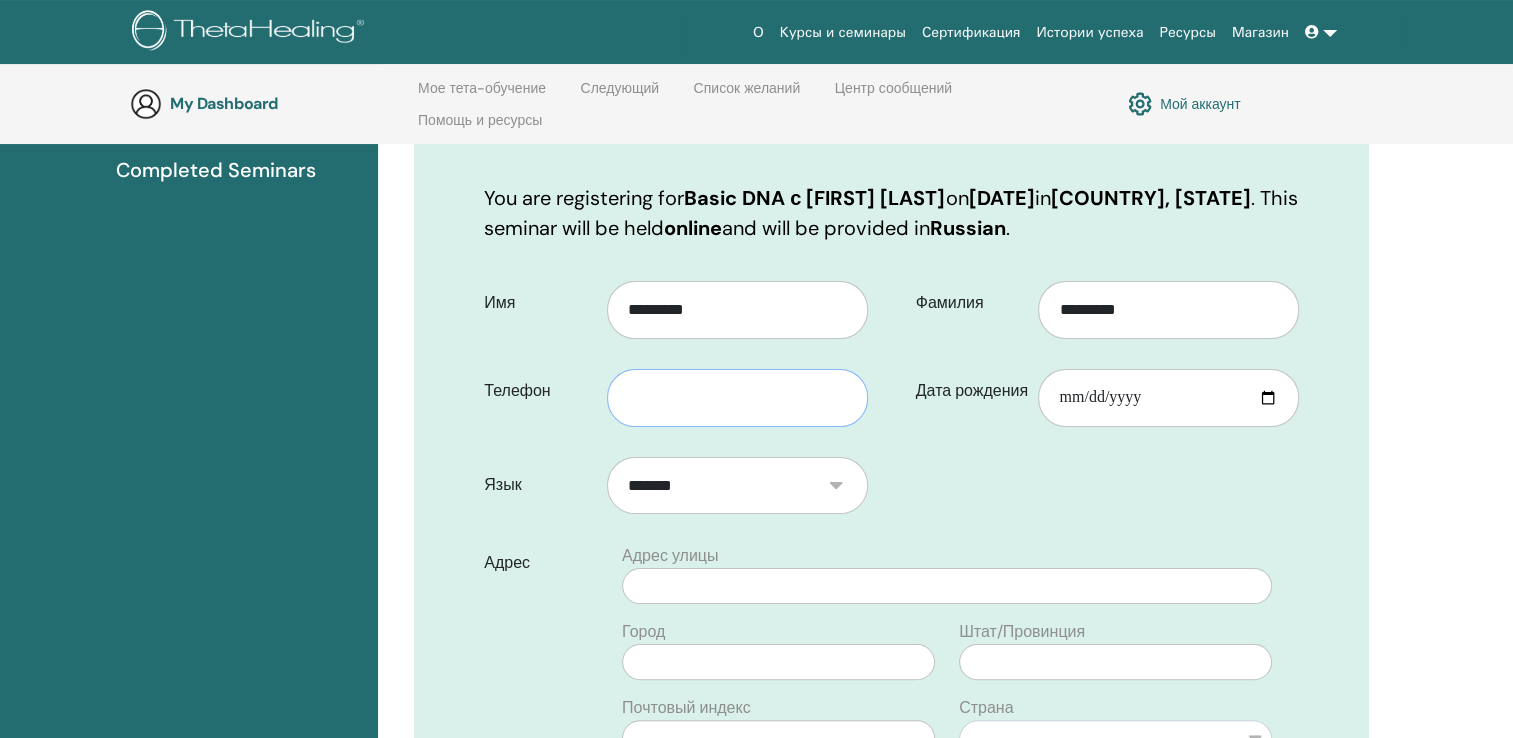 type on "**********" 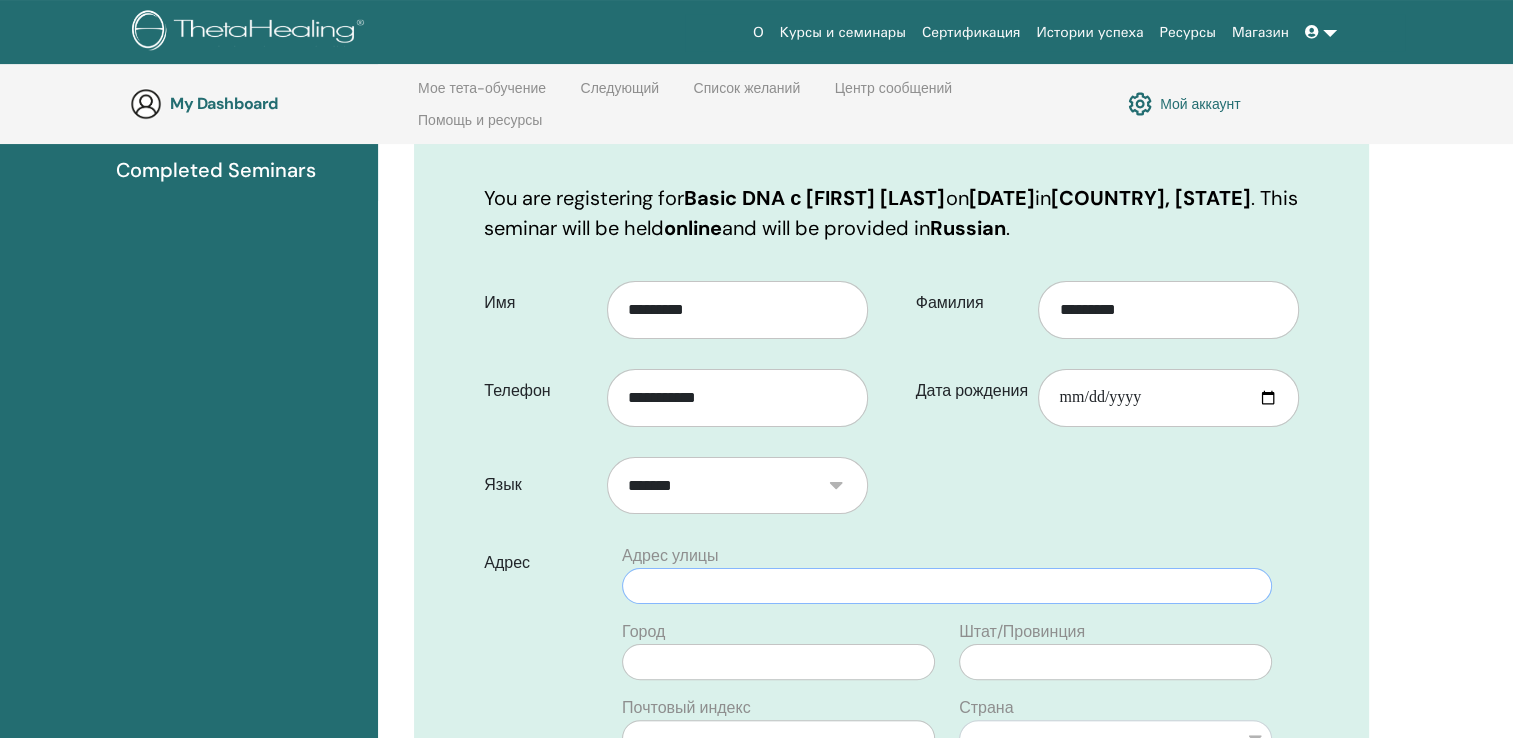 type on "**********" 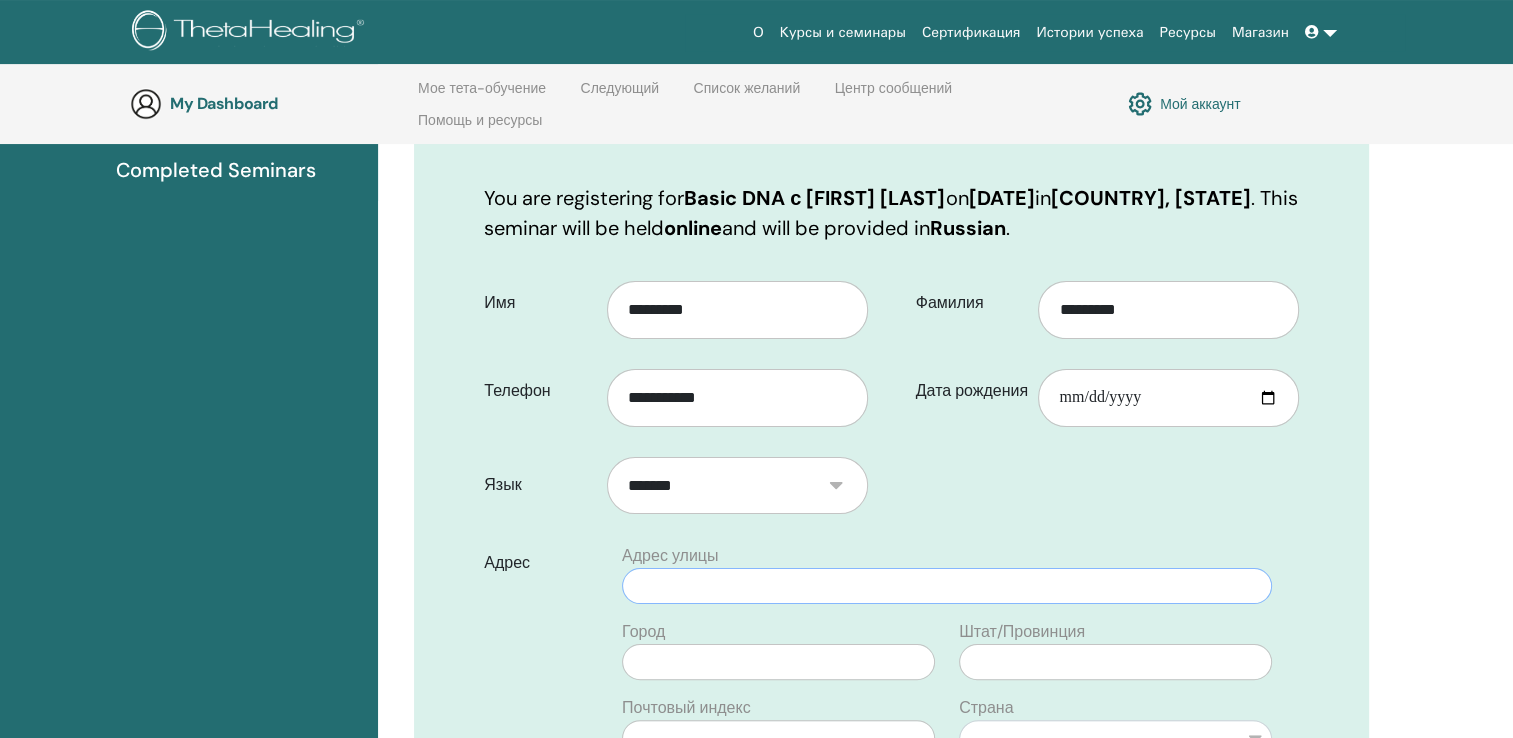 type on "**********" 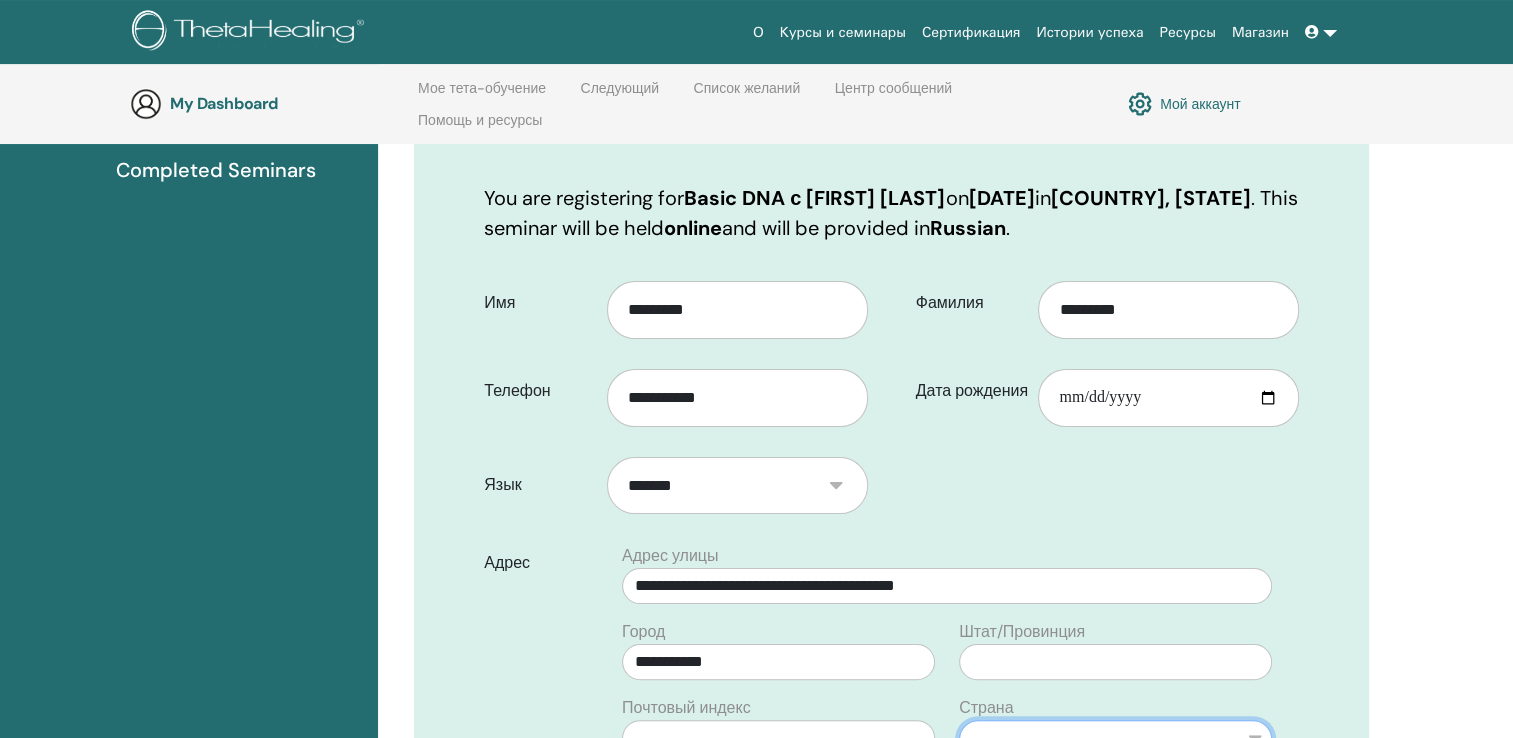 select on "**" 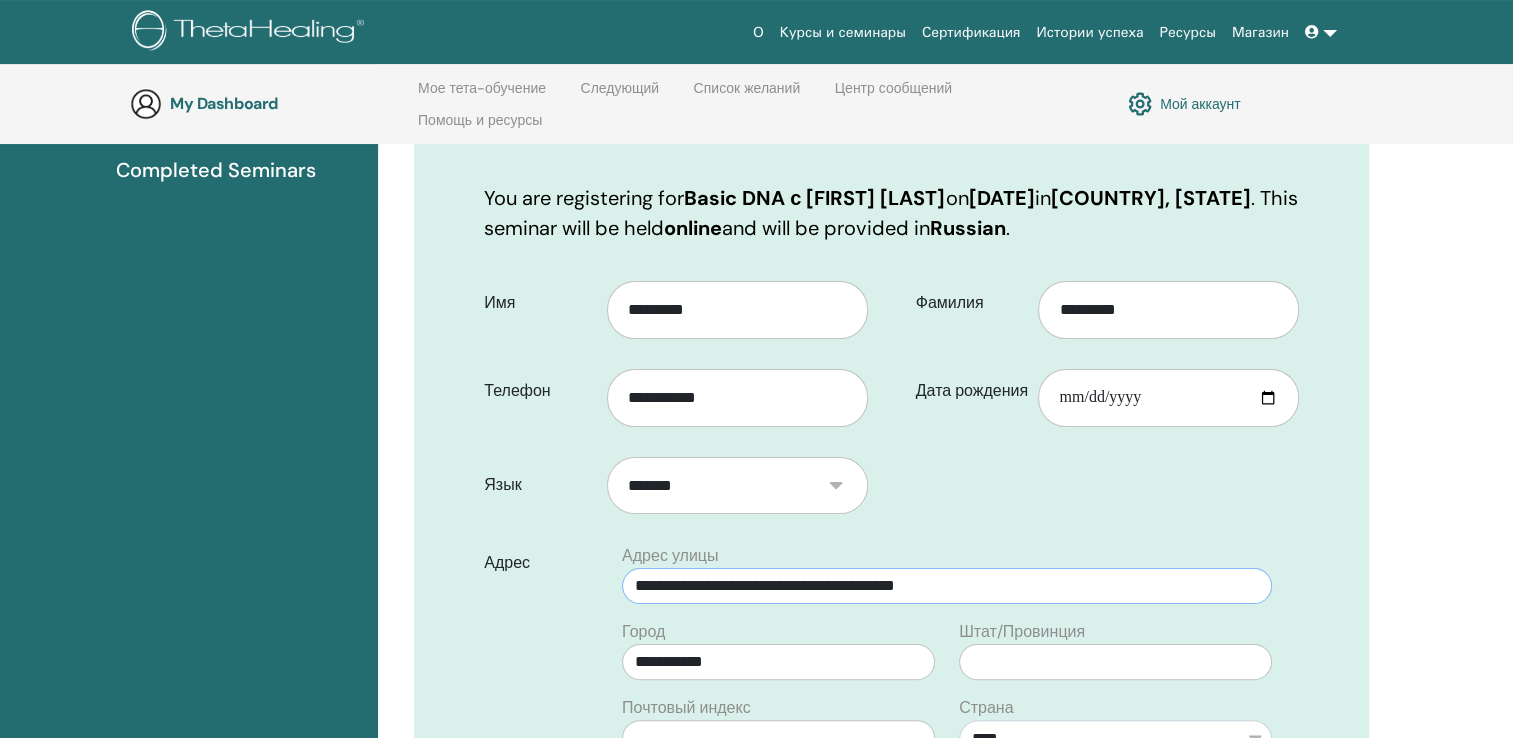 drag, startPoint x: 972, startPoint y: 594, endPoint x: 786, endPoint y: 582, distance: 186.38669 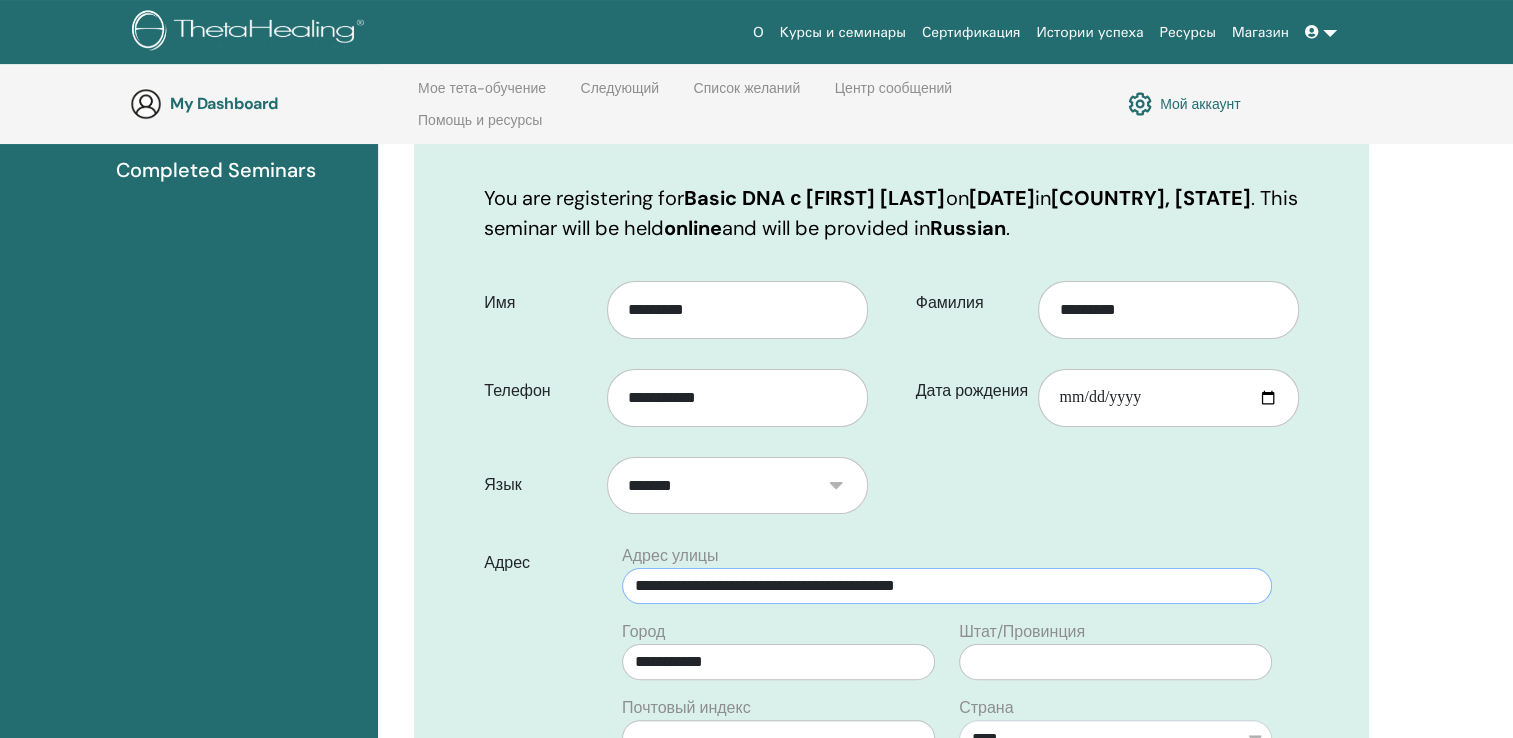 click on "**********" at bounding box center (947, 586) 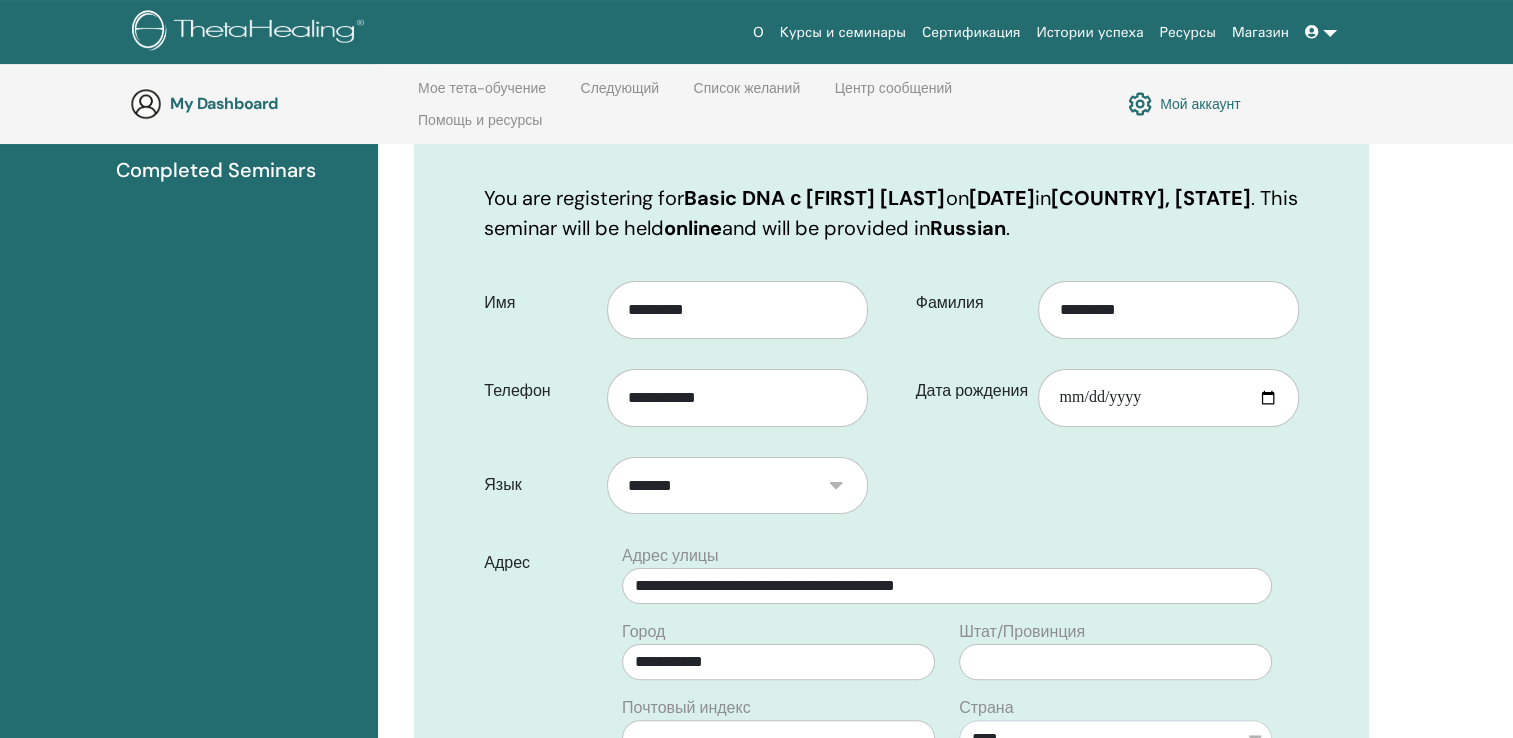 click on "**********" at bounding box center (891, 700) 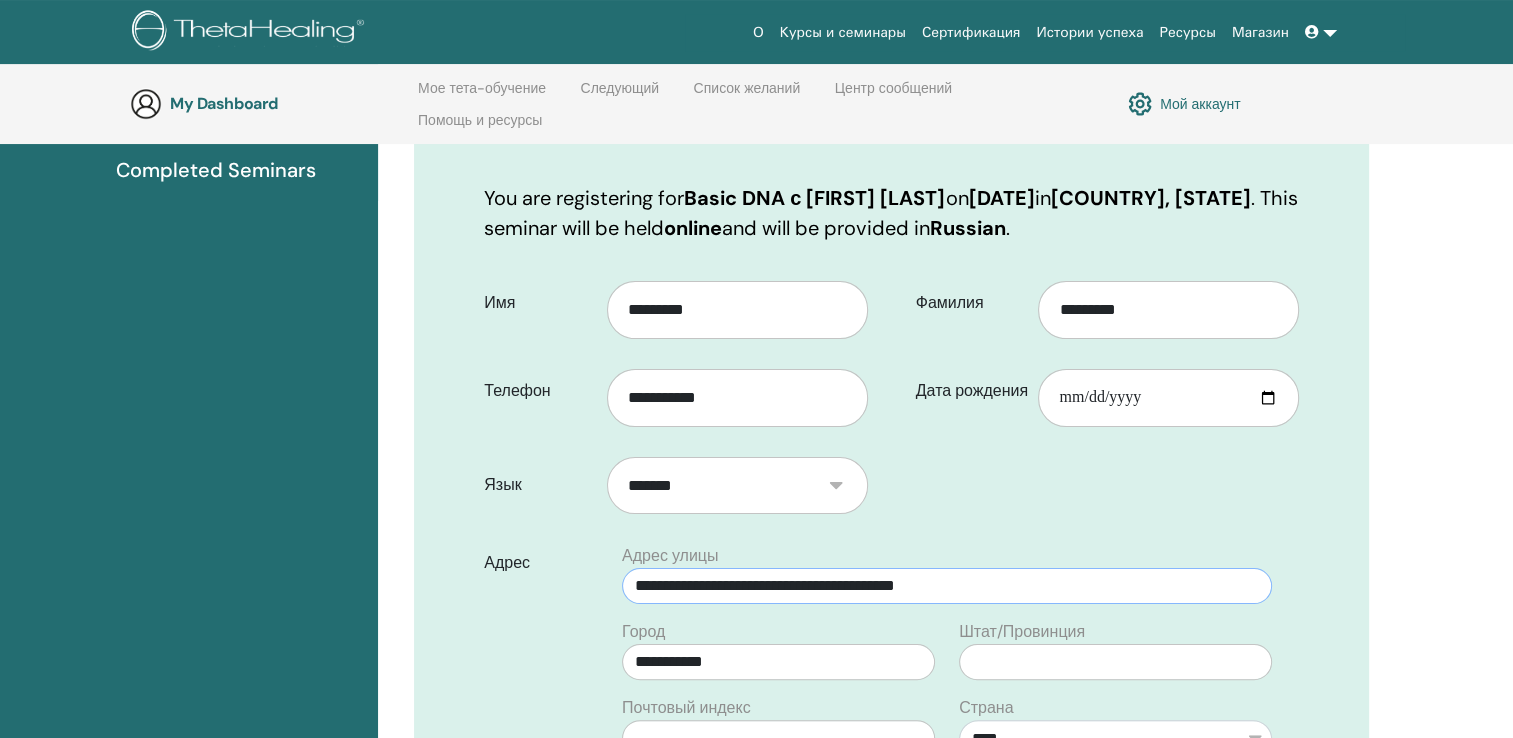 drag, startPoint x: 782, startPoint y: 583, endPoint x: 1049, endPoint y: 588, distance: 267.0468 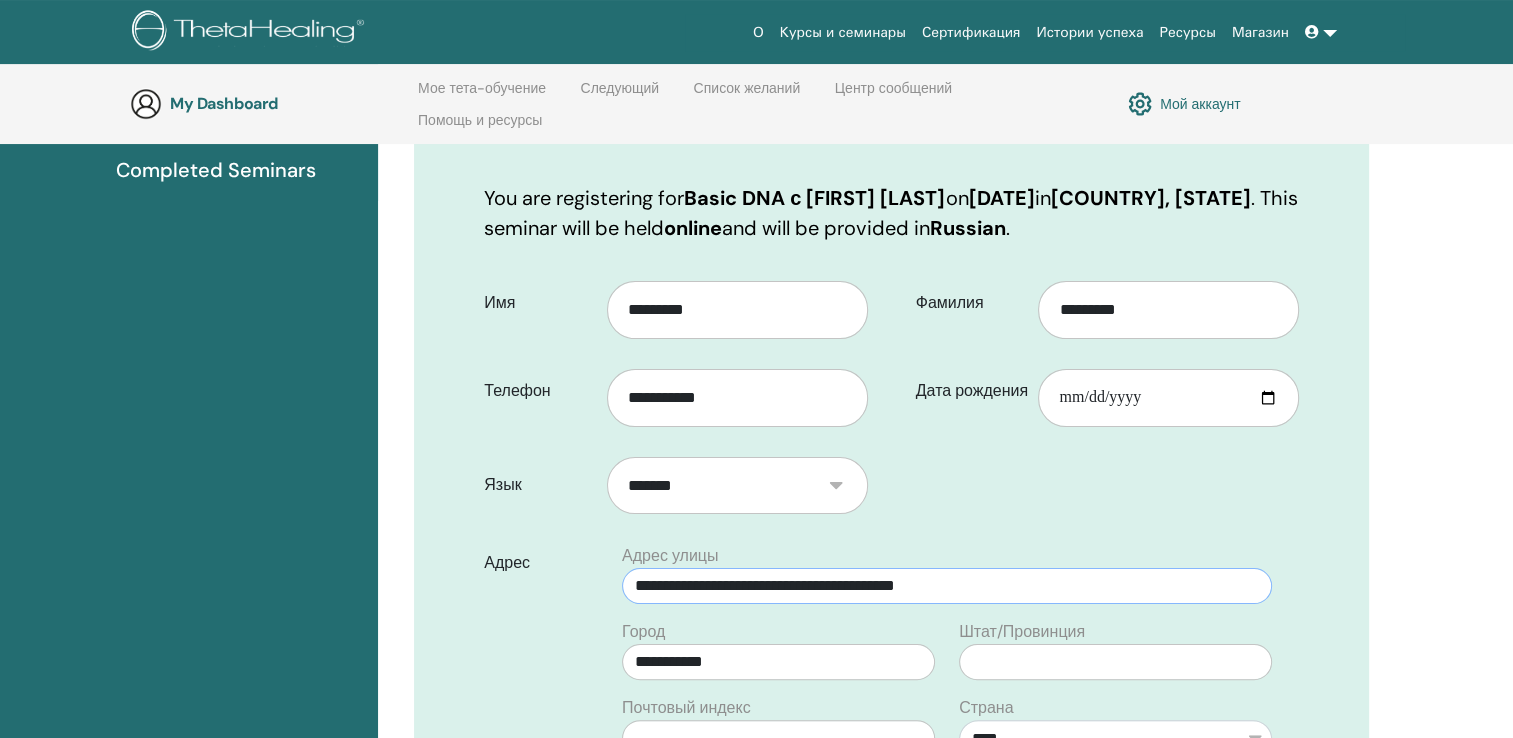 click on "**********" at bounding box center [947, 586] 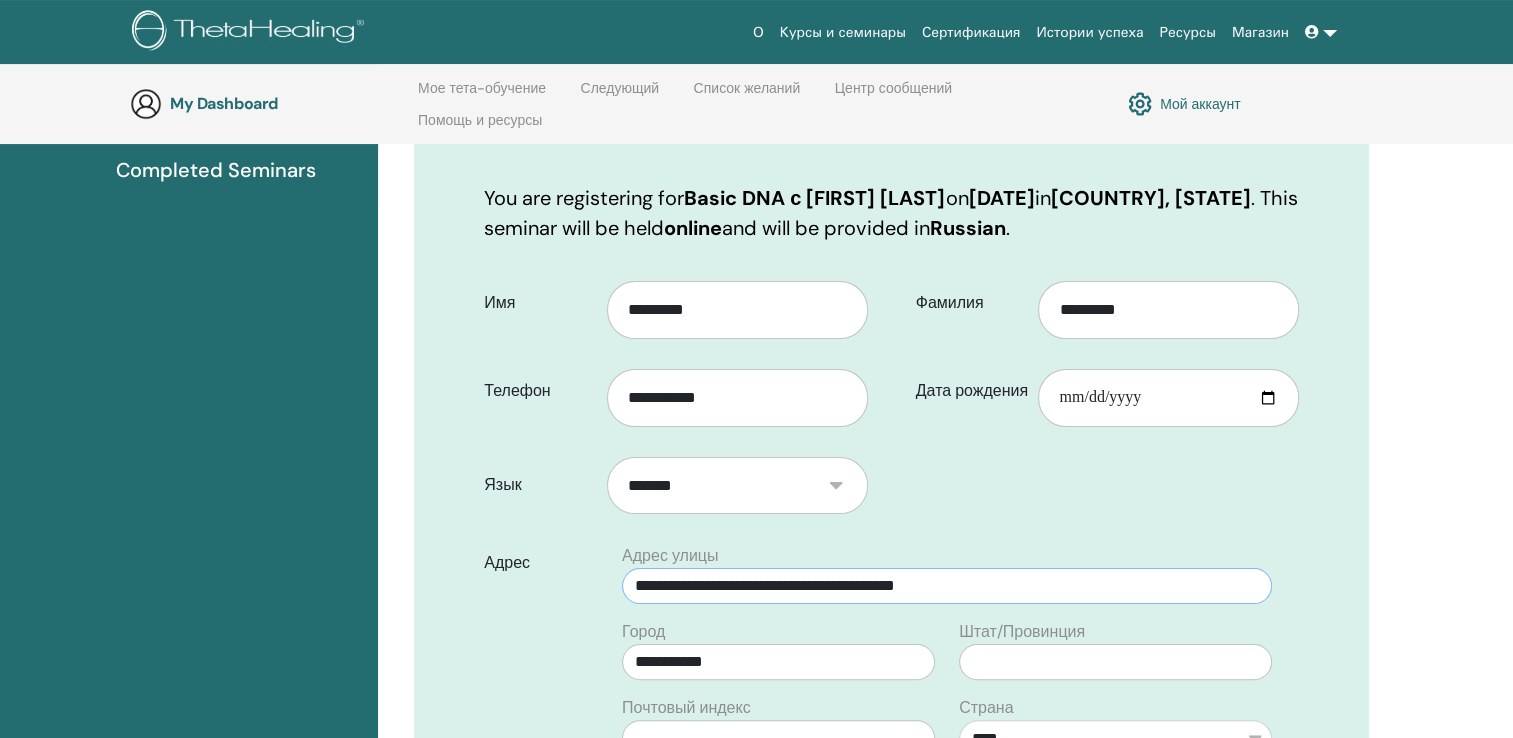 click on "**********" at bounding box center [947, 586] 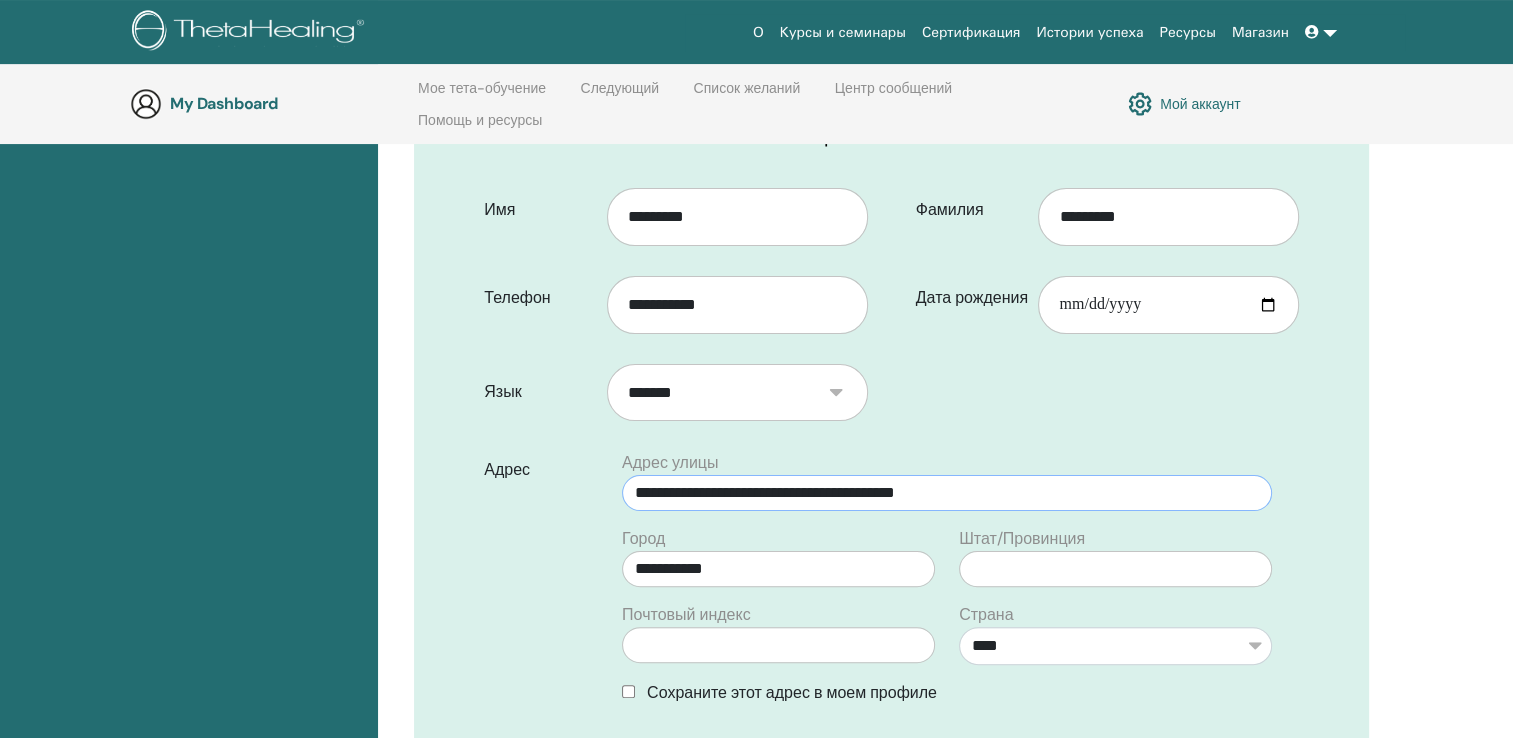 scroll, scrollTop: 480, scrollLeft: 0, axis: vertical 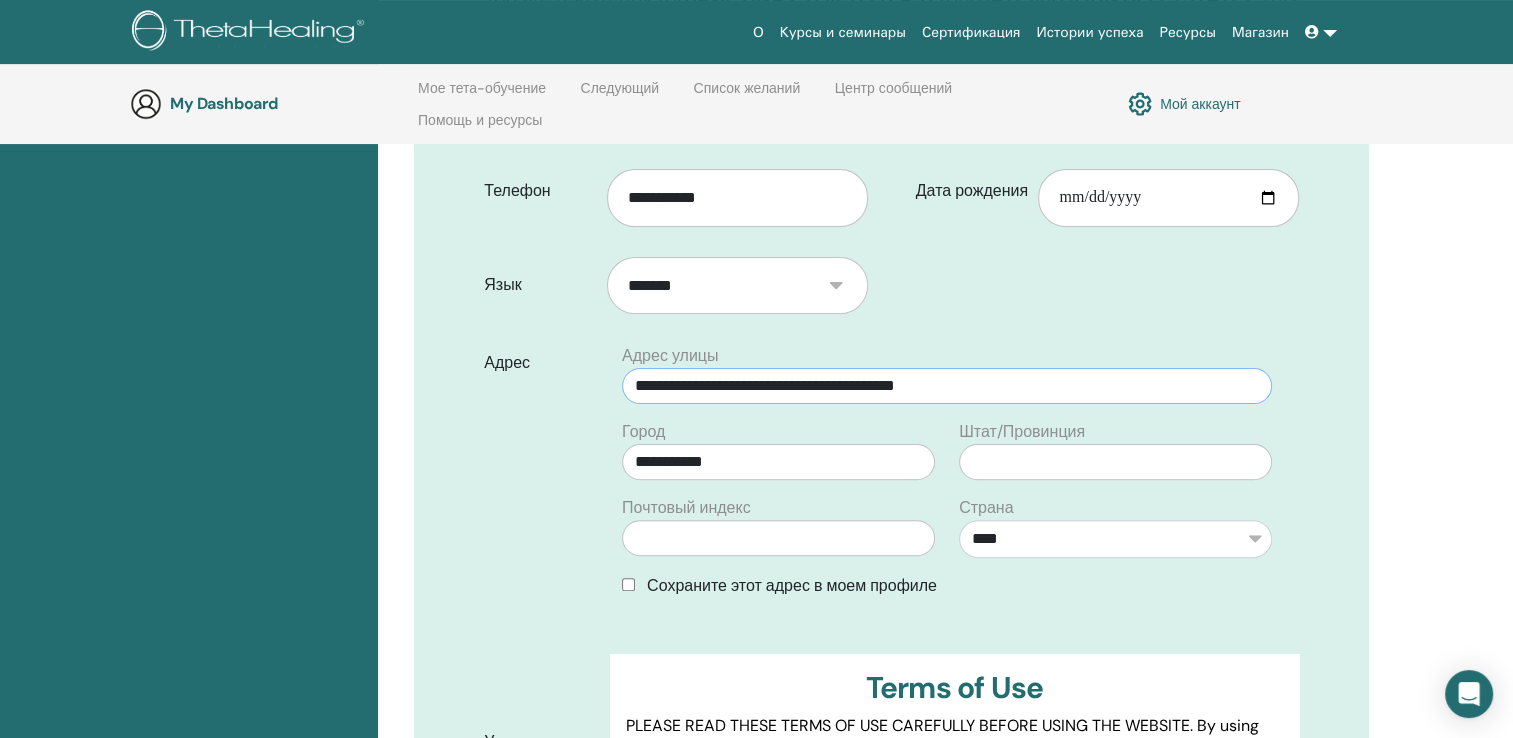 drag, startPoint x: 788, startPoint y: 384, endPoint x: 1084, endPoint y: 385, distance: 296.00168 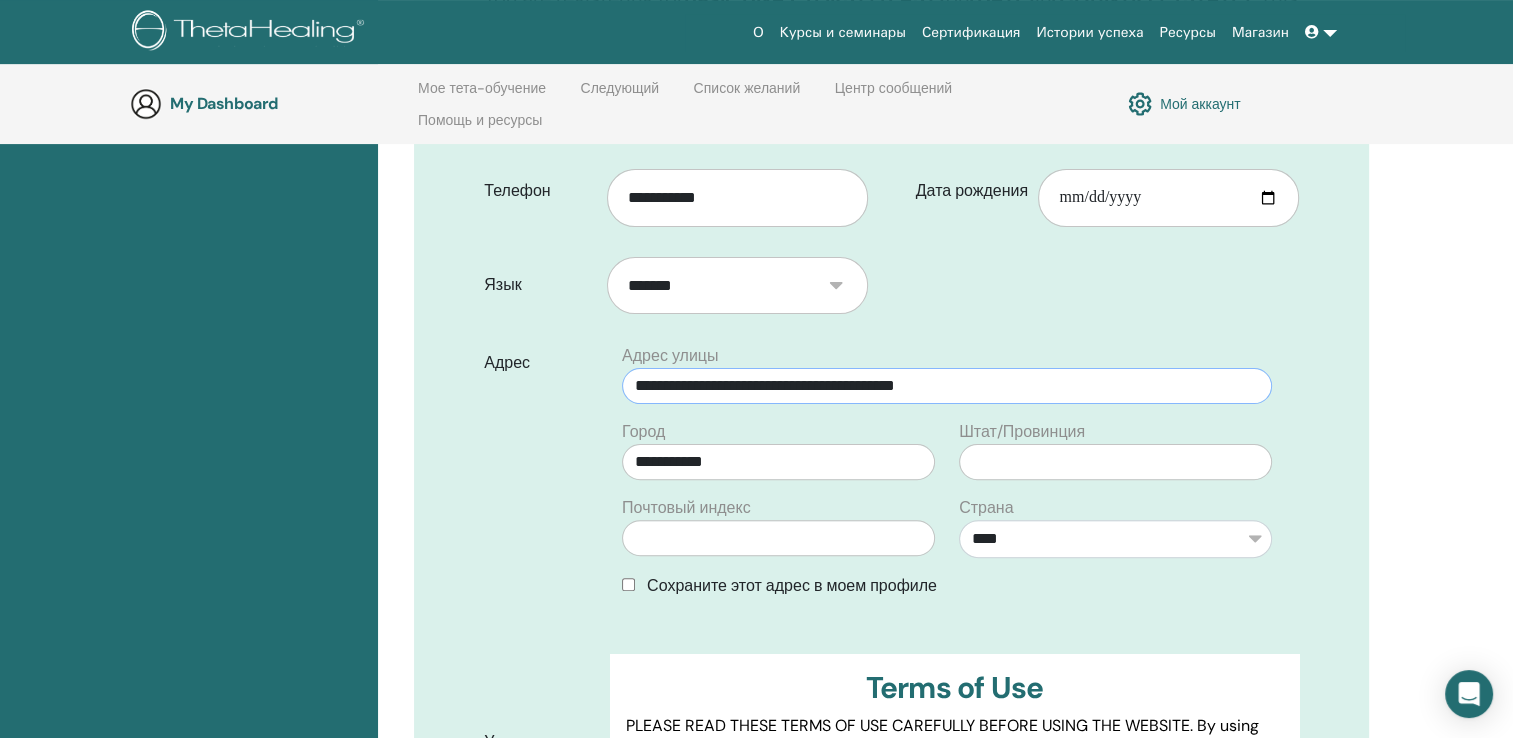 click on "**********" at bounding box center [947, 386] 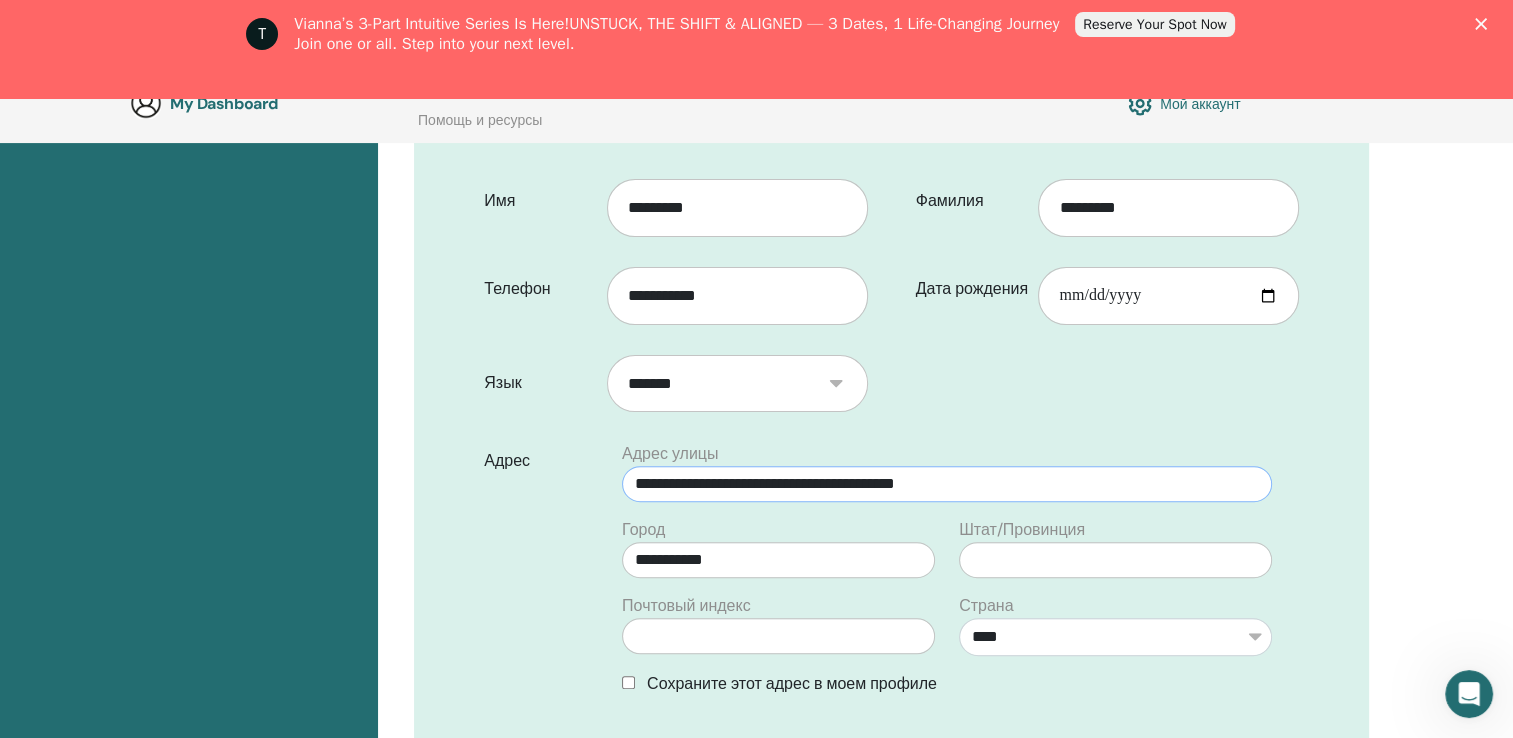 scroll, scrollTop: 0, scrollLeft: 0, axis: both 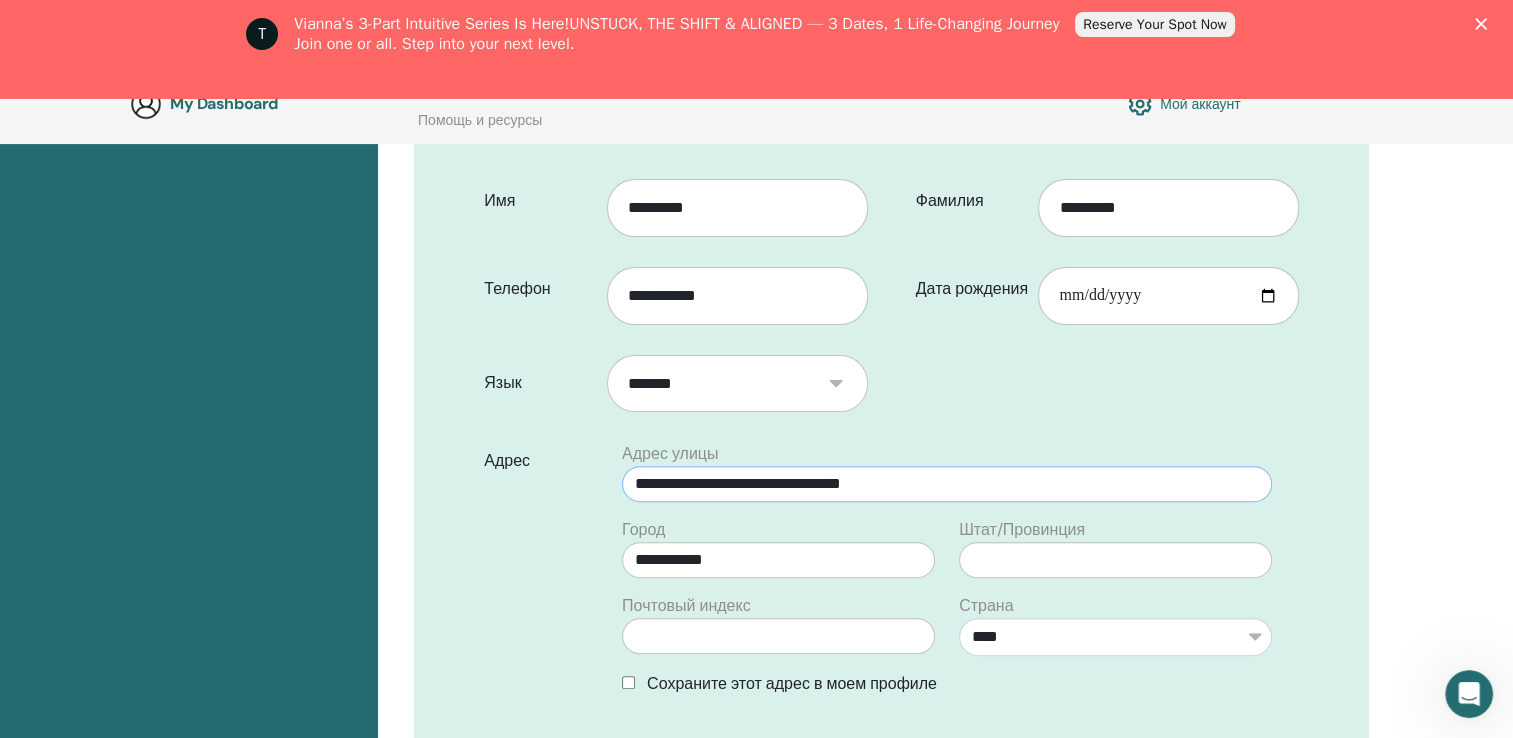 type on "**********" 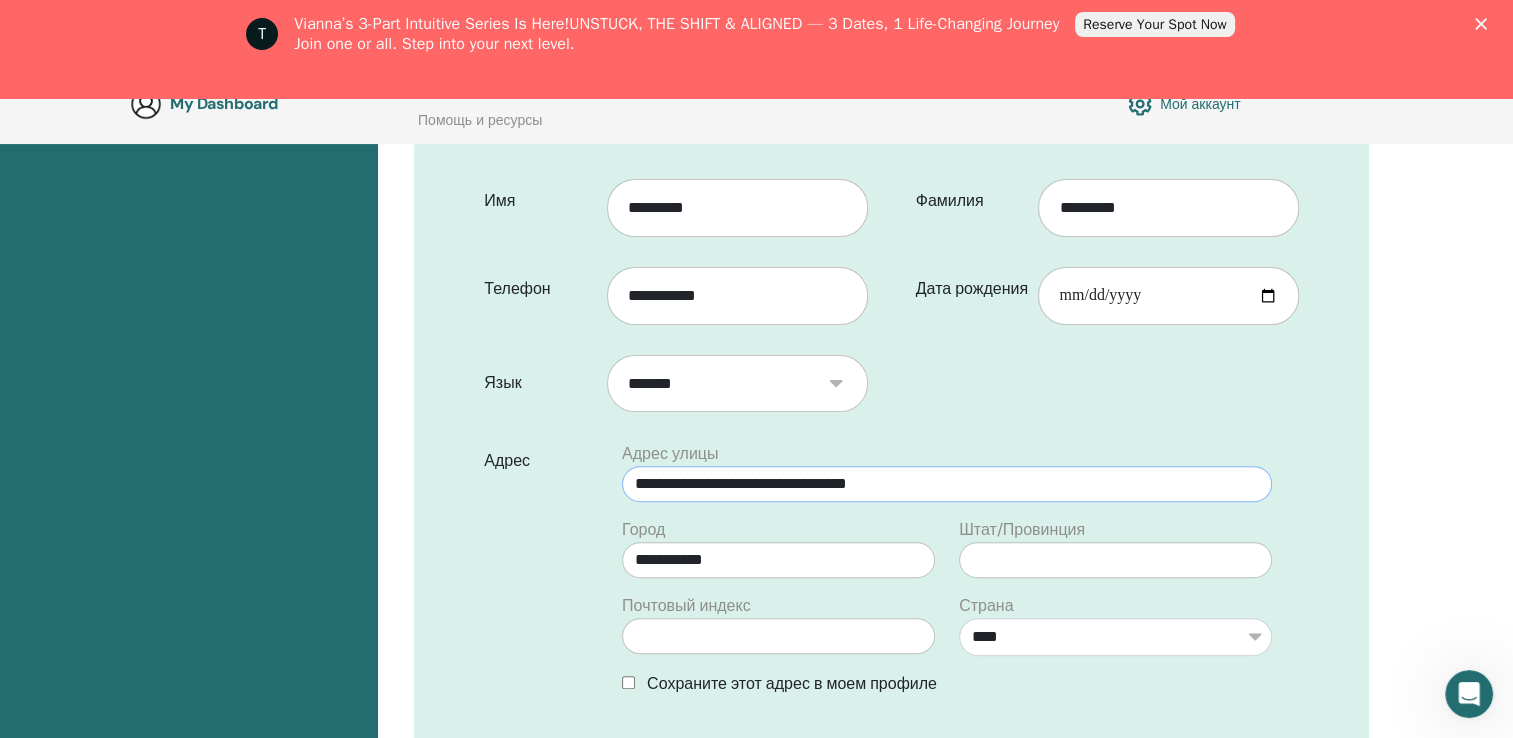 drag, startPoint x: 928, startPoint y: 487, endPoint x: 485, endPoint y: 485, distance: 443.00452 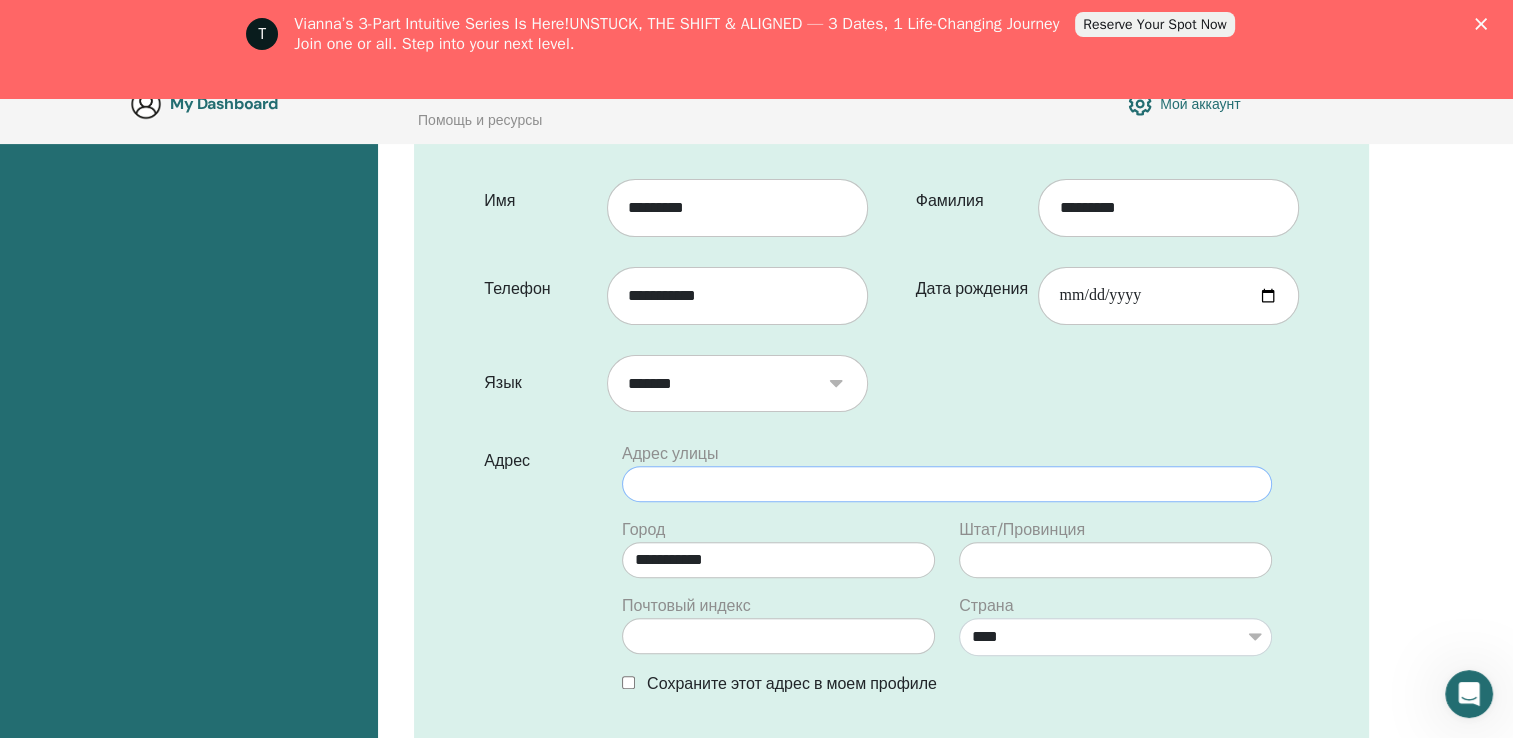 type 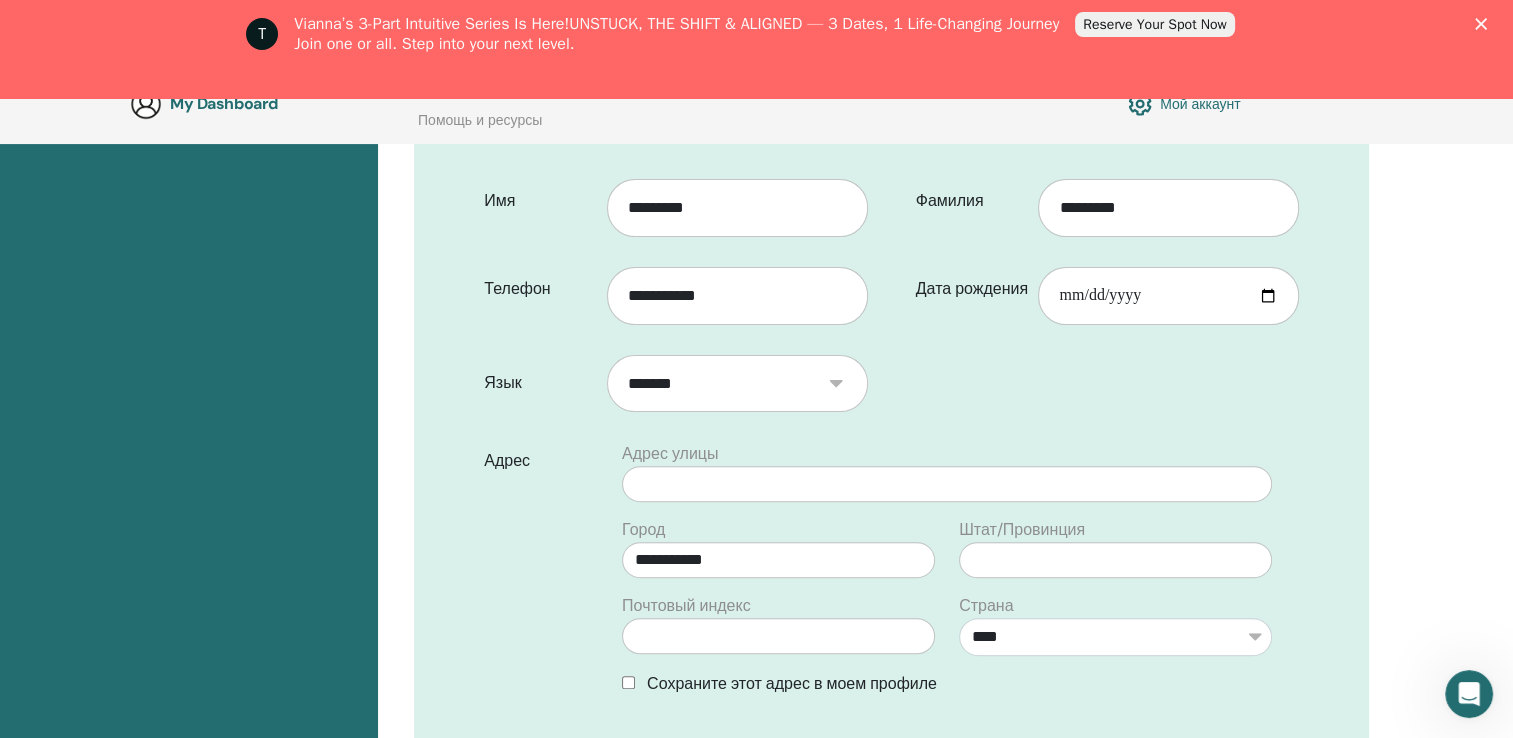 click on "**********" at bounding box center [891, 598] 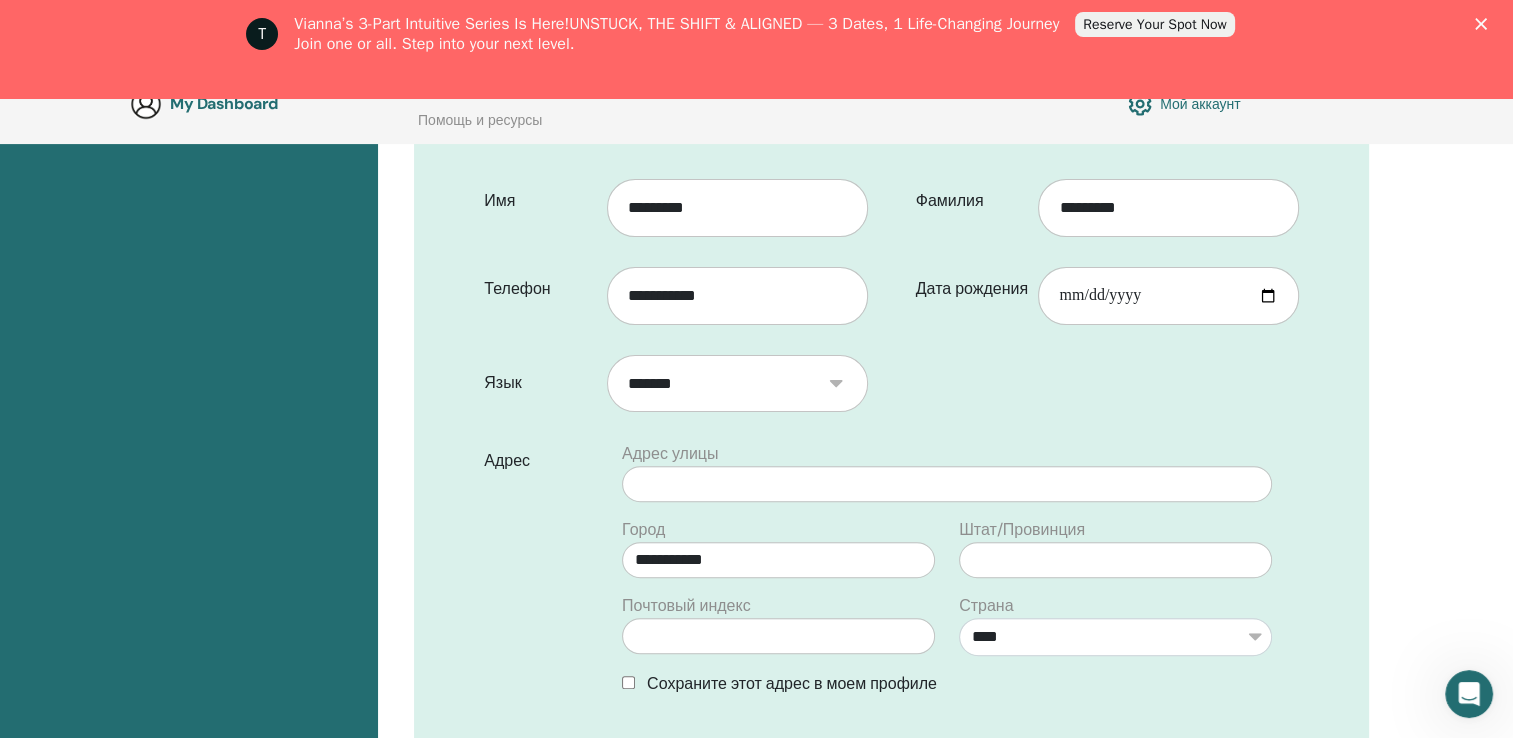 click 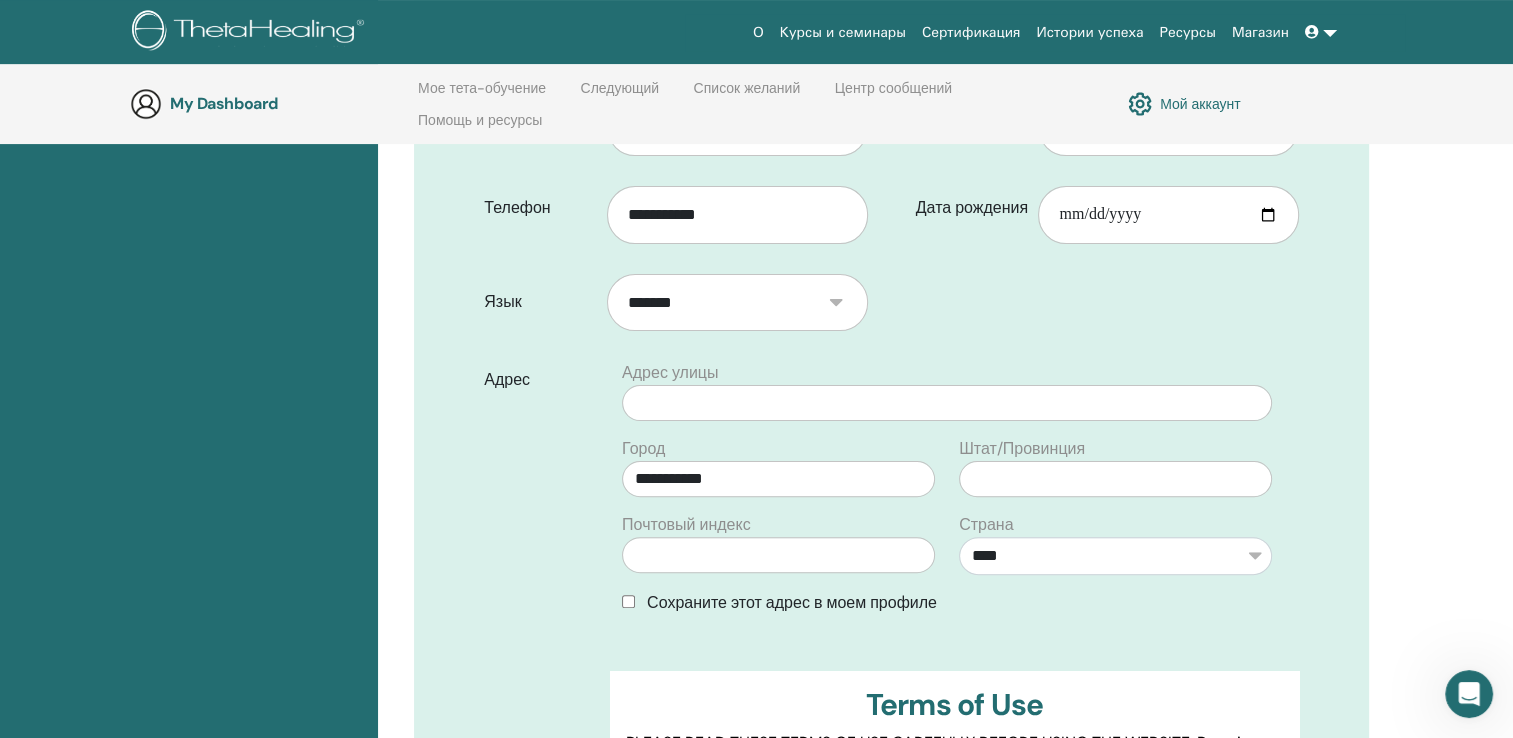 scroll, scrollTop: 380, scrollLeft: 0, axis: vertical 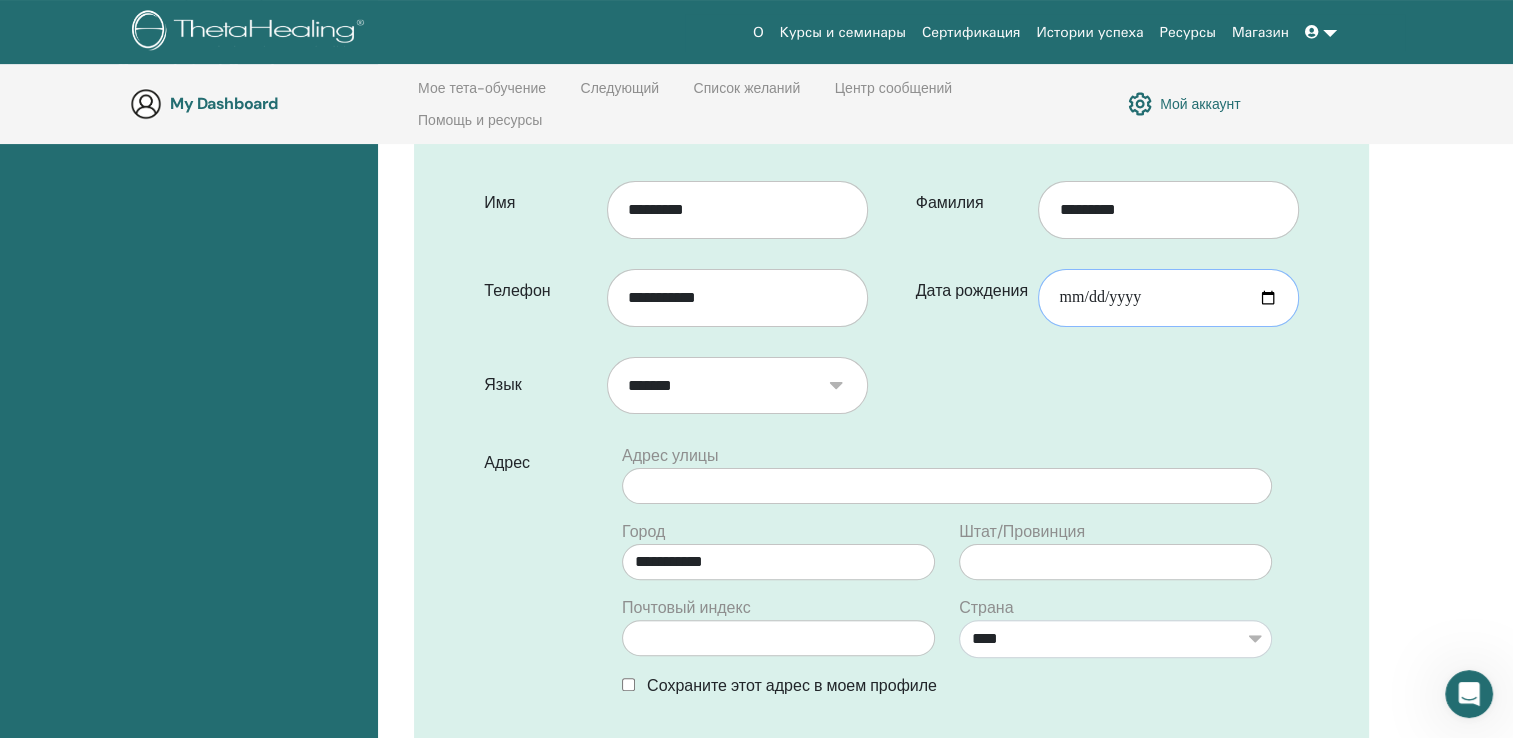 click on "Дата рождения" at bounding box center (1168, 298) 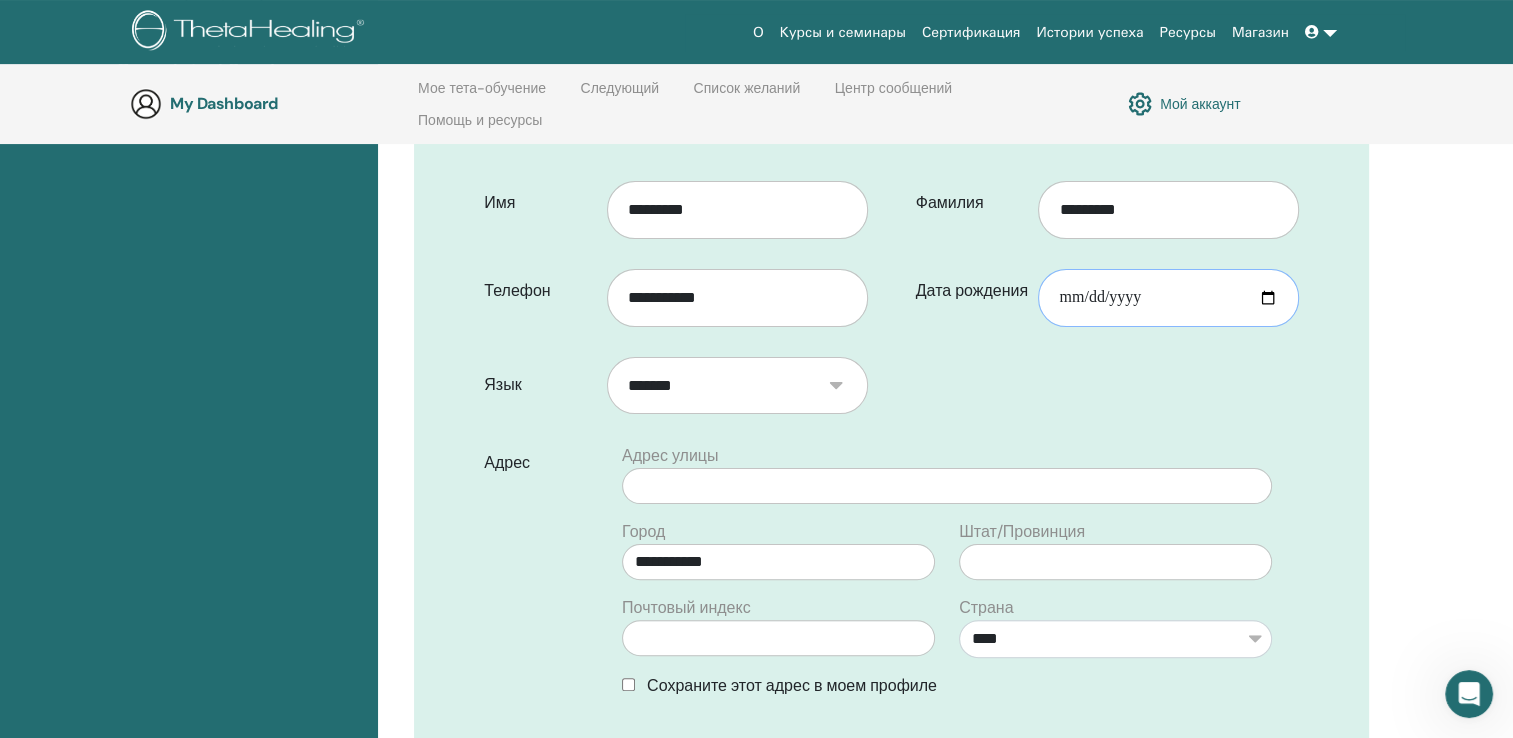 type on "**********" 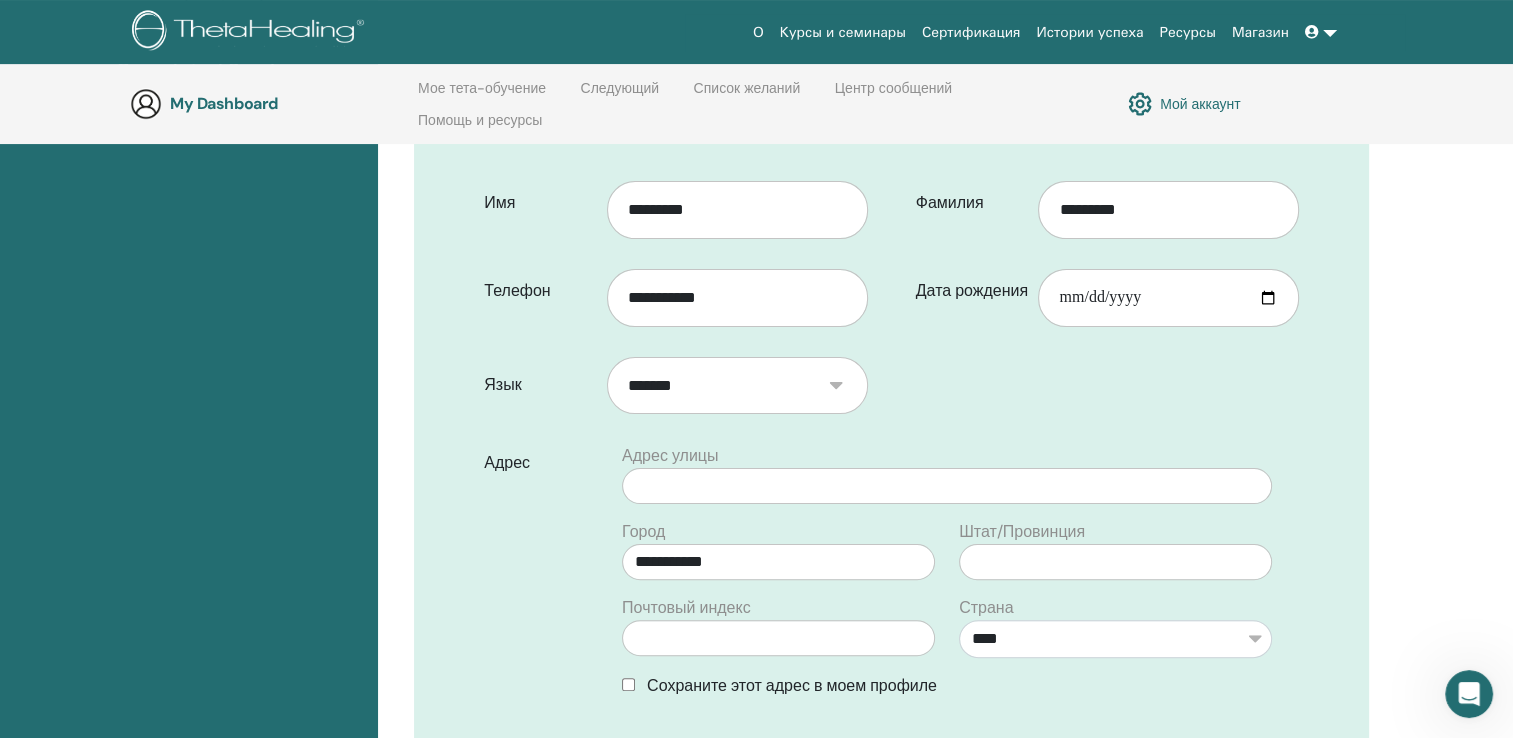 click on "**********" at bounding box center (1103, 255) 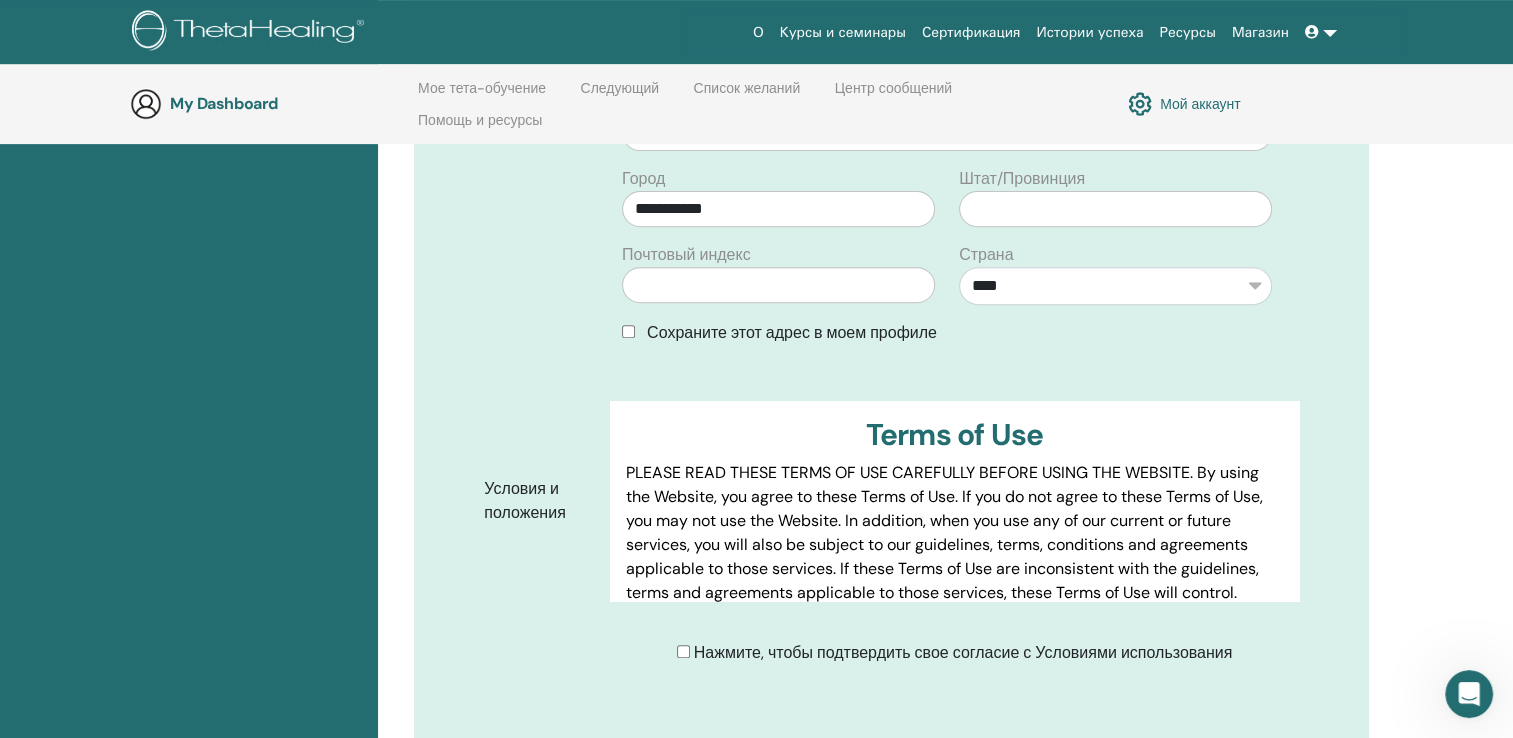 scroll, scrollTop: 780, scrollLeft: 0, axis: vertical 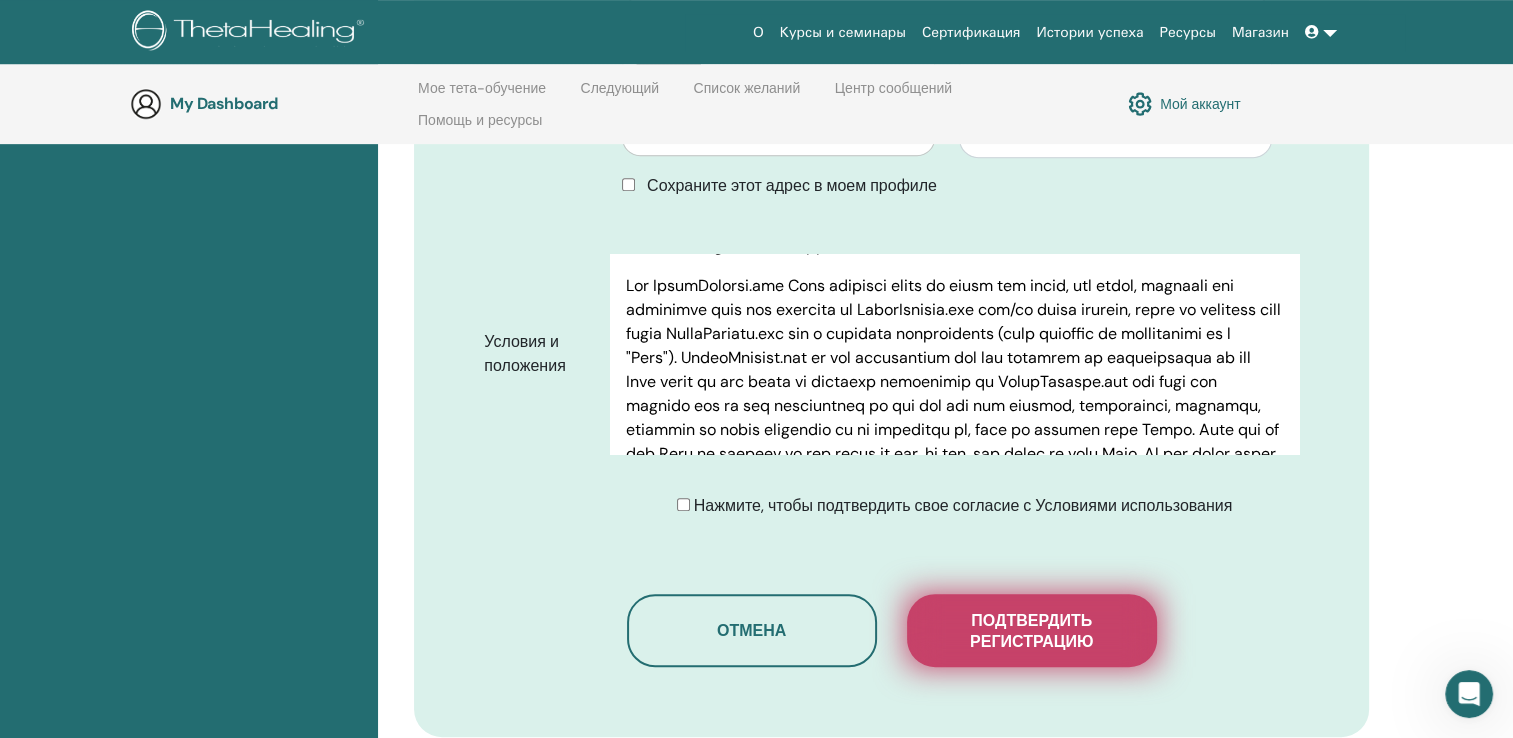 click on "Подтвердить регистрацию" at bounding box center [1032, 631] 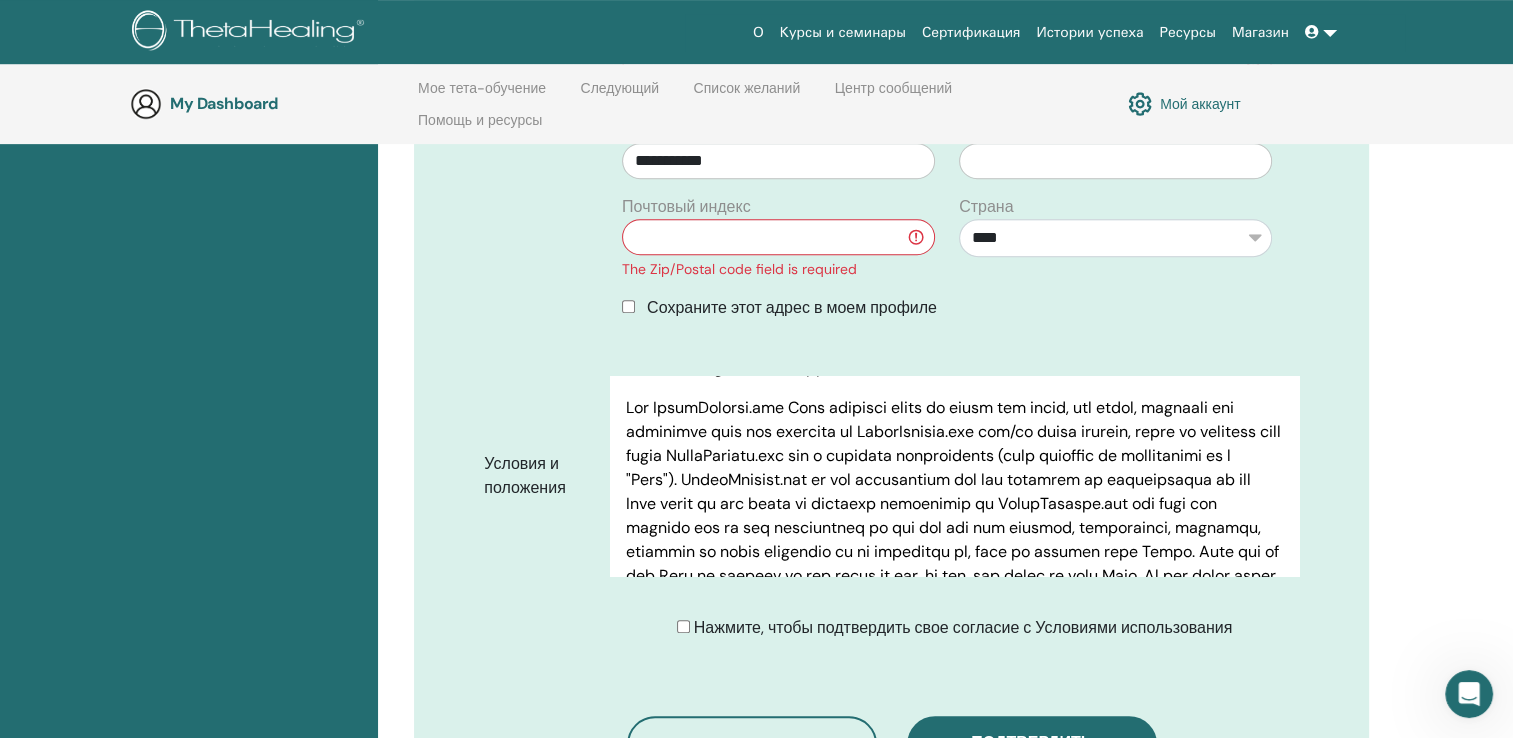 scroll, scrollTop: 680, scrollLeft: 0, axis: vertical 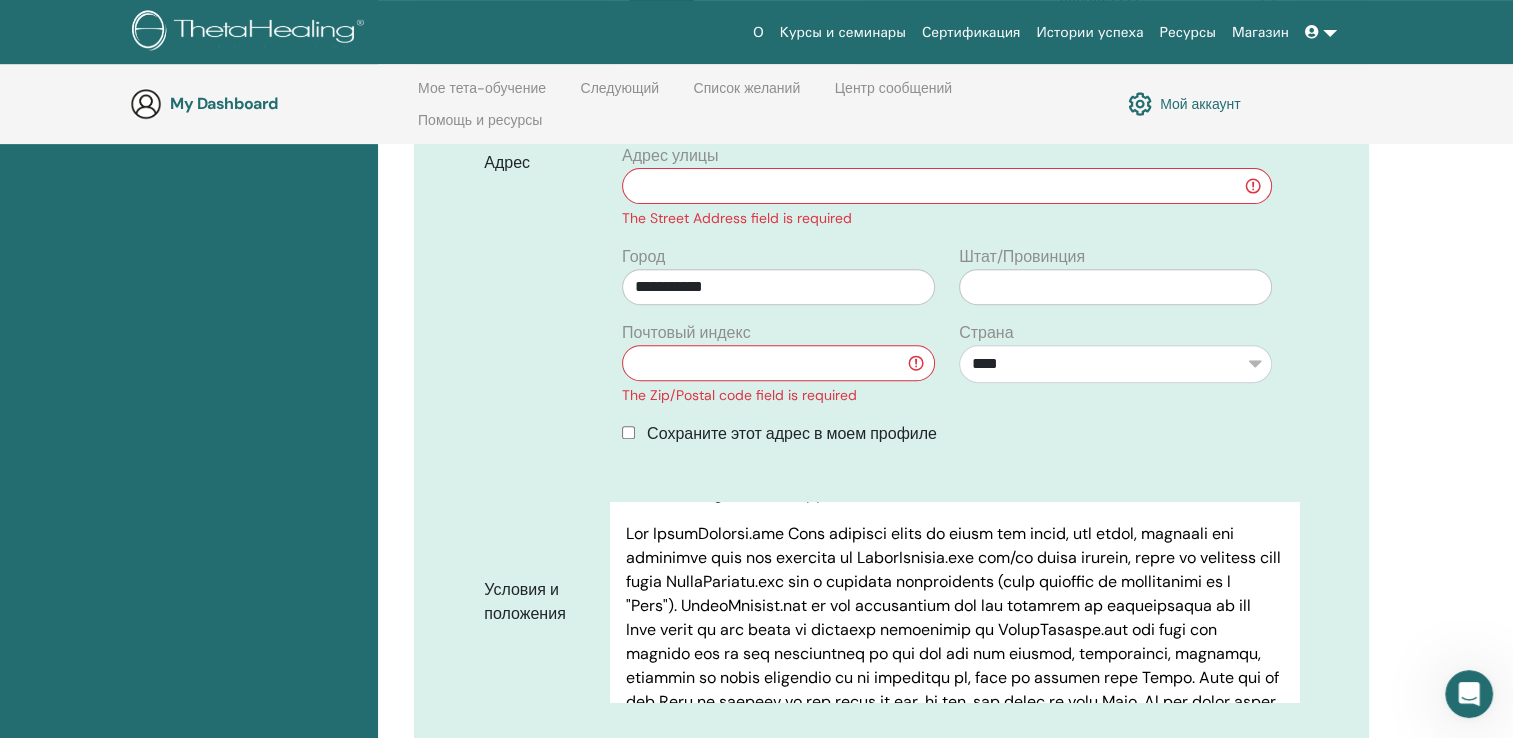 click at bounding box center (778, 363) 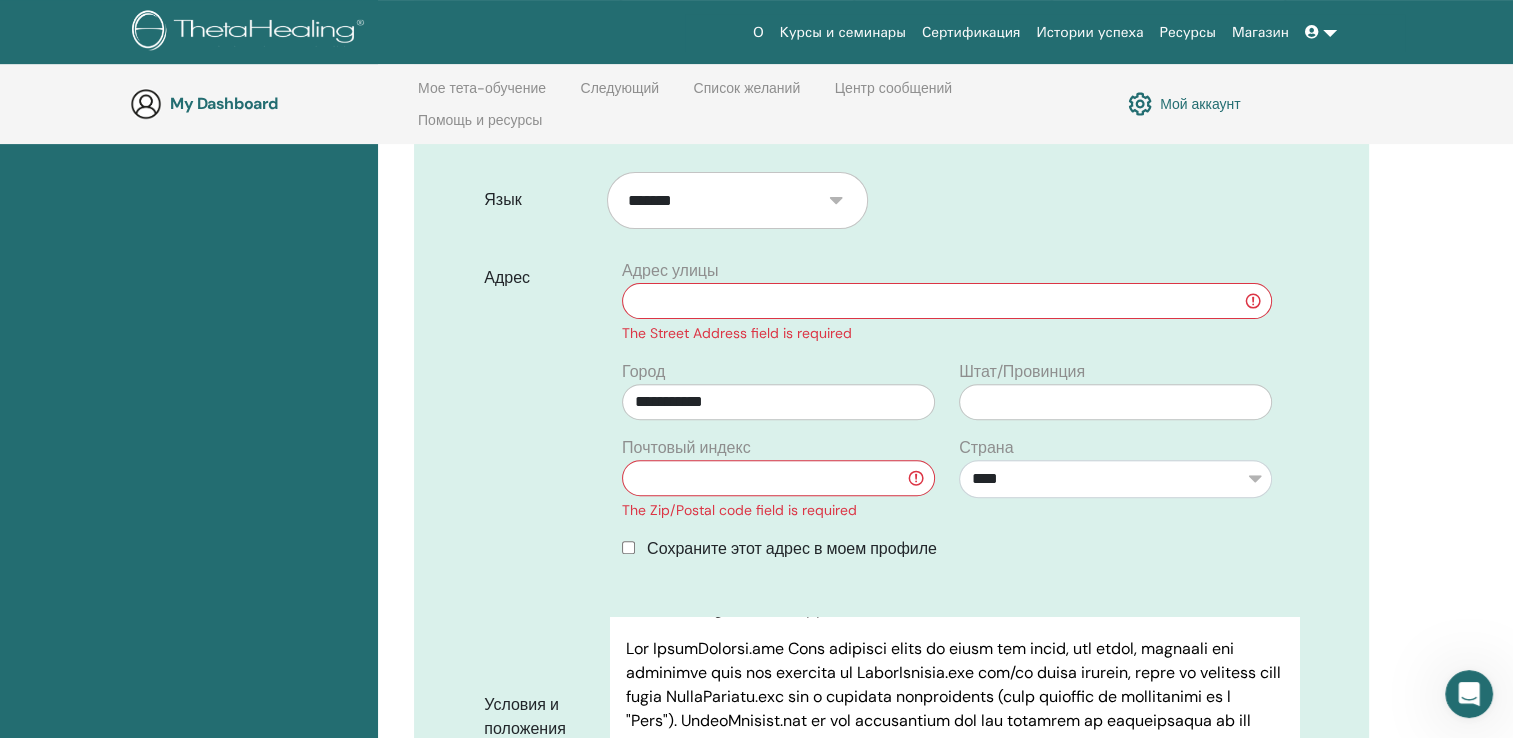 scroll, scrollTop: 480, scrollLeft: 0, axis: vertical 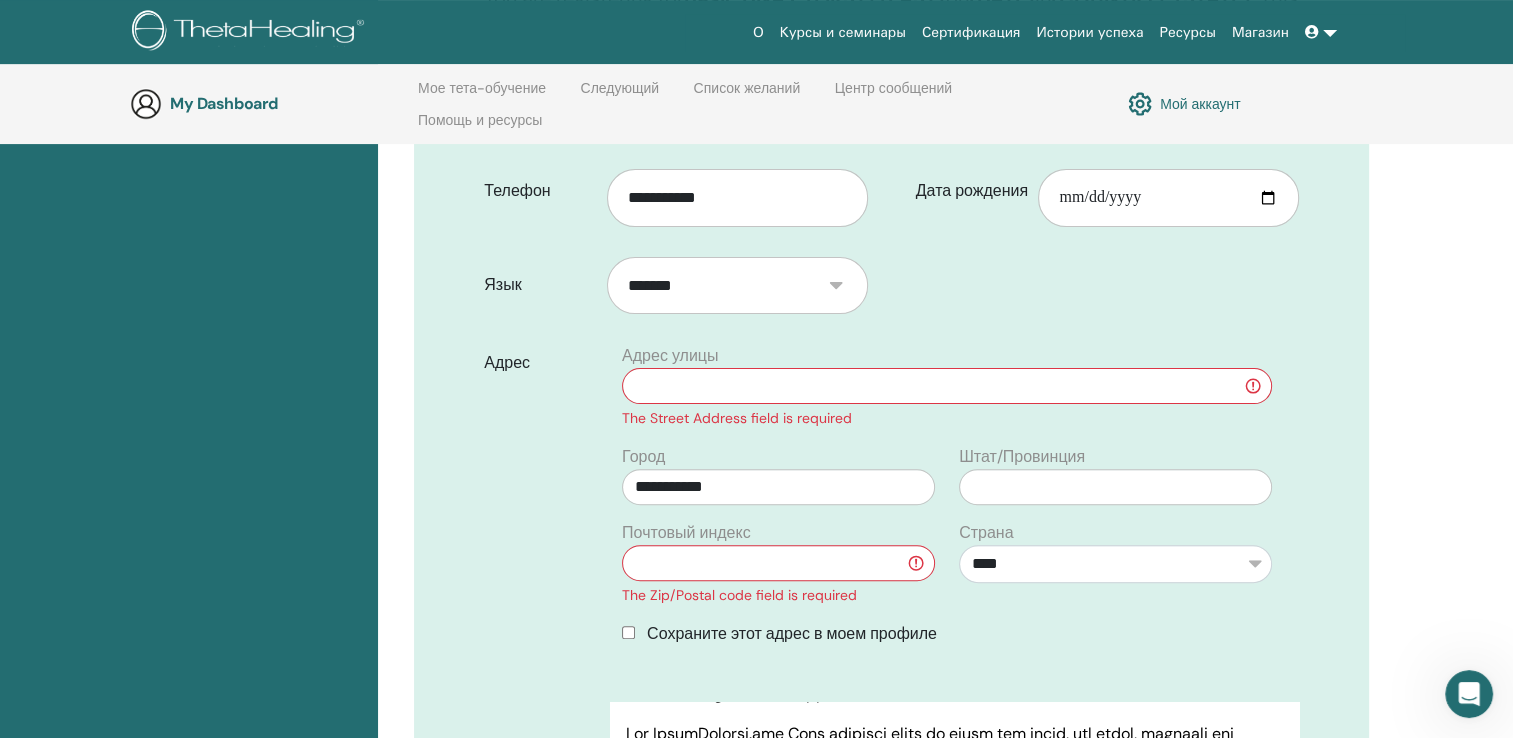 paste on "******" 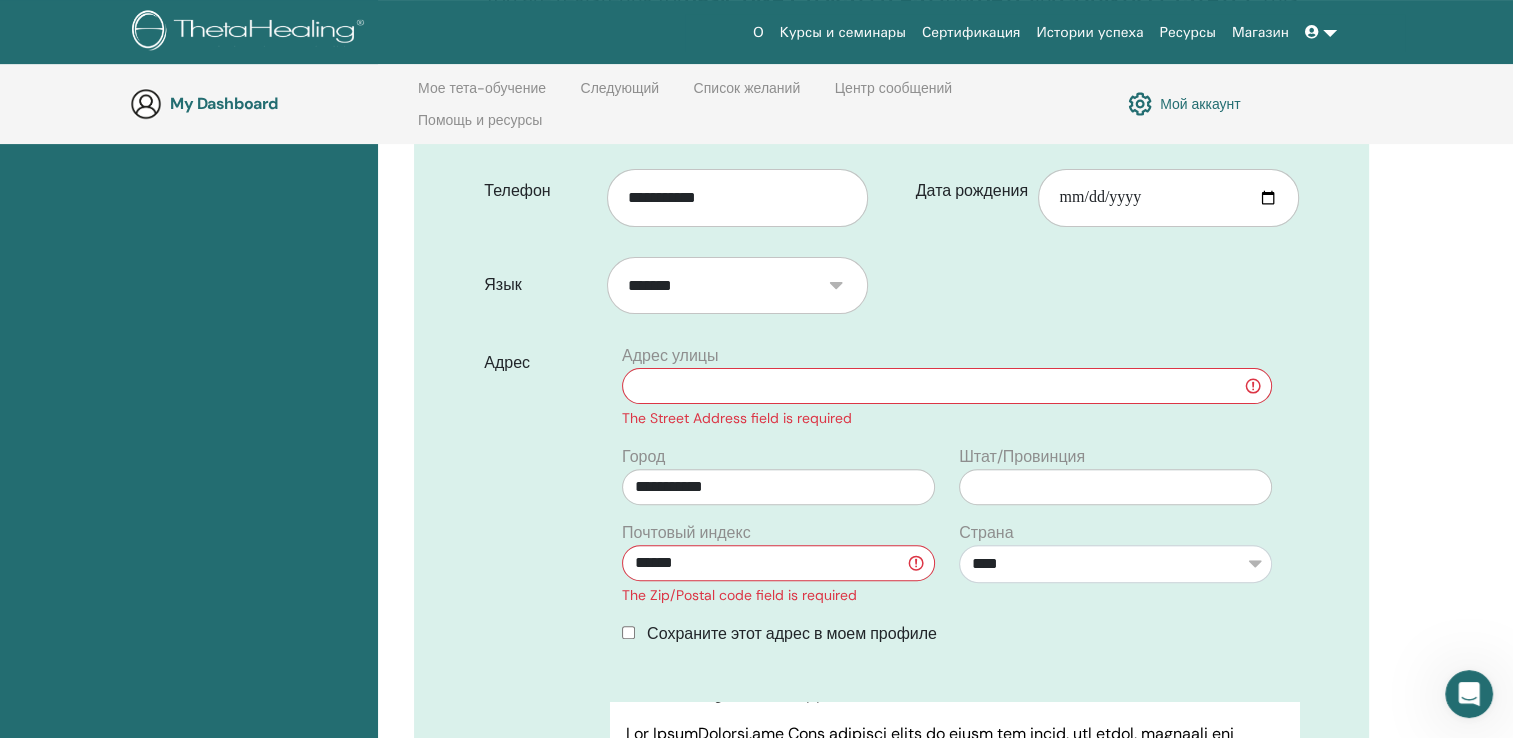type on "******" 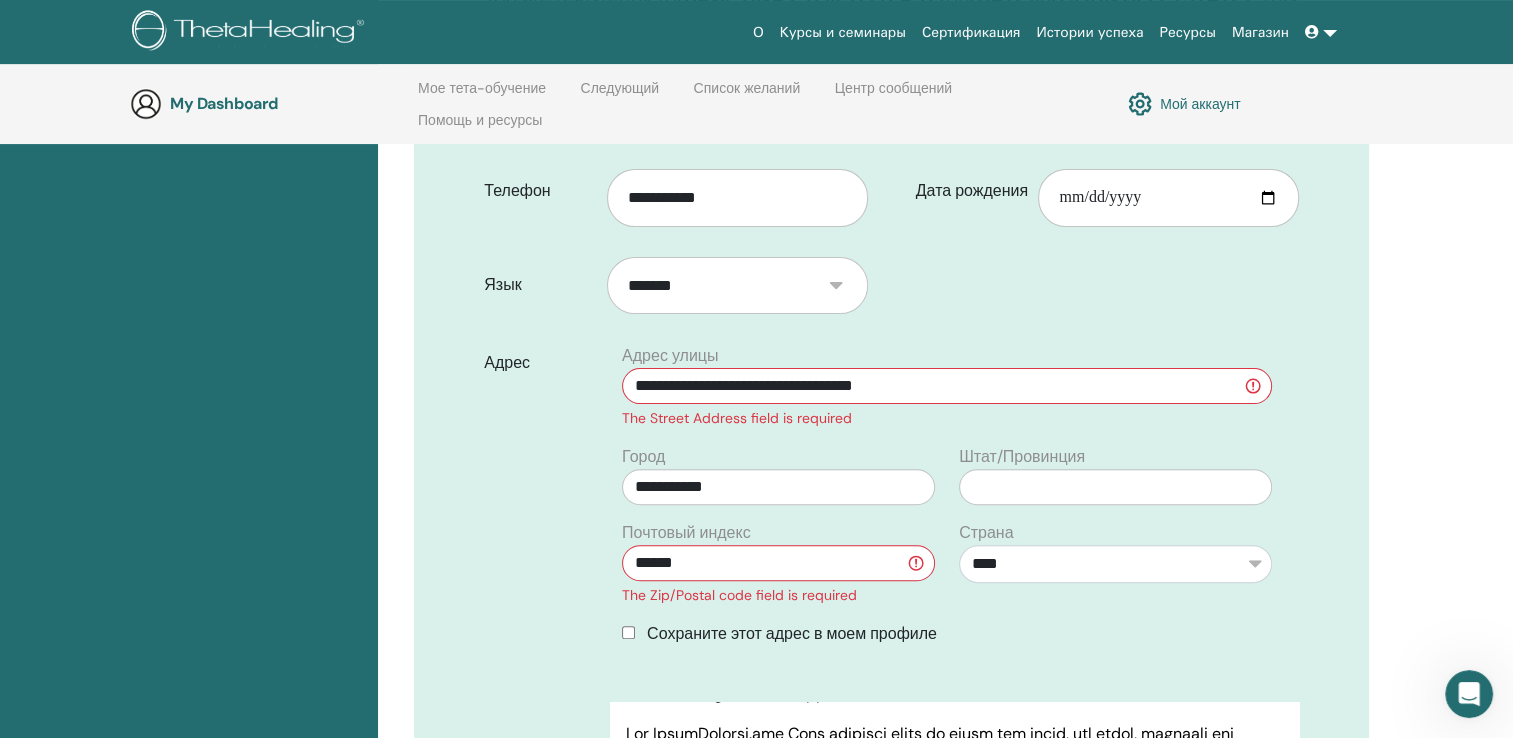 type on "**********" 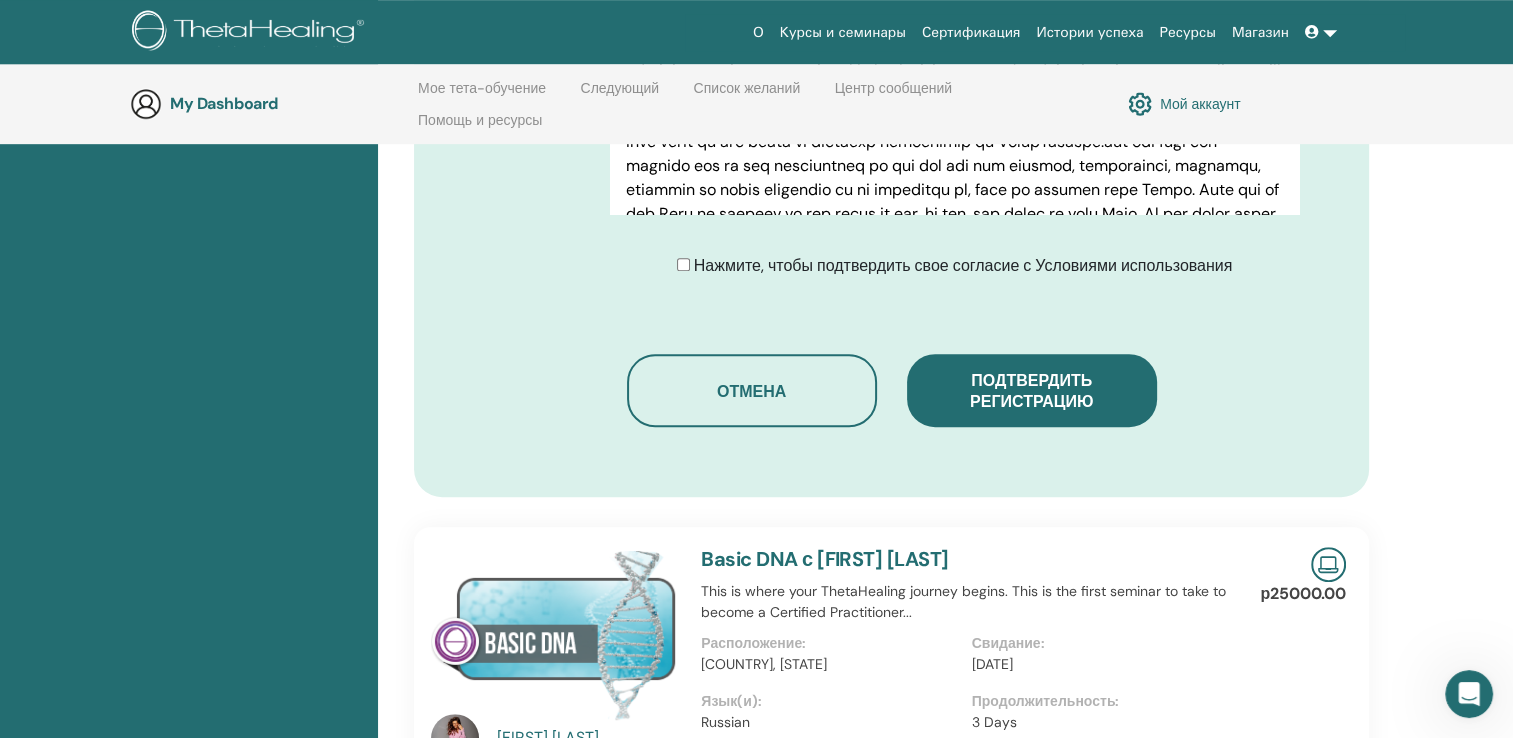 scroll, scrollTop: 1180, scrollLeft: 0, axis: vertical 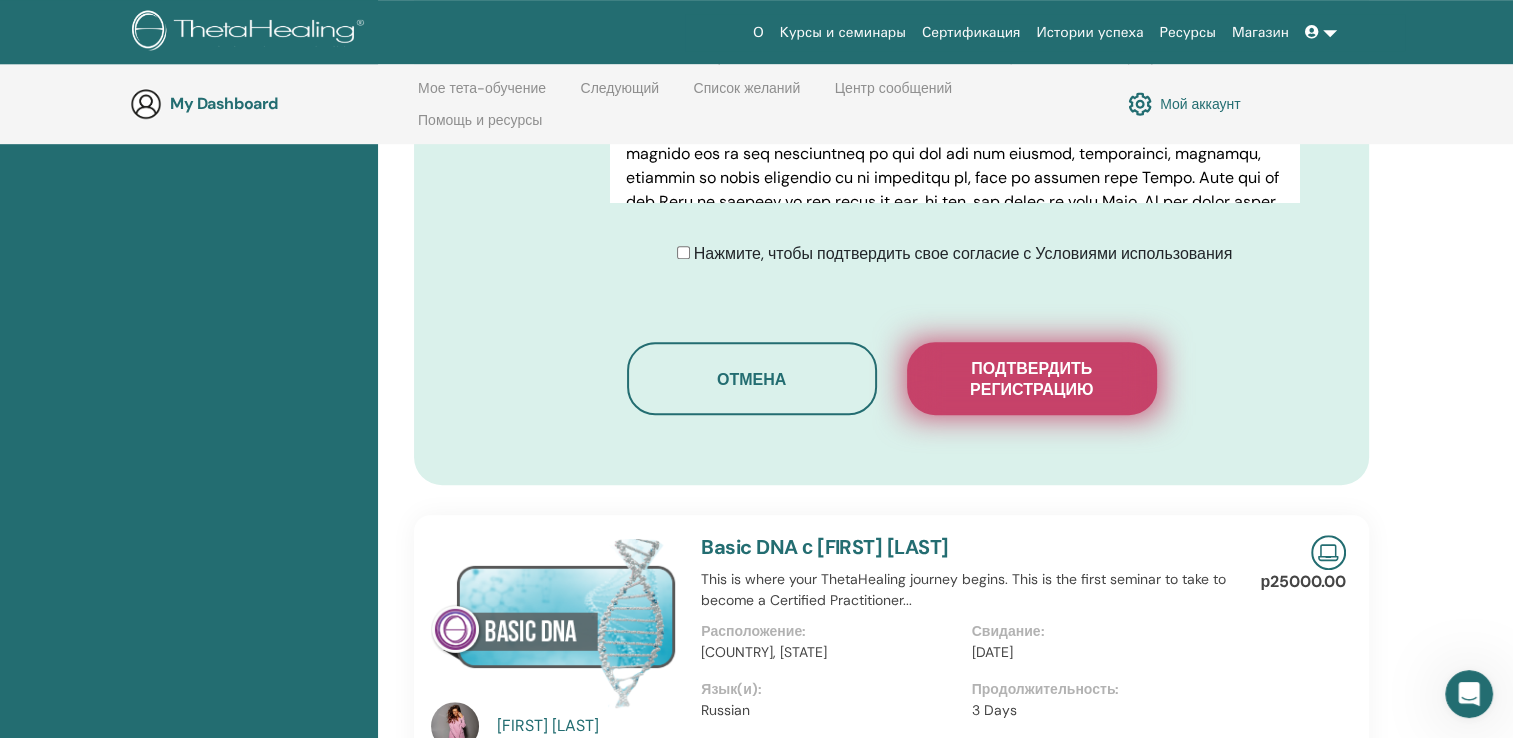 click on "Подтвердить регистрацию" at bounding box center [1032, 378] 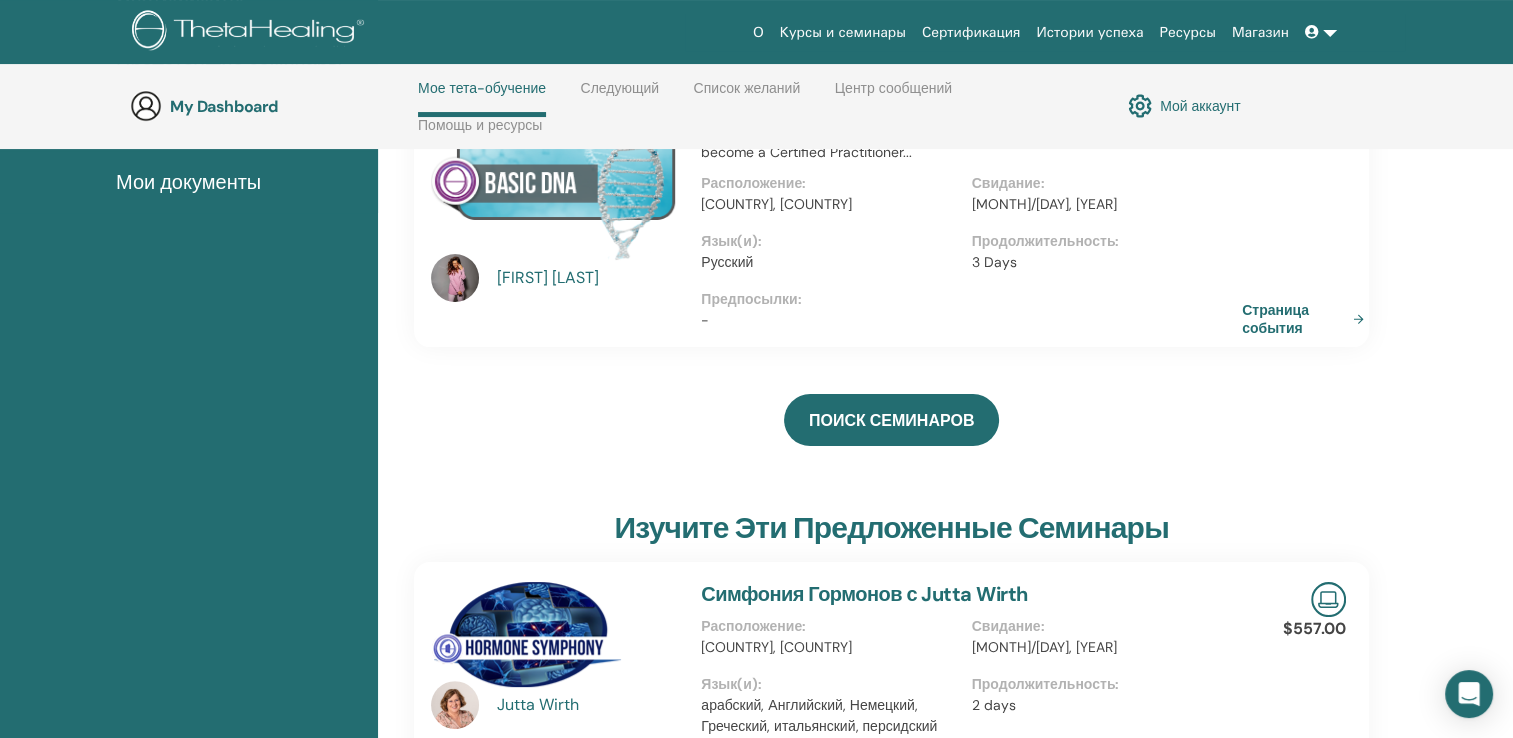 scroll, scrollTop: 0, scrollLeft: 0, axis: both 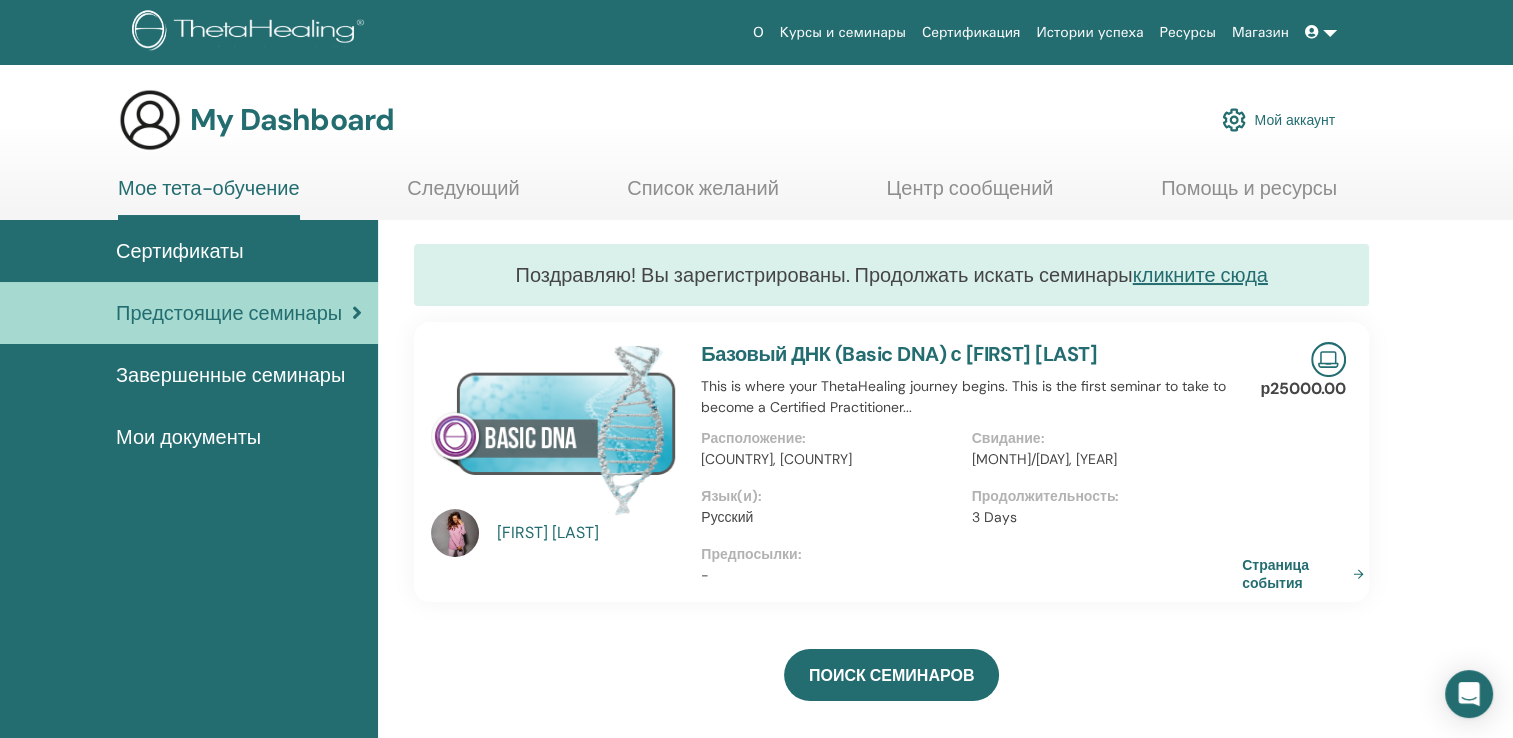 click at bounding box center (455, 533) 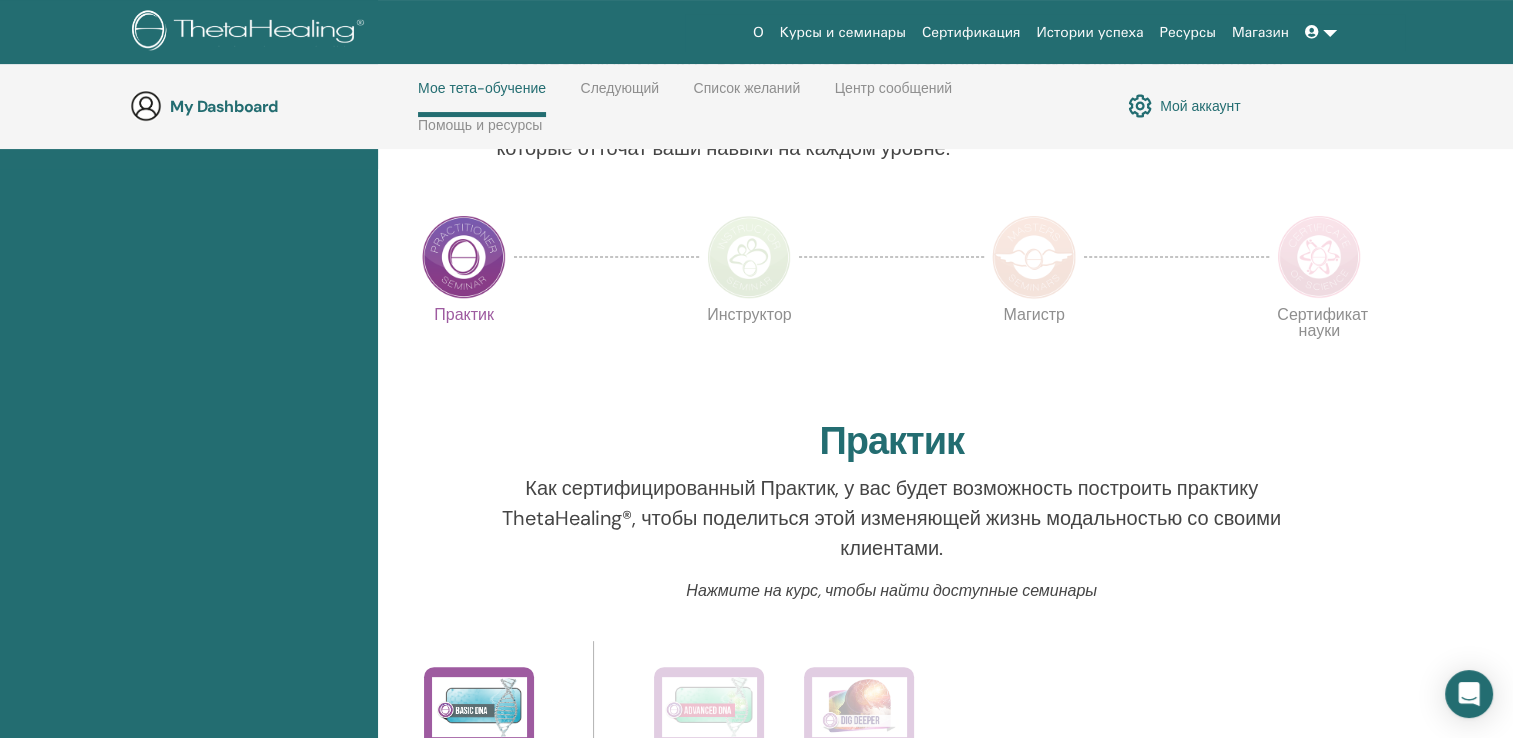 scroll, scrollTop: 0, scrollLeft: 0, axis: both 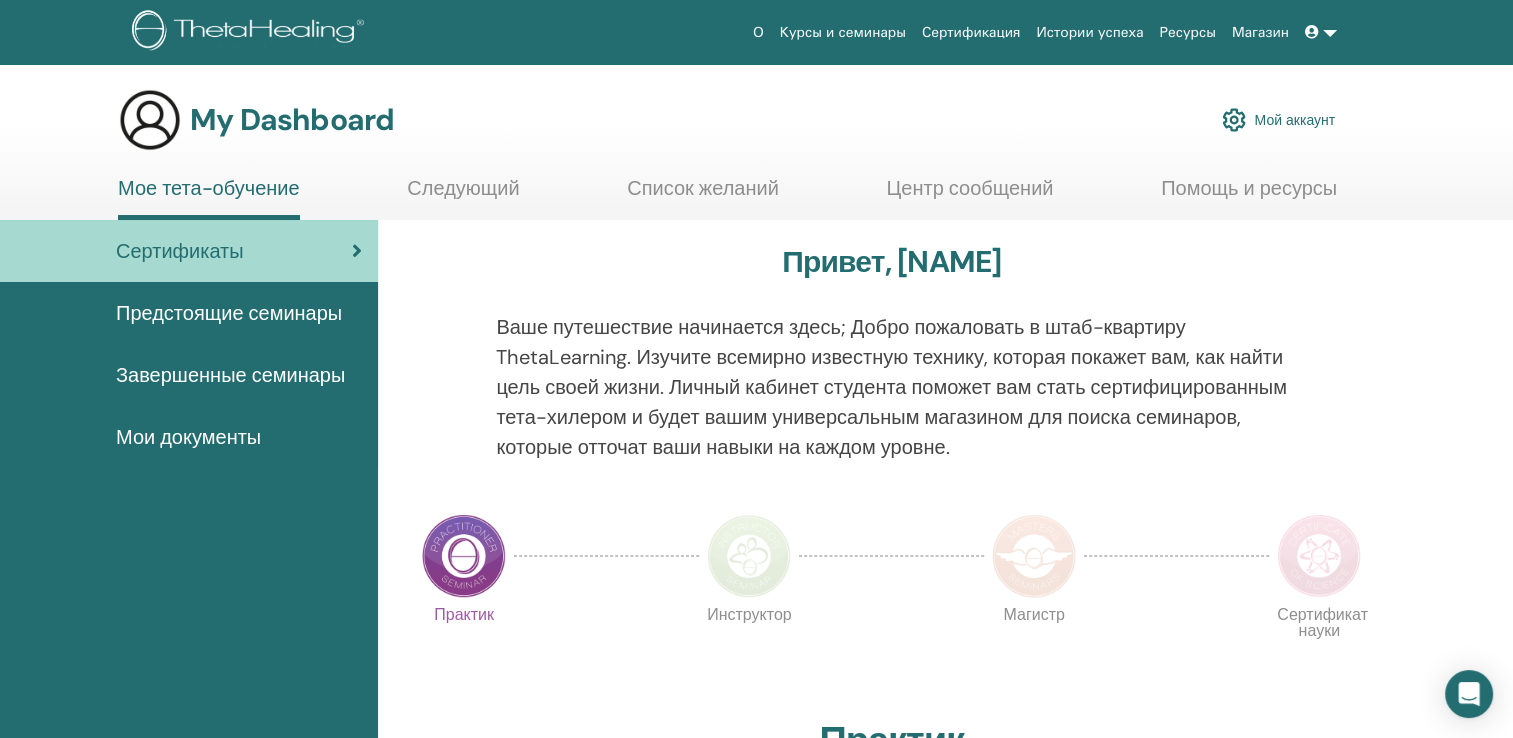 click on "Мой аккаунт" at bounding box center (1278, 120) 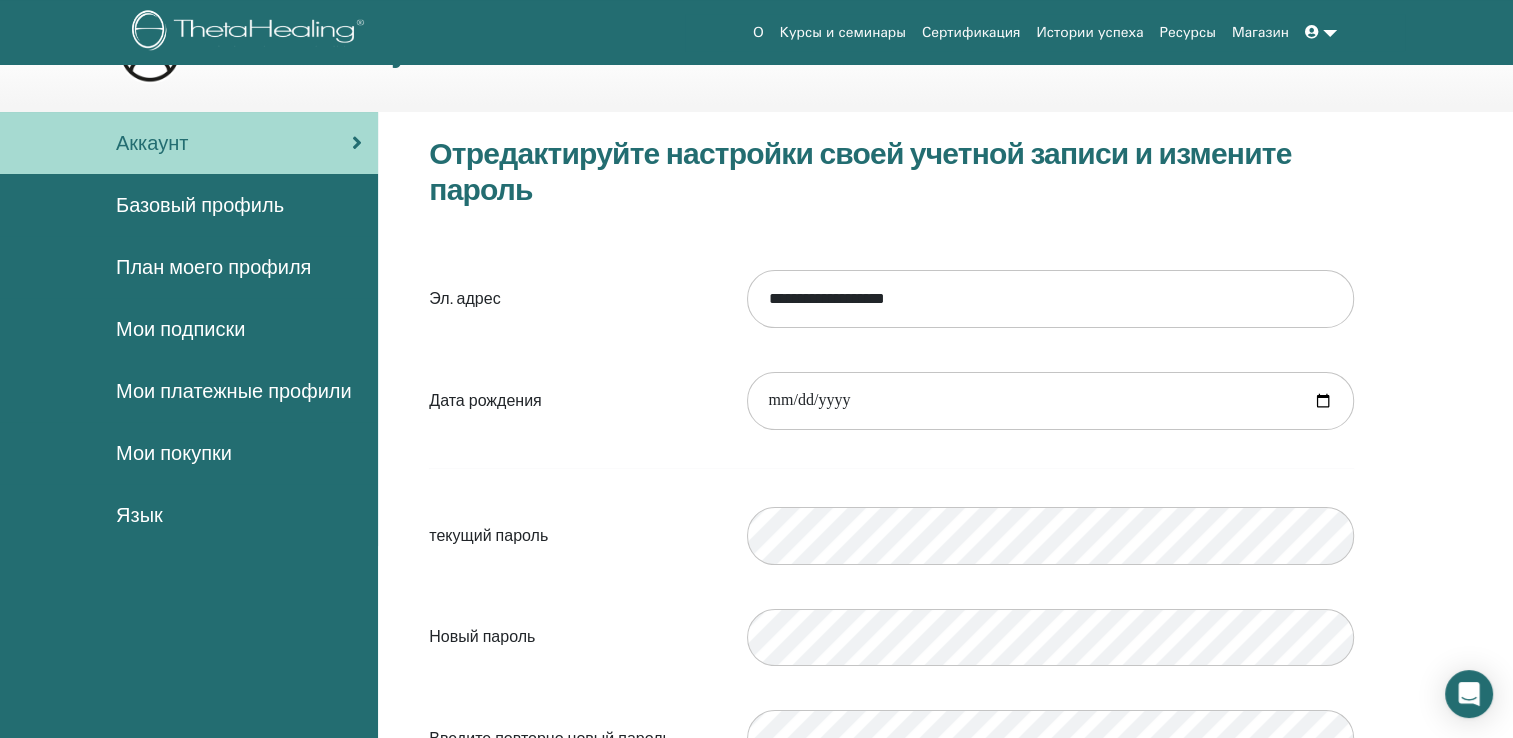 scroll, scrollTop: 100, scrollLeft: 0, axis: vertical 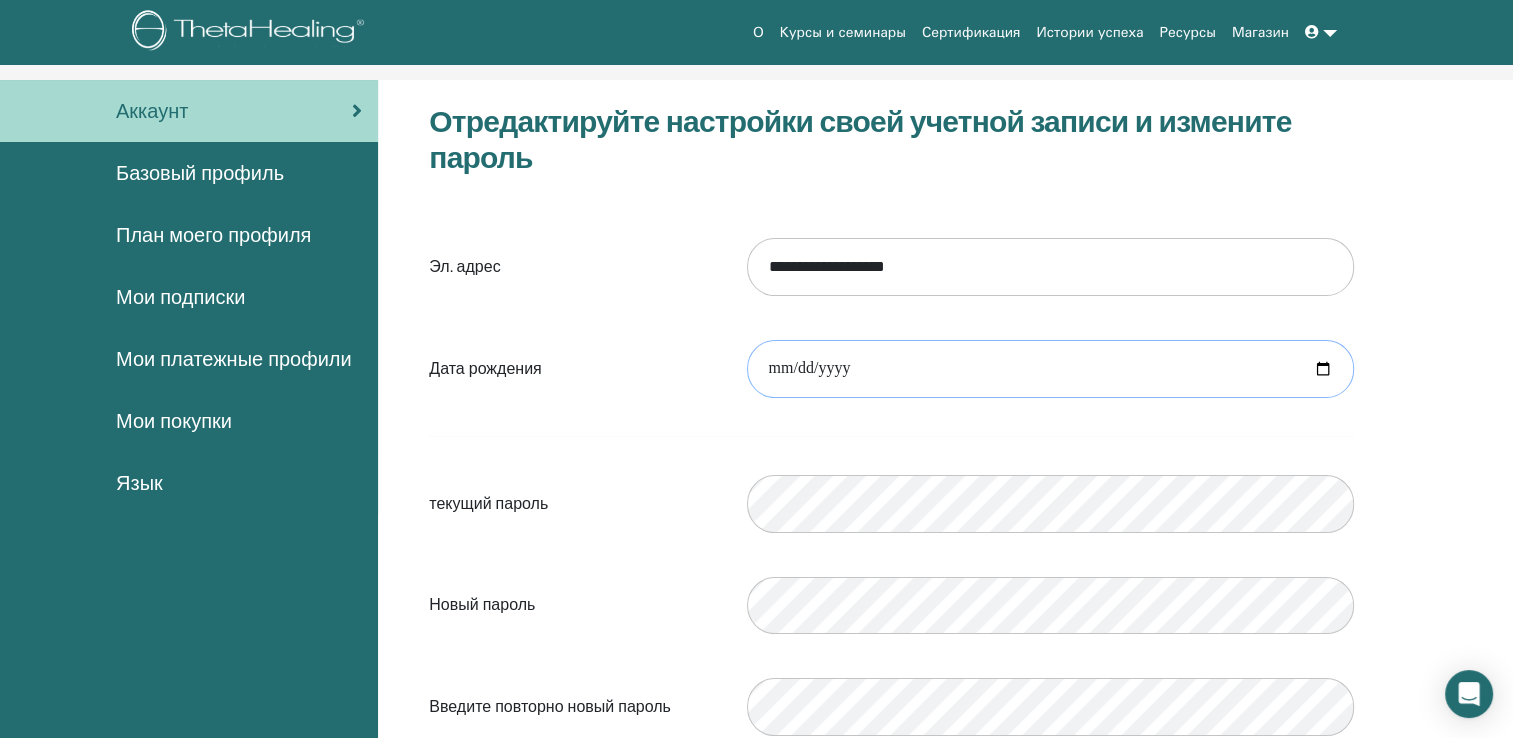 click at bounding box center [1050, 369] 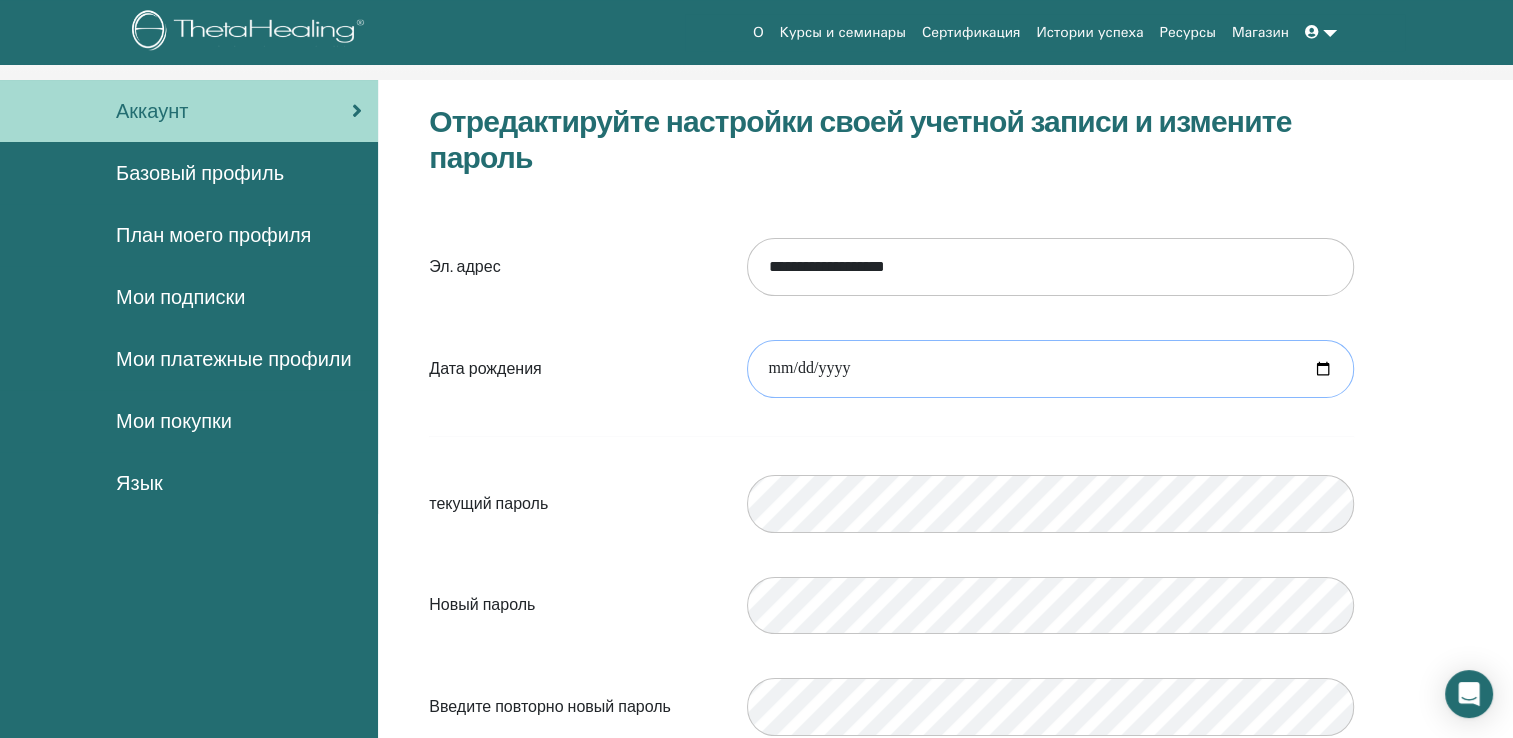 type on "**********" 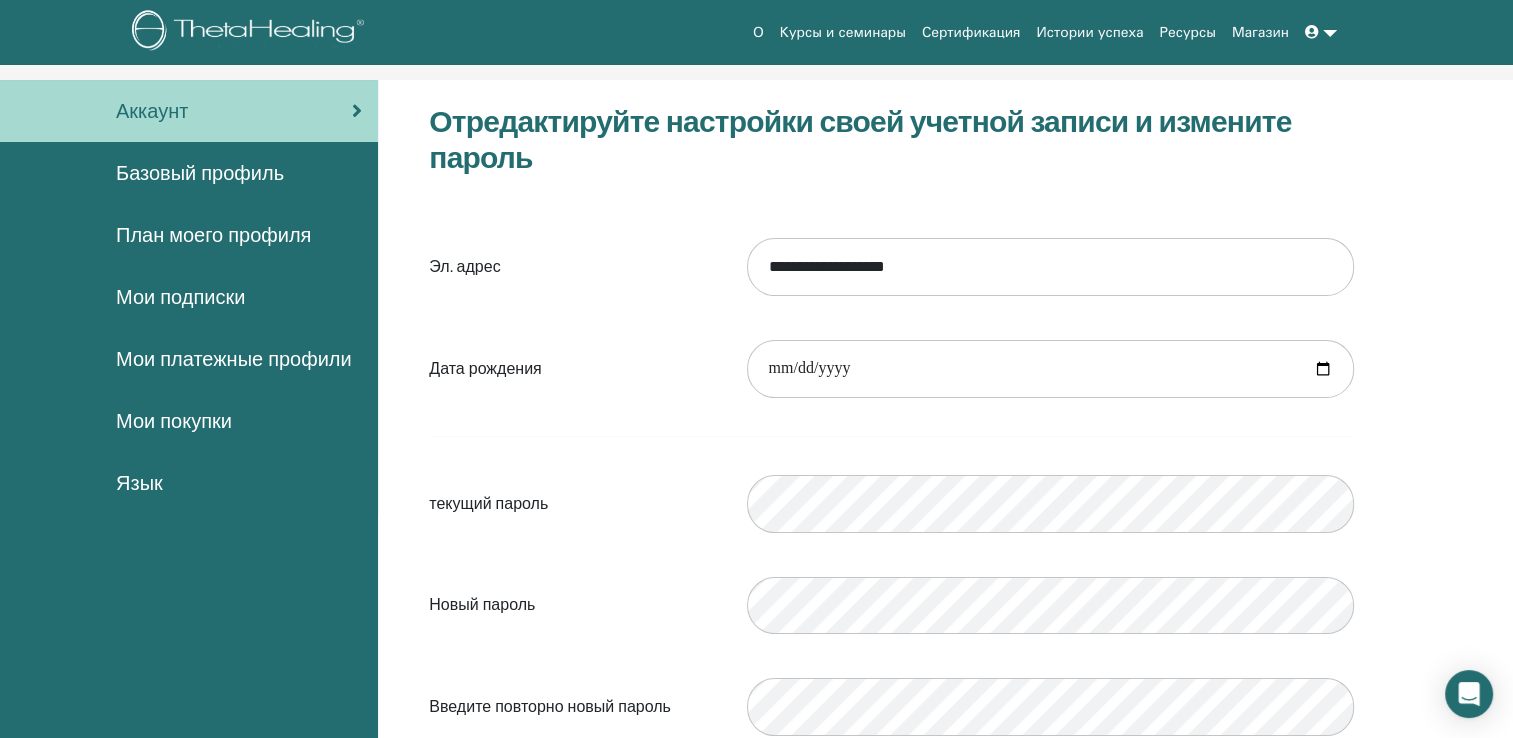 click on "Эл. адрес
[EMAIL]
Пожалуйста, предоставьте действительный адрес электронной почты
Дата рождения
[DATE]
Please provide a valid date
текущий пароль
Please enter a valid password
Новый пароль
Несоответствие пароля подтверждения
Введите повторно новый пароль
Несоответствие пароля подтверждения" at bounding box center (891, 487) 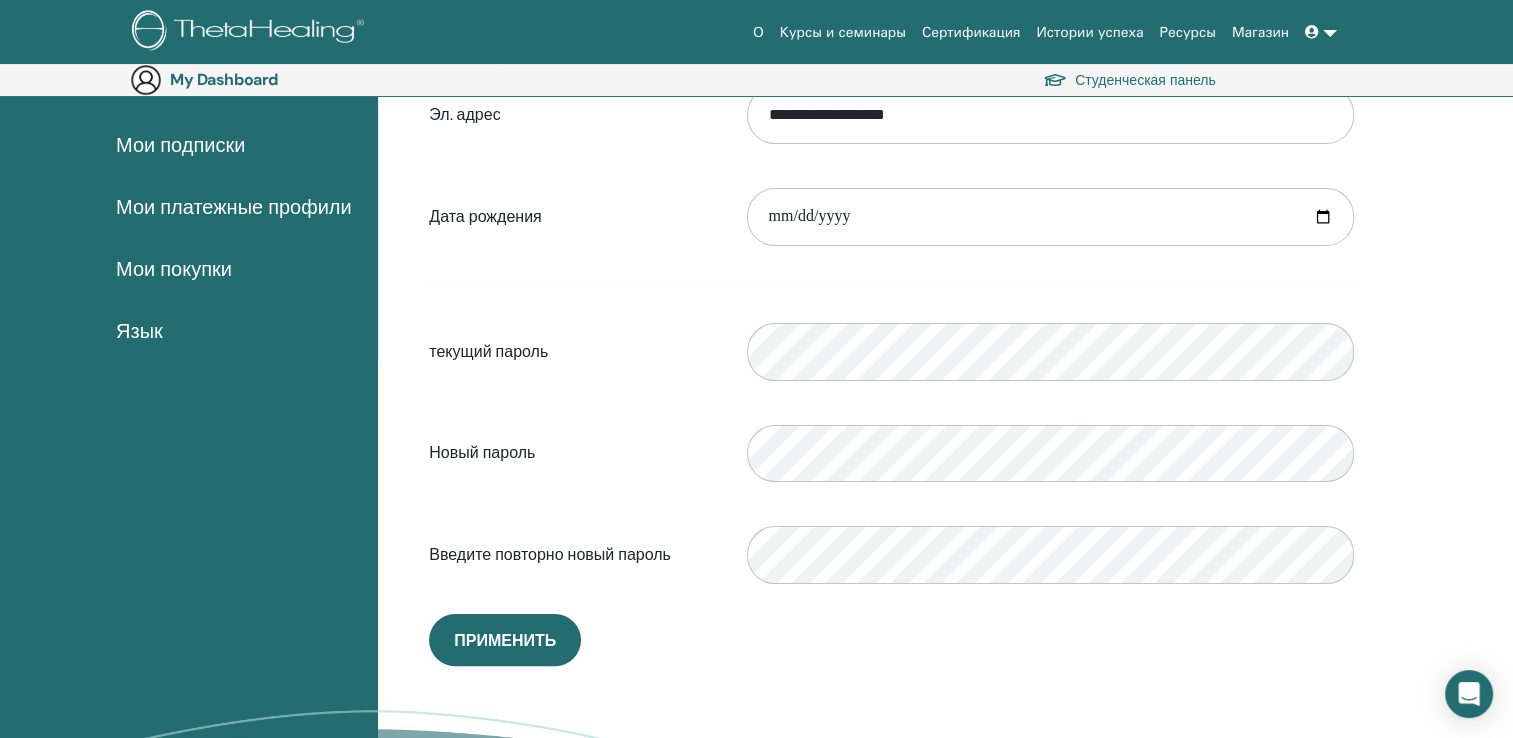 scroll, scrollTop: 100, scrollLeft: 0, axis: vertical 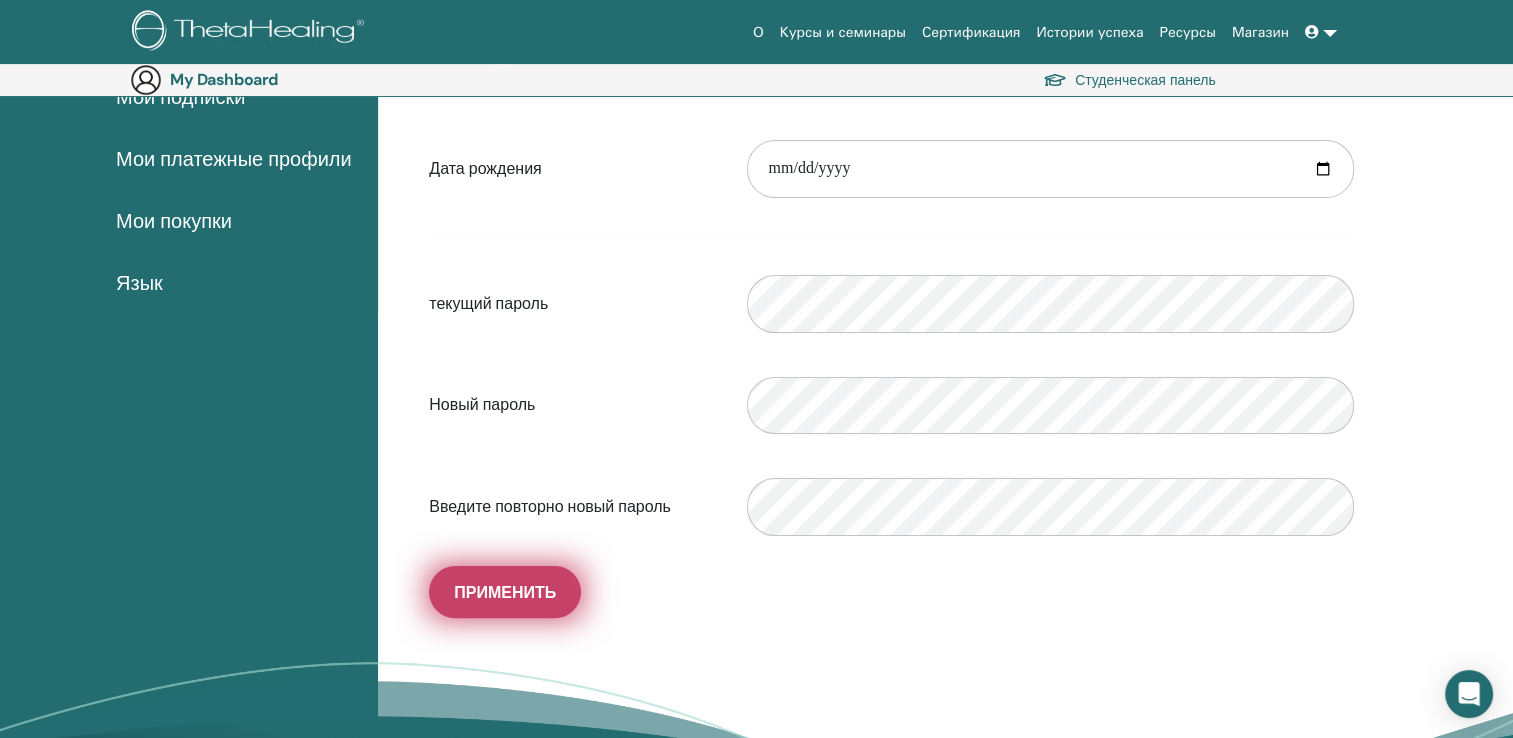click on "Применить" at bounding box center [505, 592] 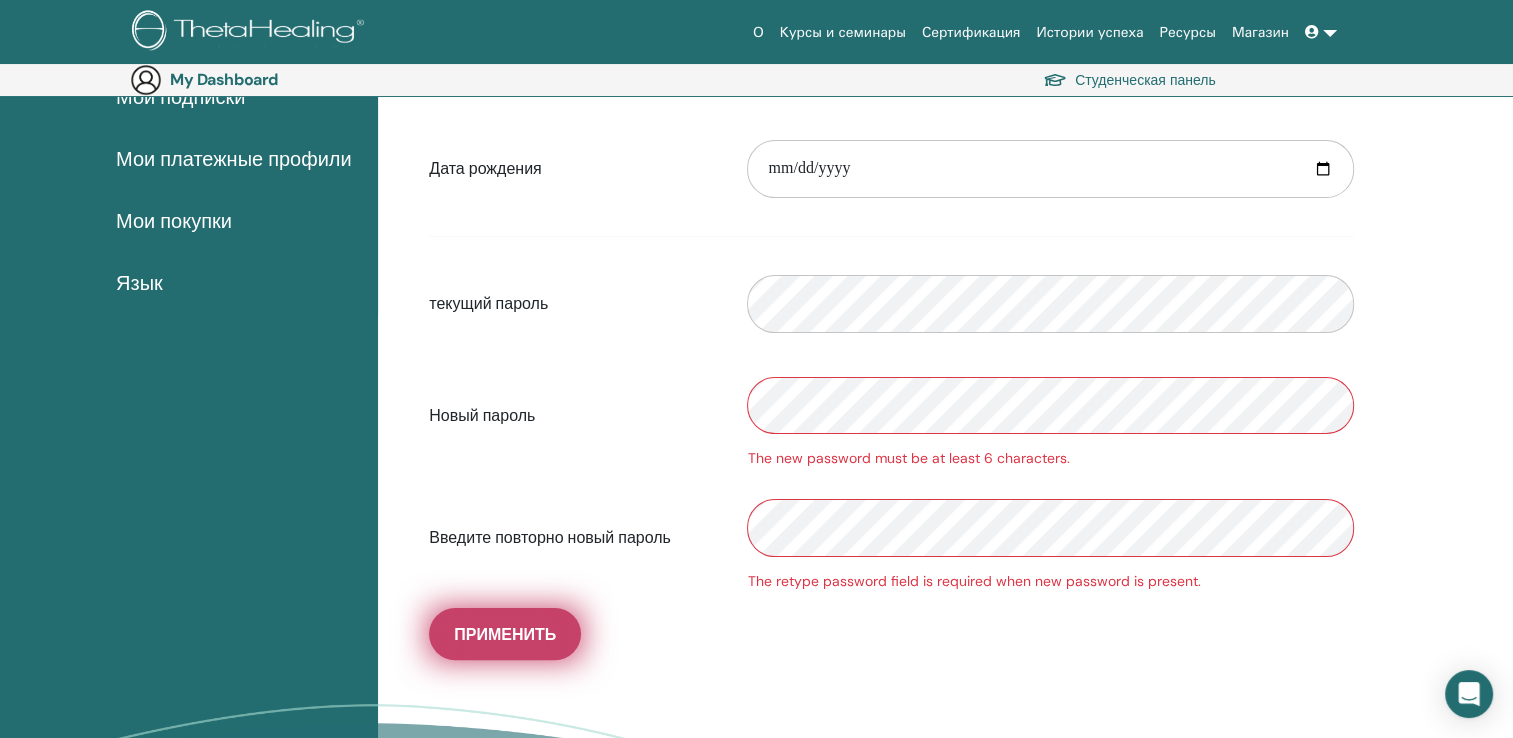 click on "Применить" at bounding box center [505, 634] 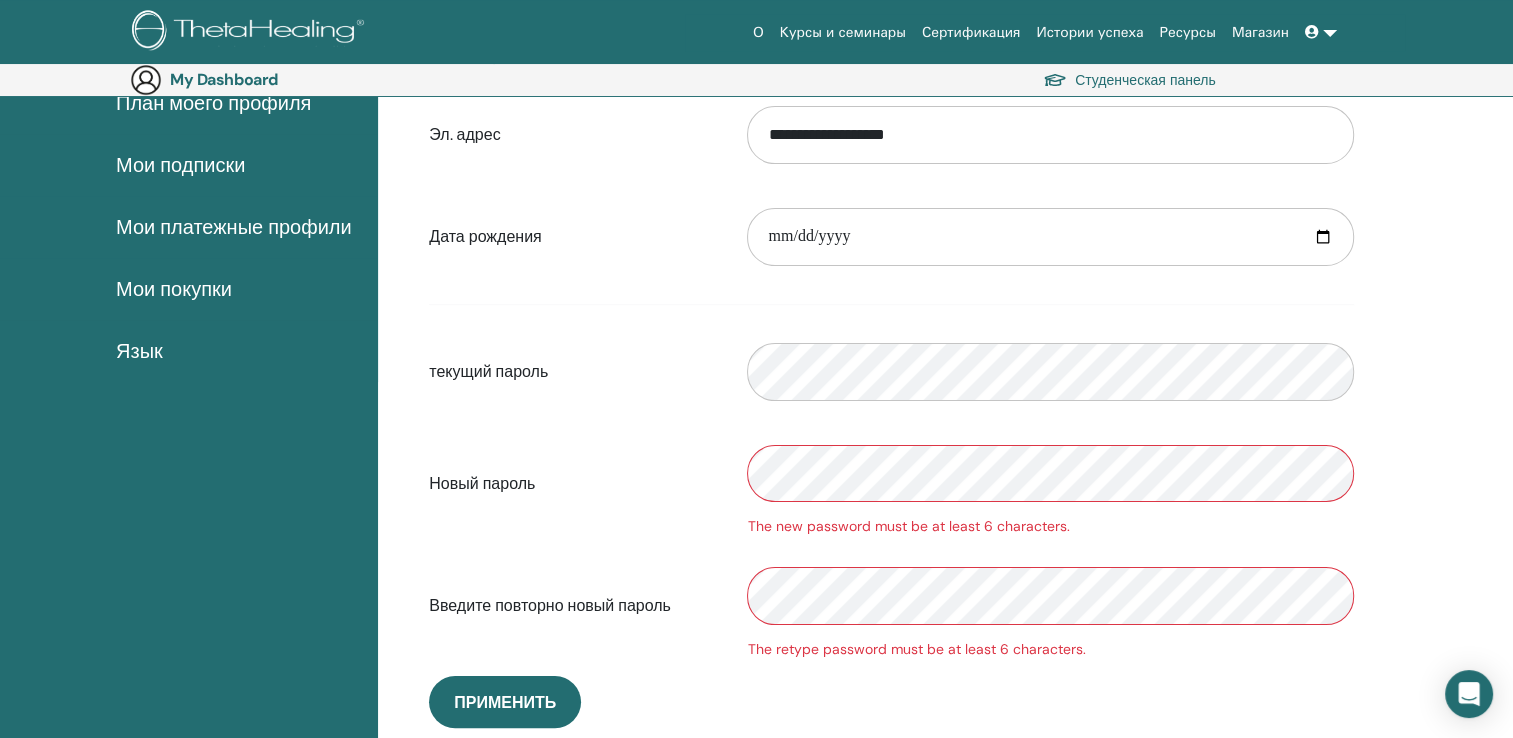 scroll, scrollTop: 232, scrollLeft: 0, axis: vertical 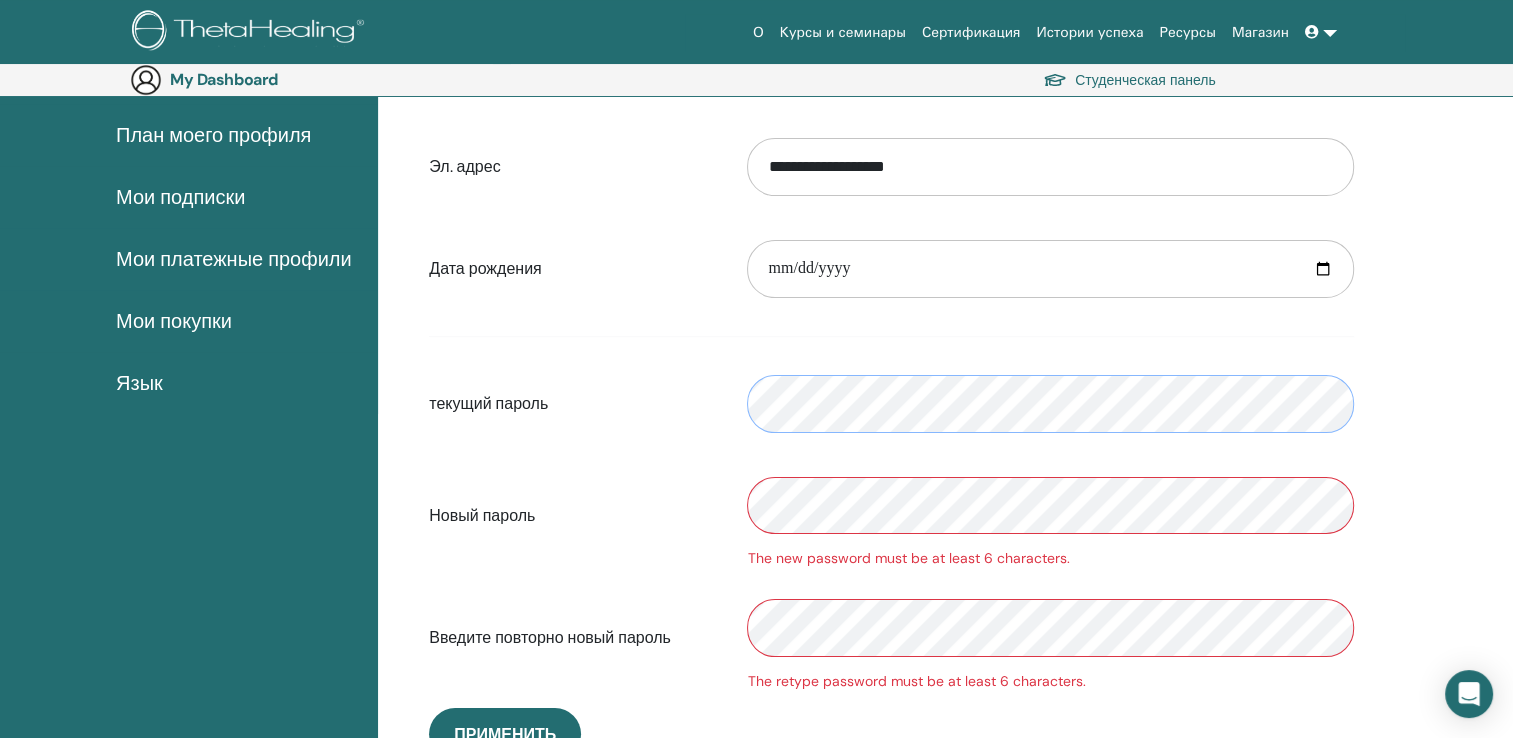 click on "текущий пароль" at bounding box center (891, 404) 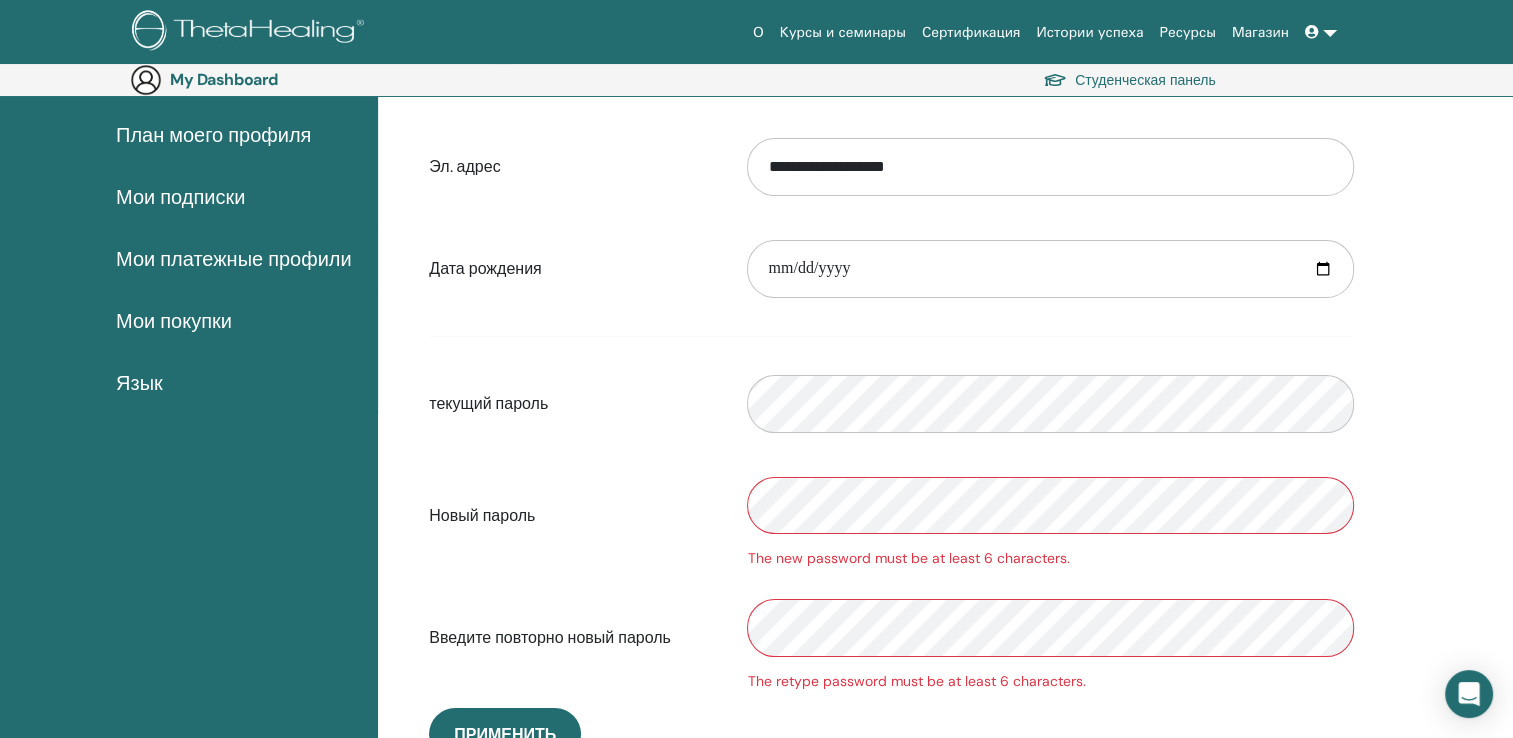 click at bounding box center [1050, 404] 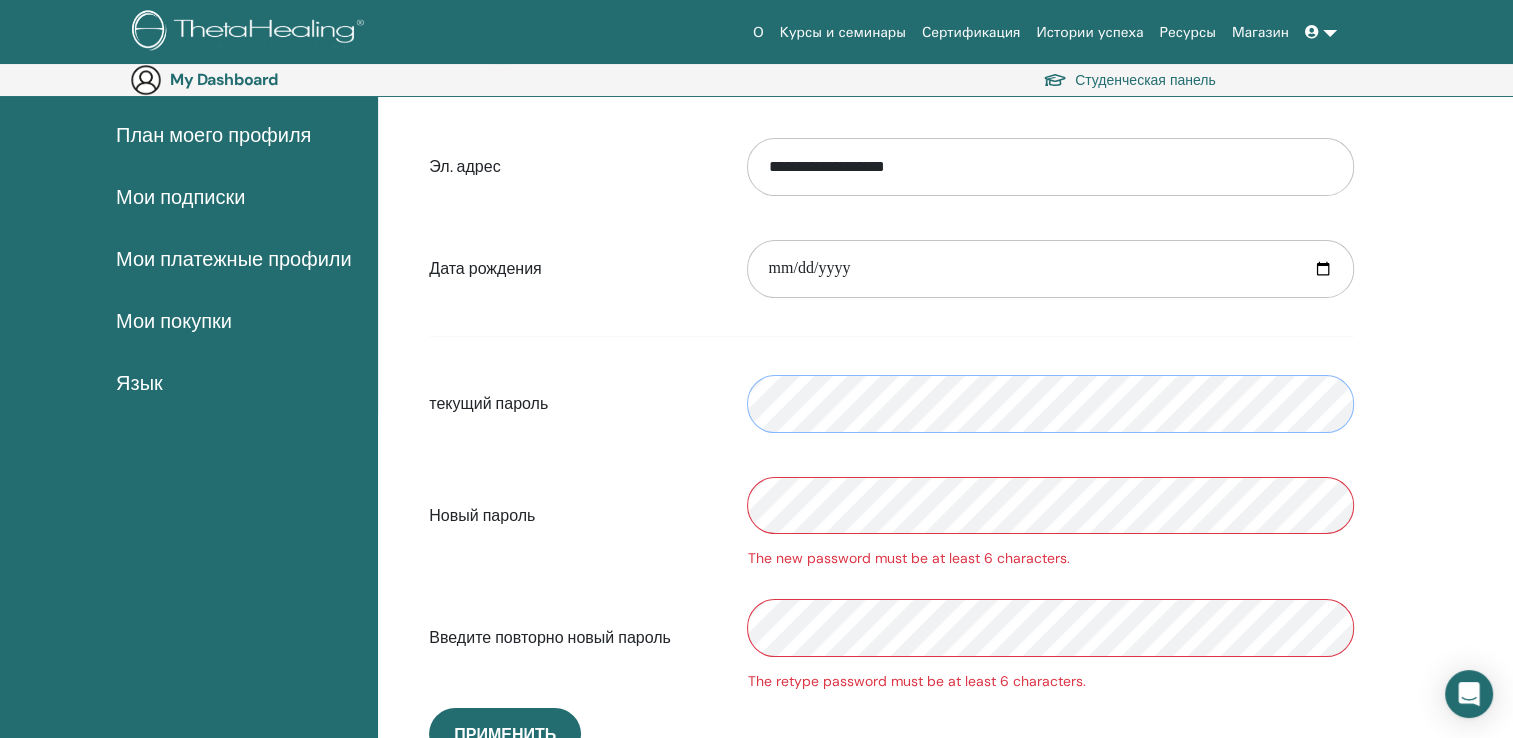click on "текущий пароль" at bounding box center (891, 404) 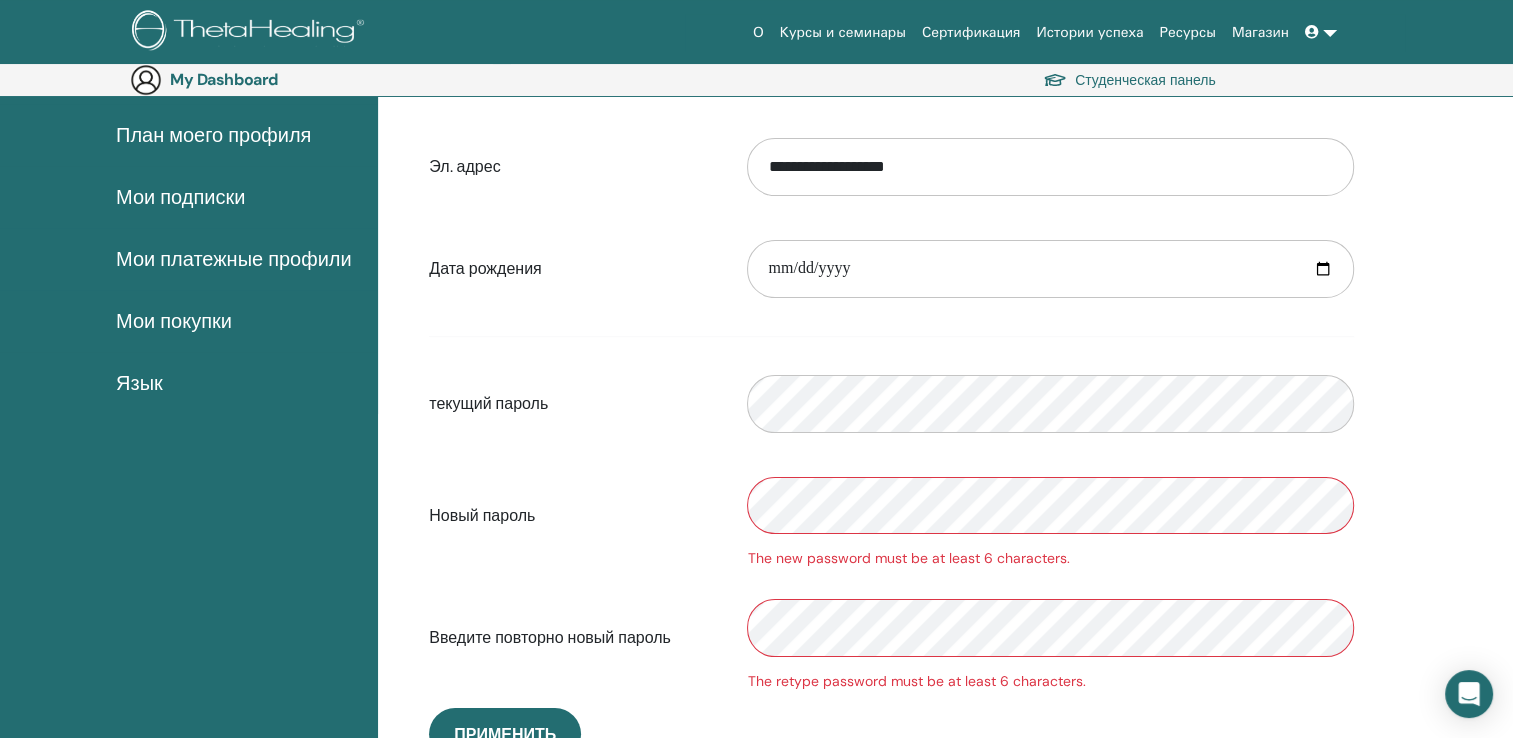 click on "Новый пароль
The new password must be at least 6 characters." at bounding box center (891, 516) 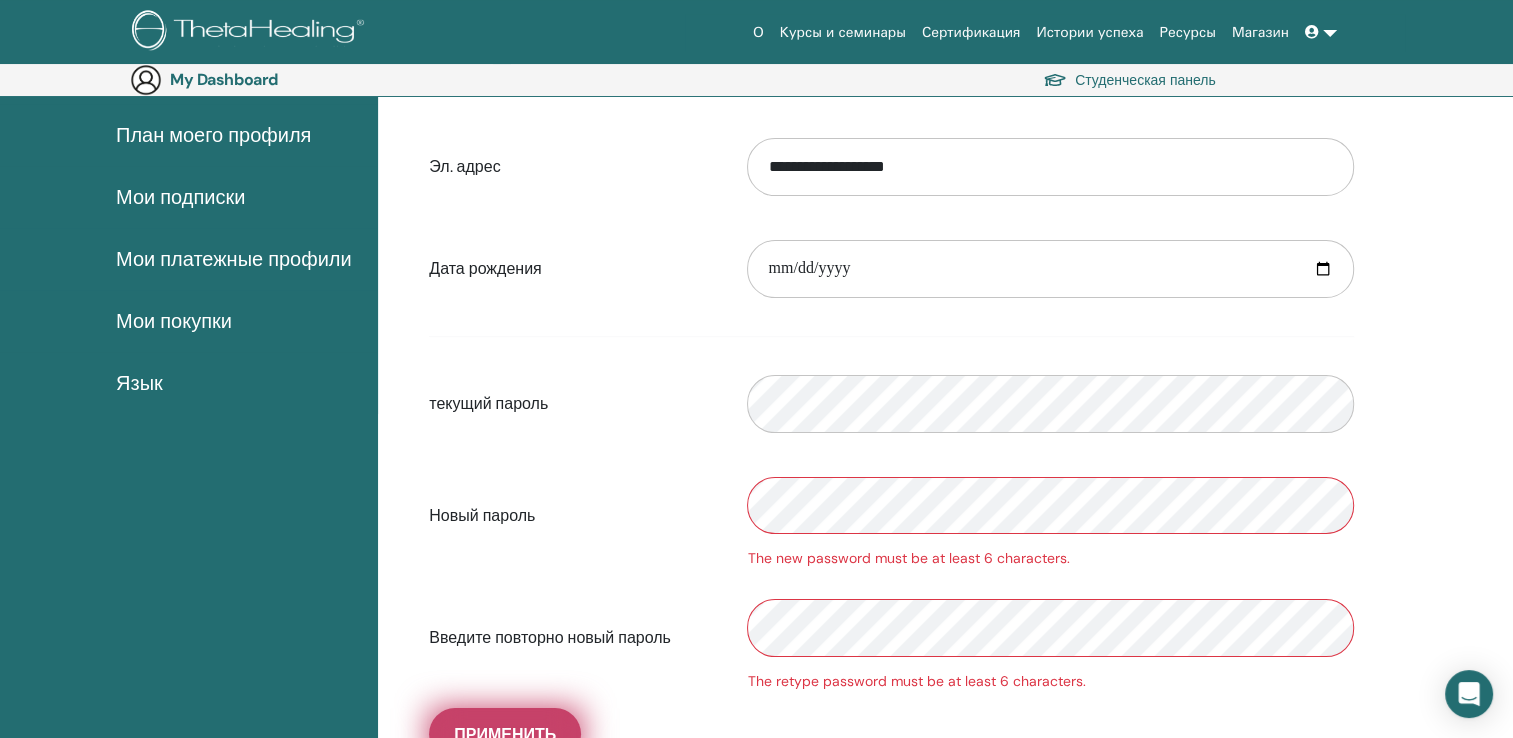 click on "Применить" at bounding box center (505, 734) 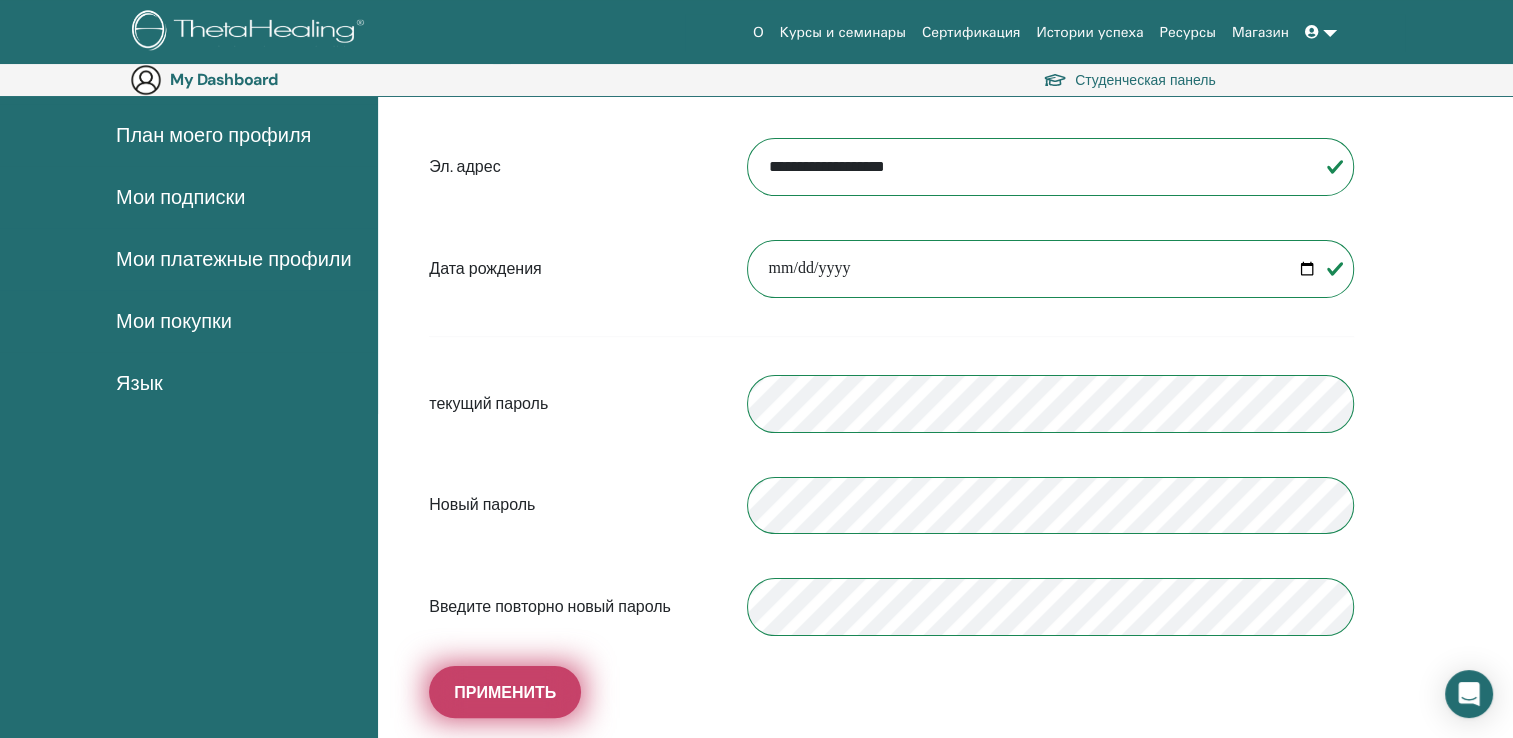 click on "Применить" at bounding box center [505, 692] 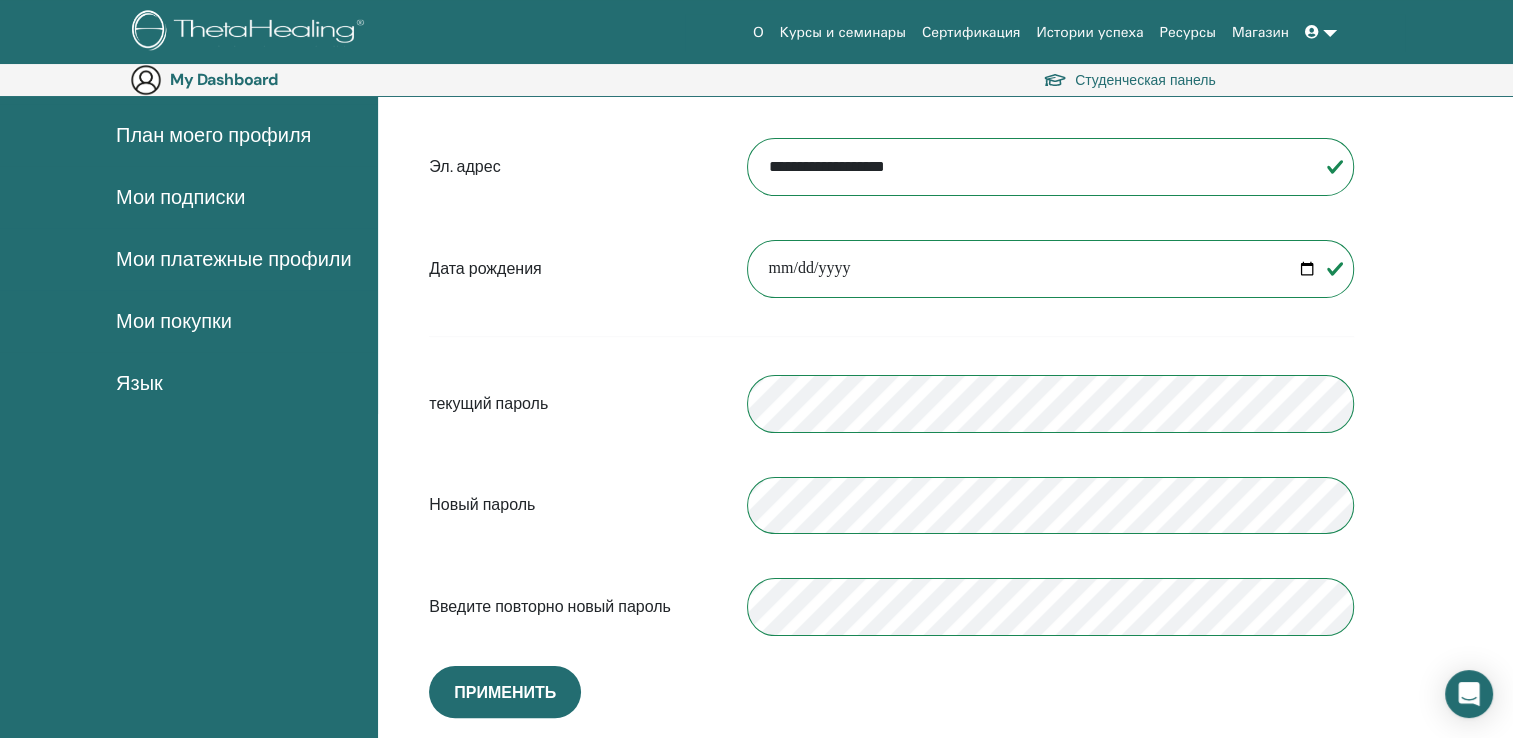 click on "**********" at bounding box center [891, 361] 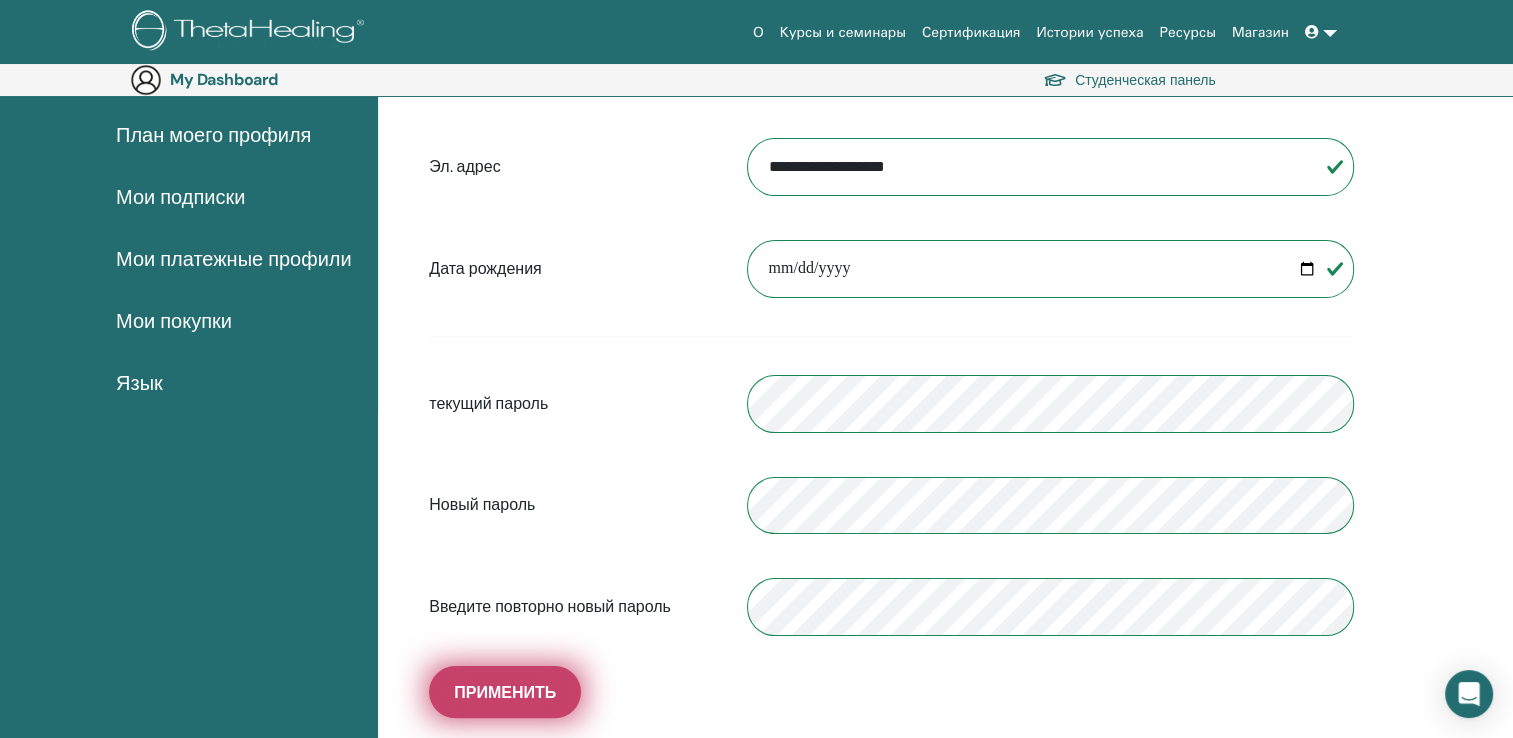 click on "Применить" at bounding box center (505, 692) 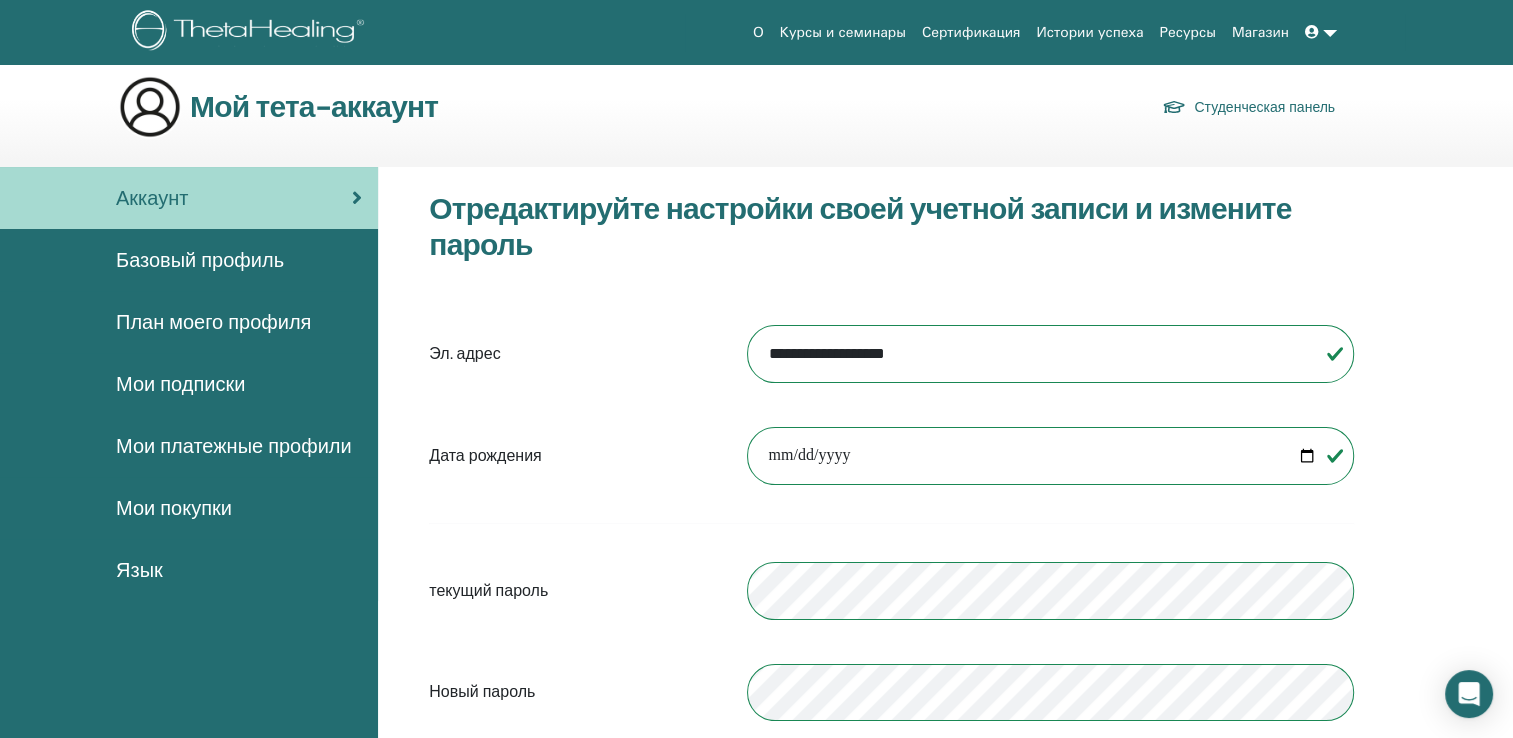 scroll, scrollTop: 0, scrollLeft: 0, axis: both 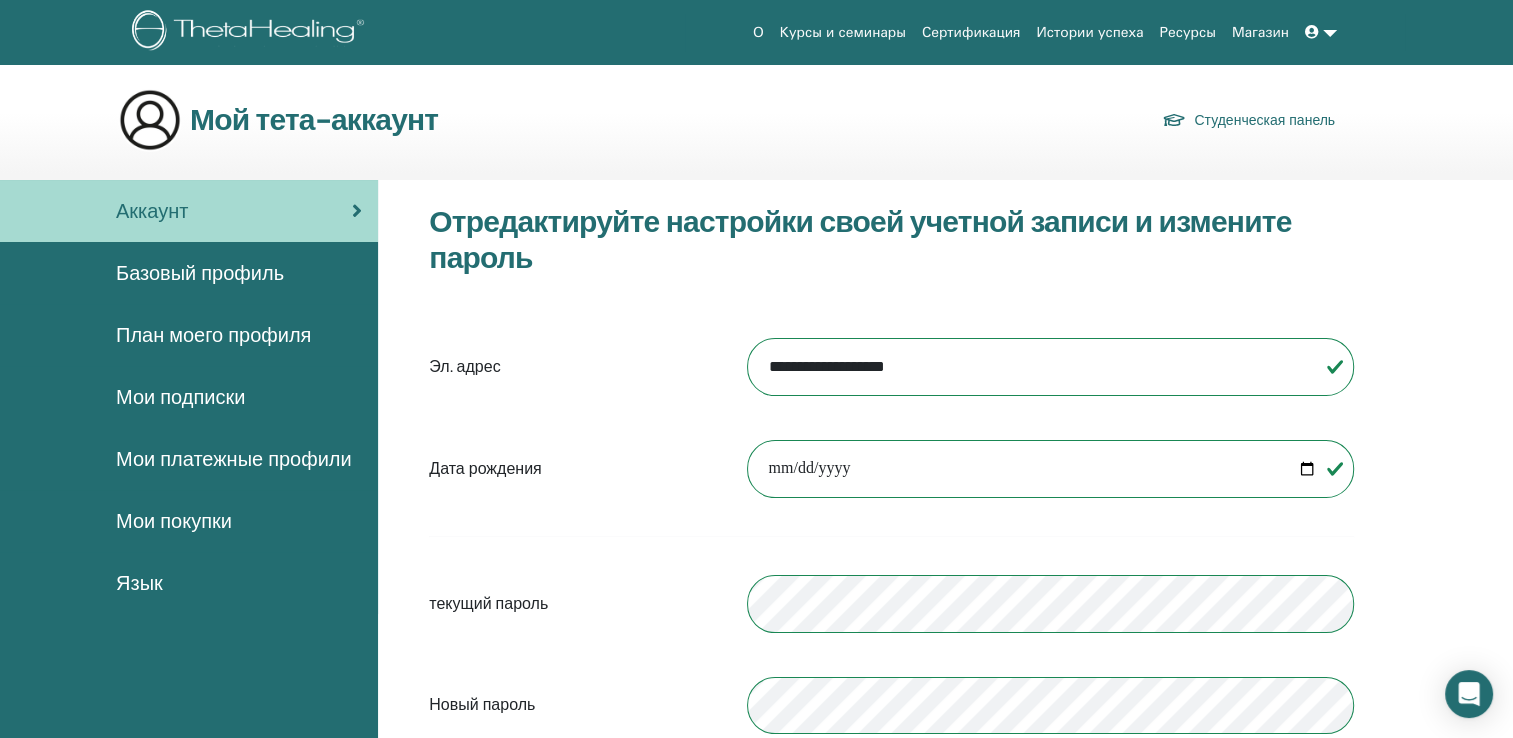 click on "Базовый профиль" at bounding box center [200, 273] 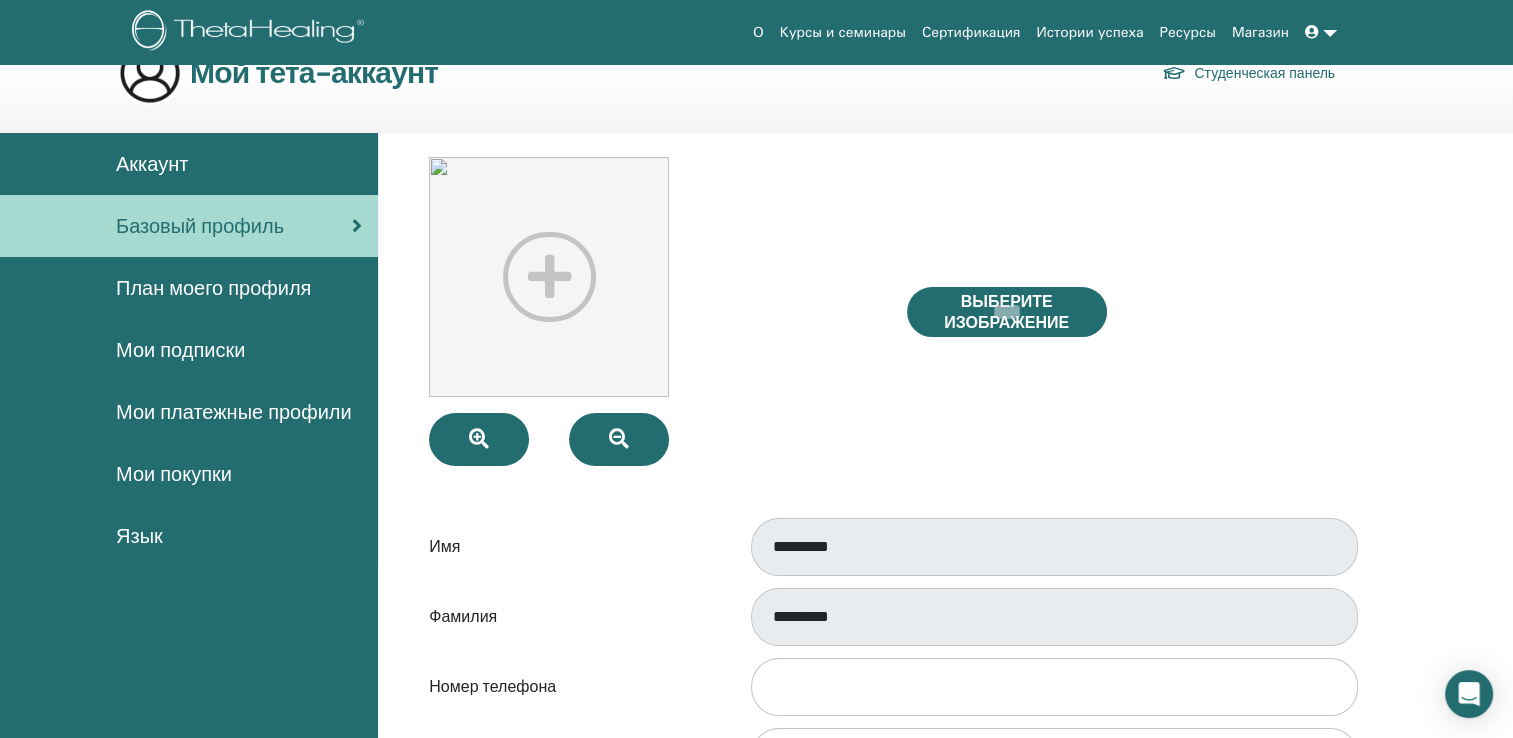 scroll, scrollTop: 0, scrollLeft: 0, axis: both 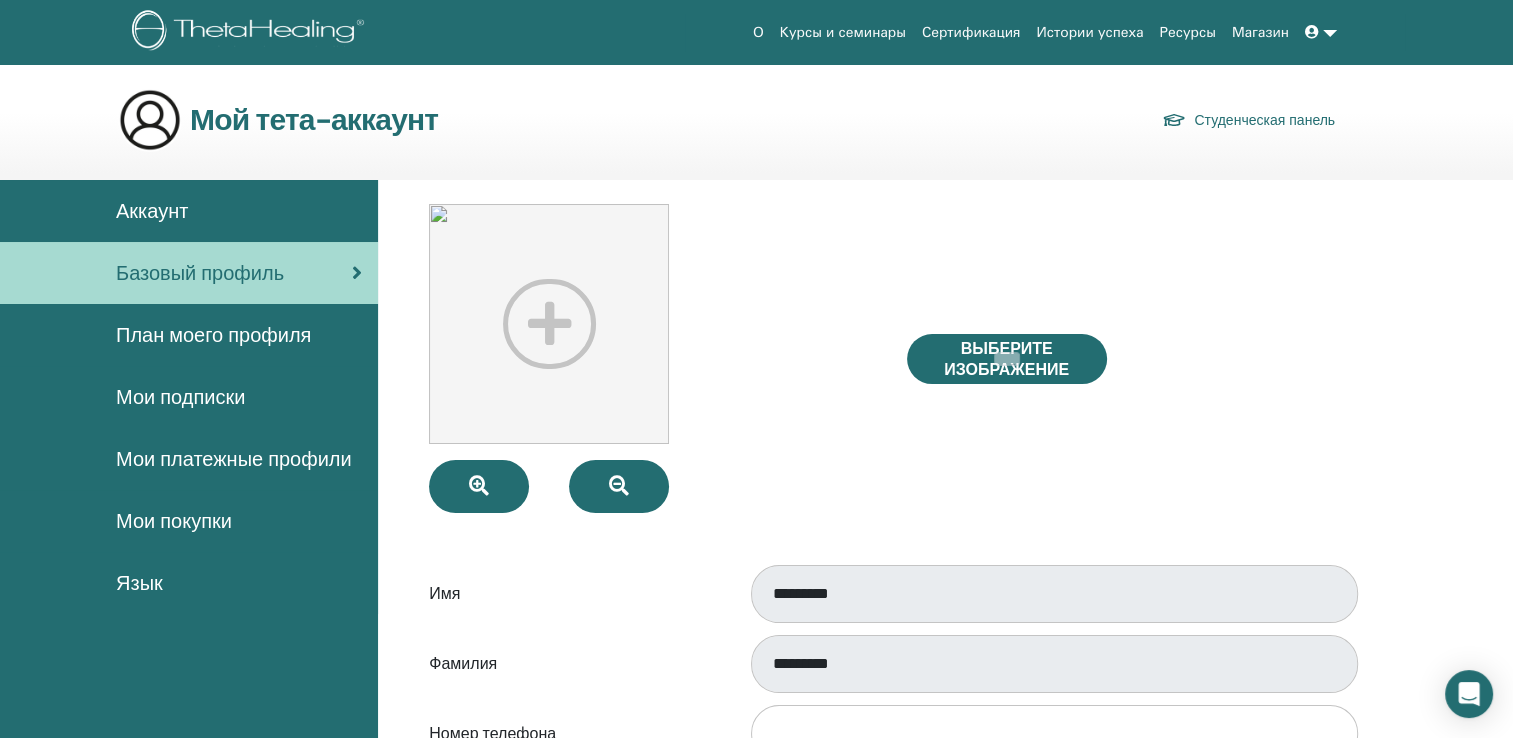click on "План моего профиля" at bounding box center [213, 335] 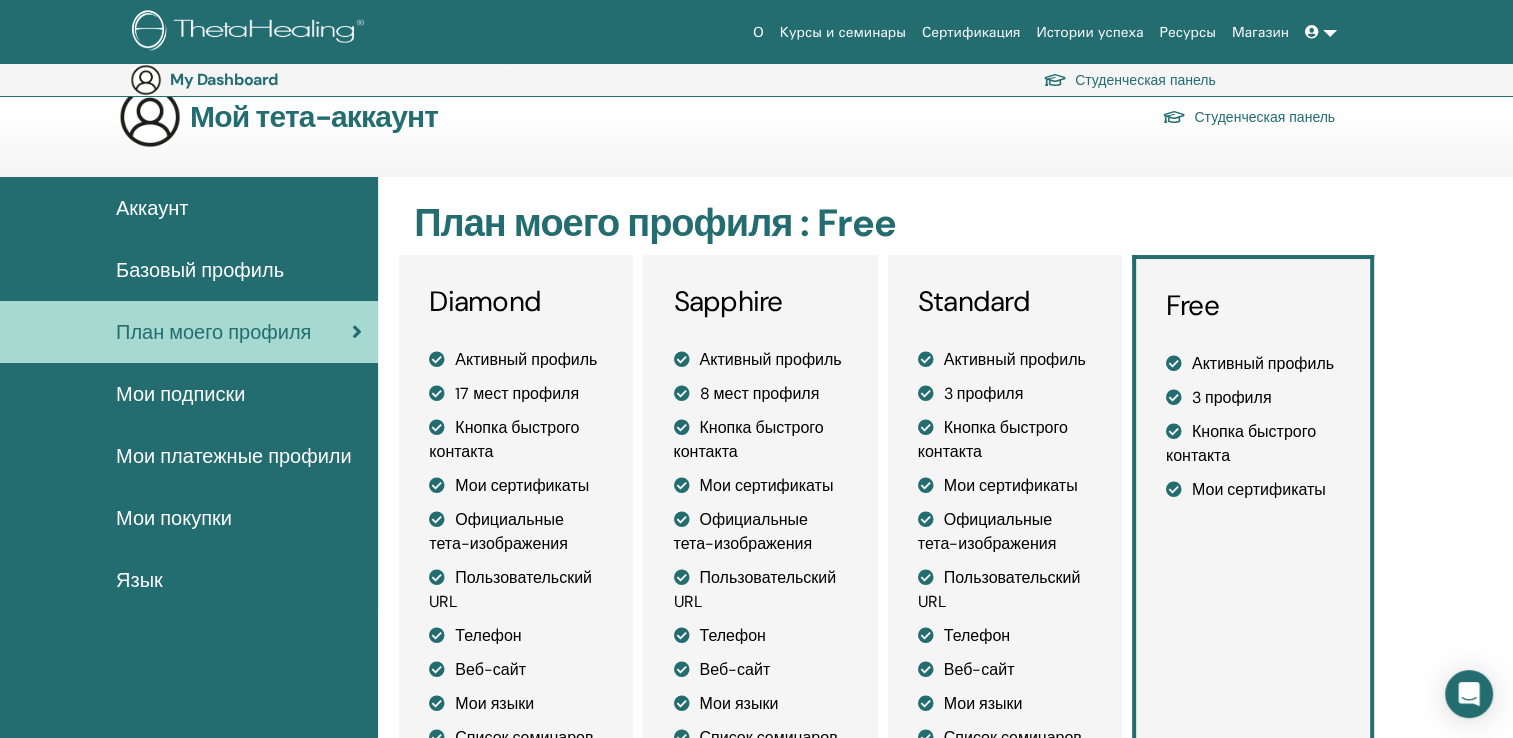 scroll, scrollTop: 0, scrollLeft: 0, axis: both 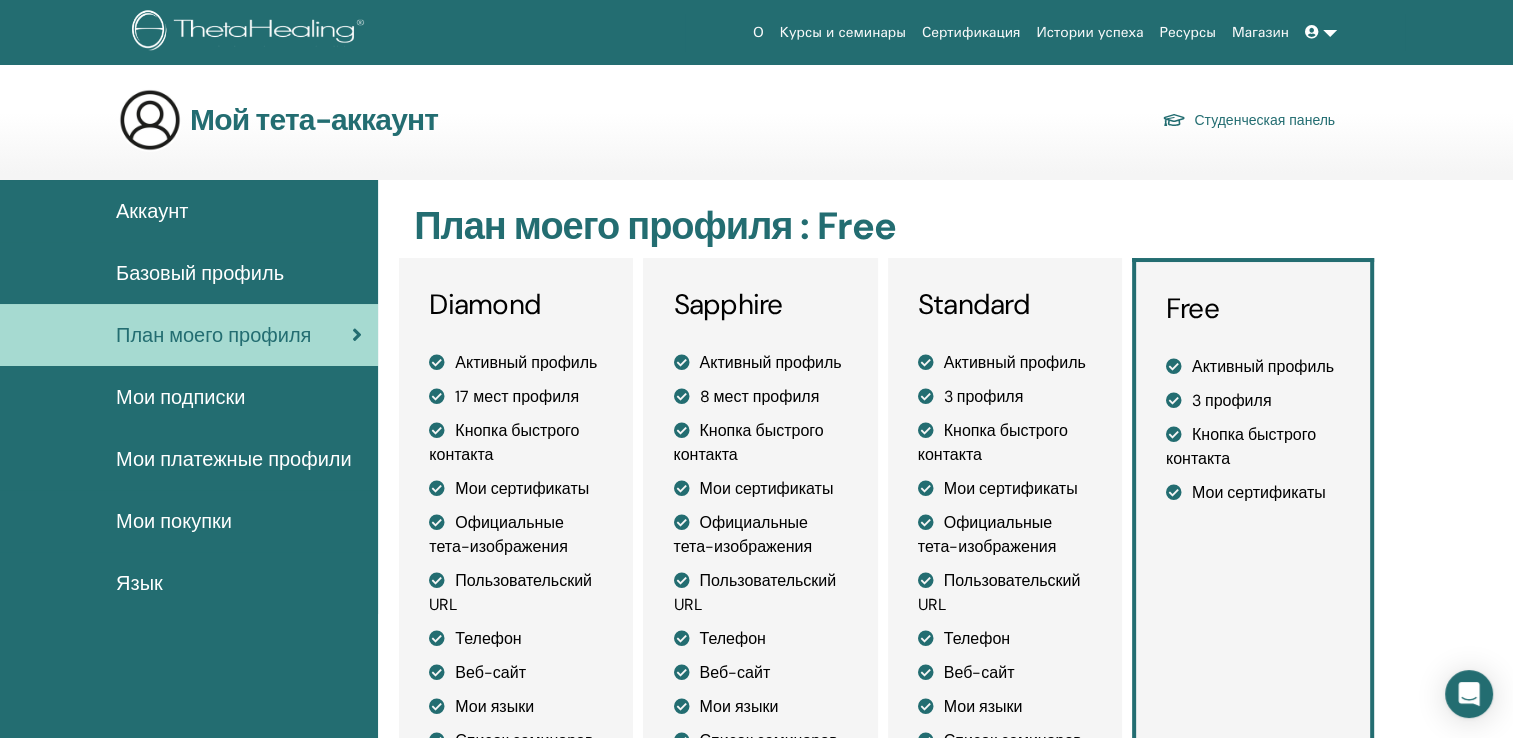 click on "Мои подписки" at bounding box center [180, 397] 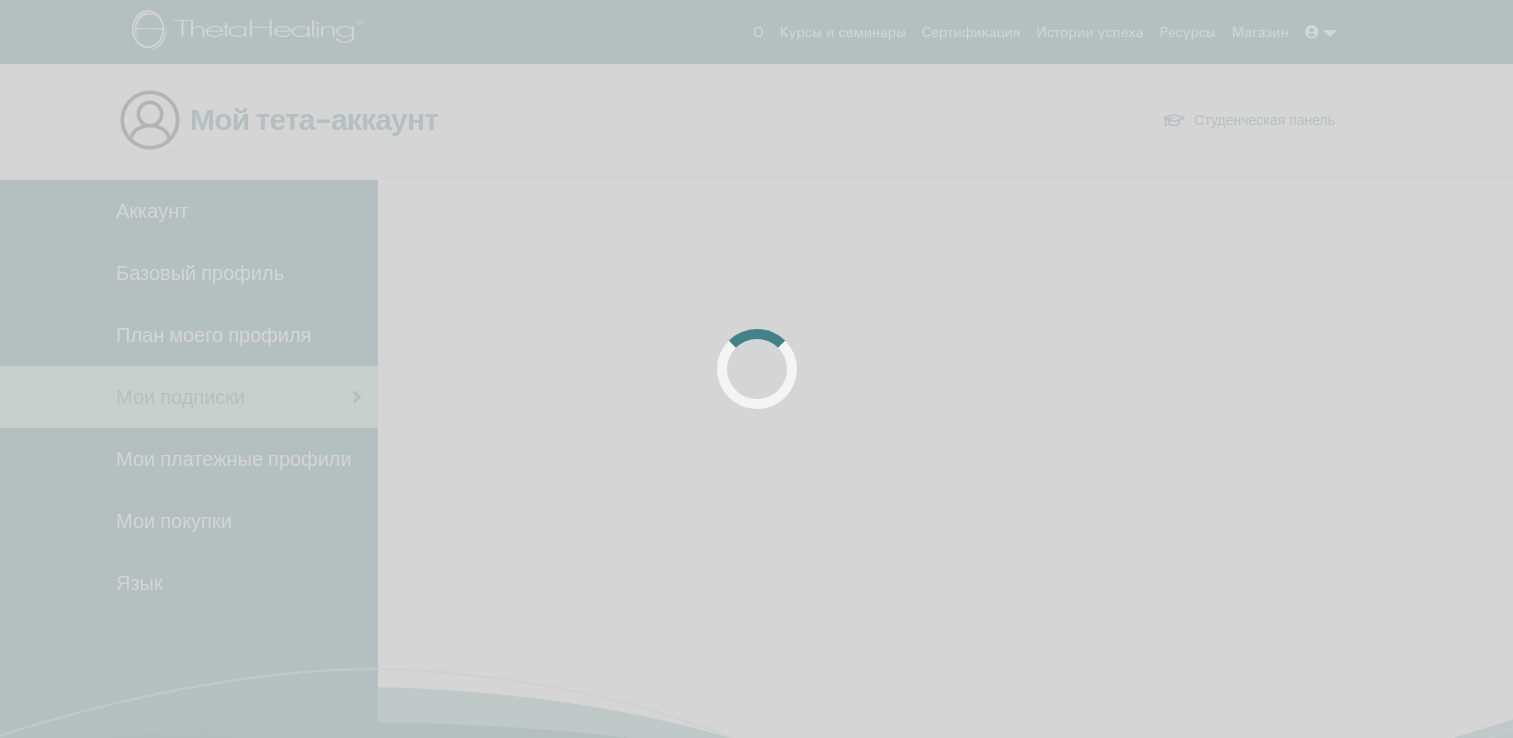 scroll, scrollTop: 0, scrollLeft: 0, axis: both 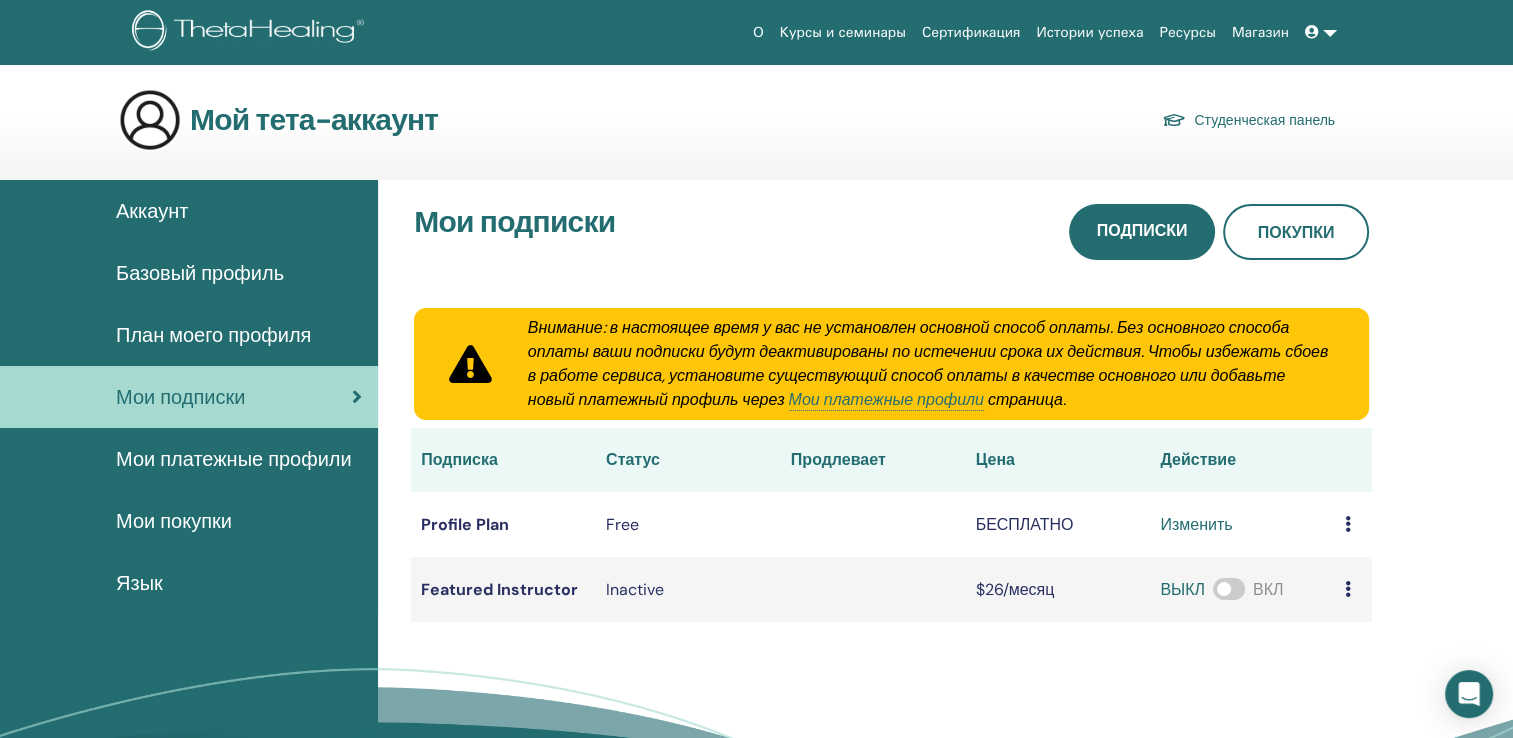 click on "Аккаунт" at bounding box center (152, 211) 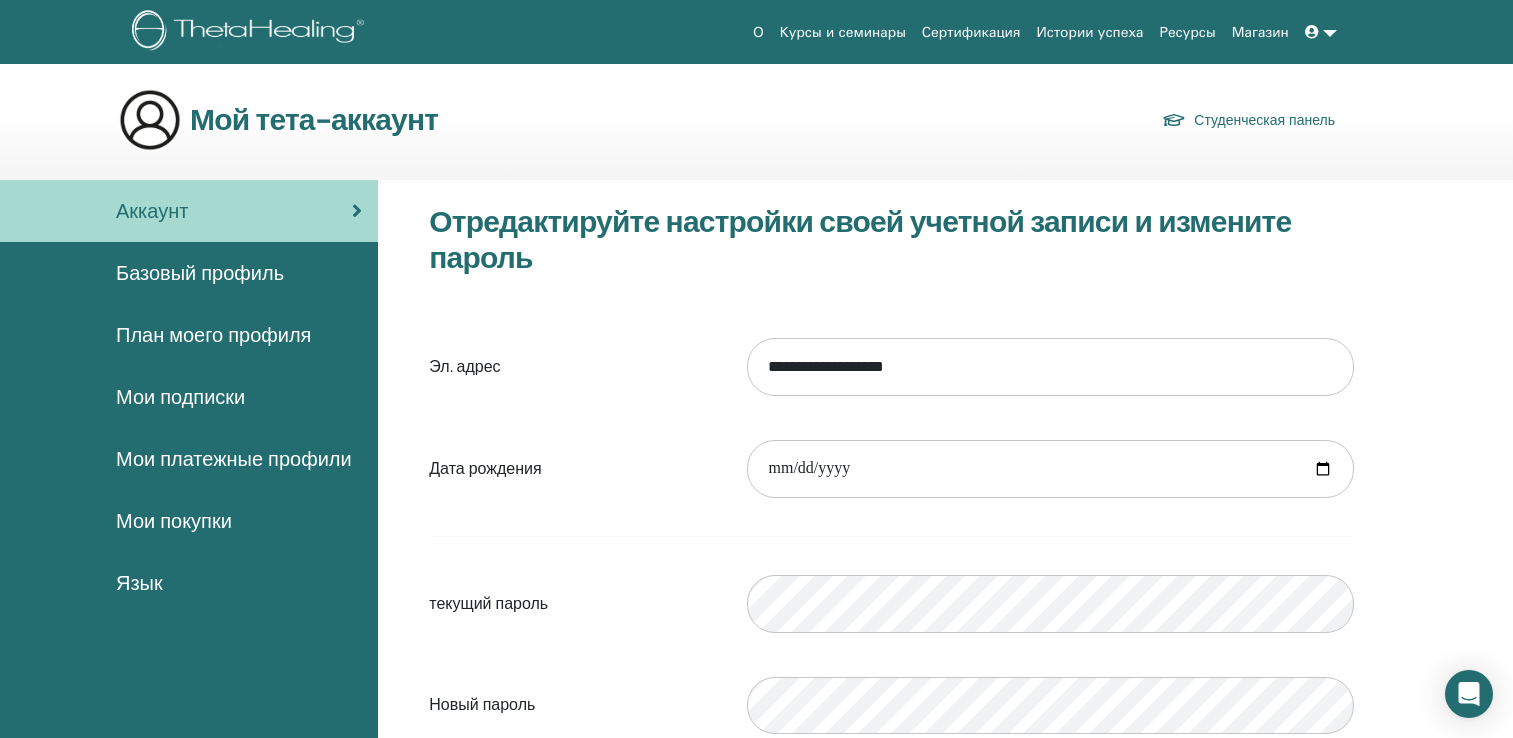 scroll, scrollTop: 0, scrollLeft: 0, axis: both 